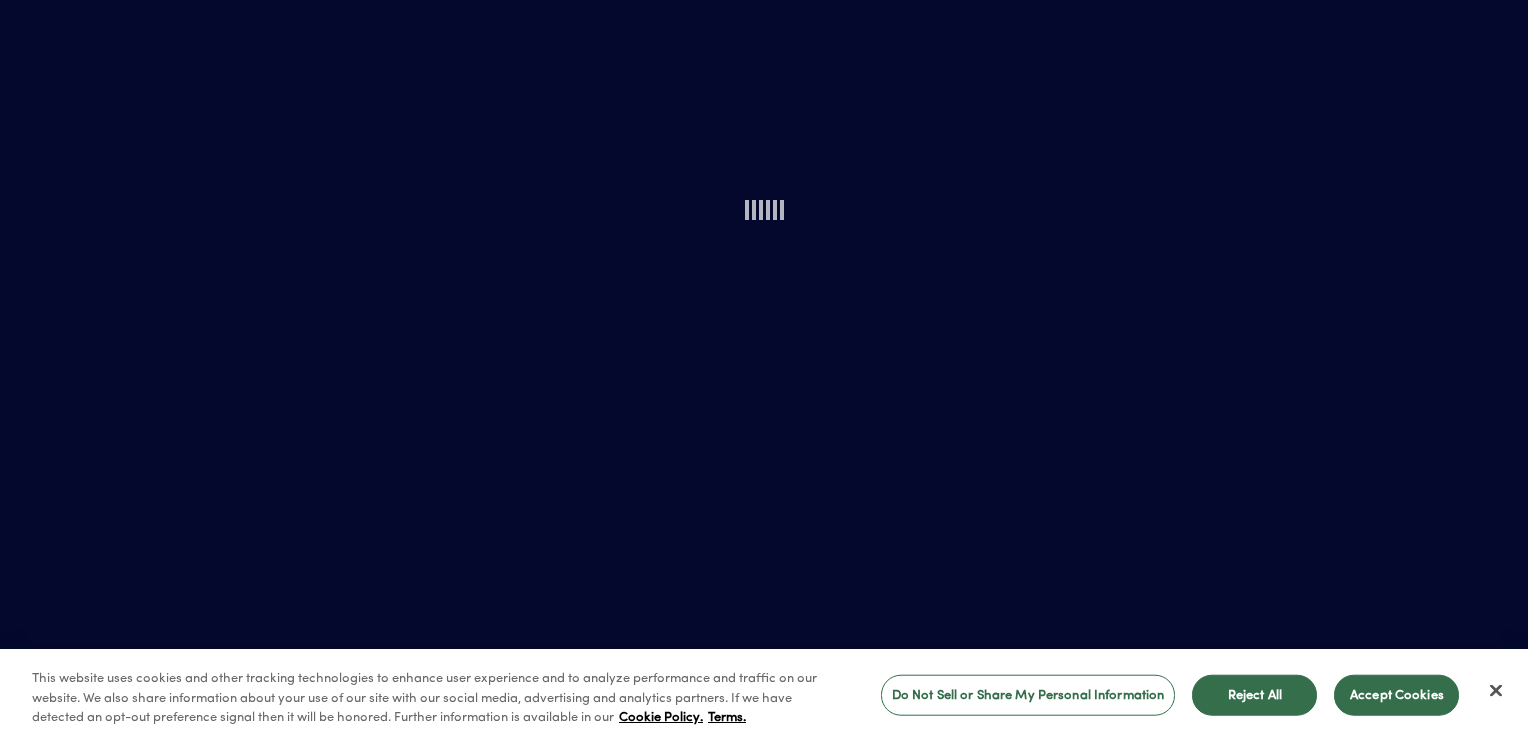 scroll, scrollTop: 0, scrollLeft: 0, axis: both 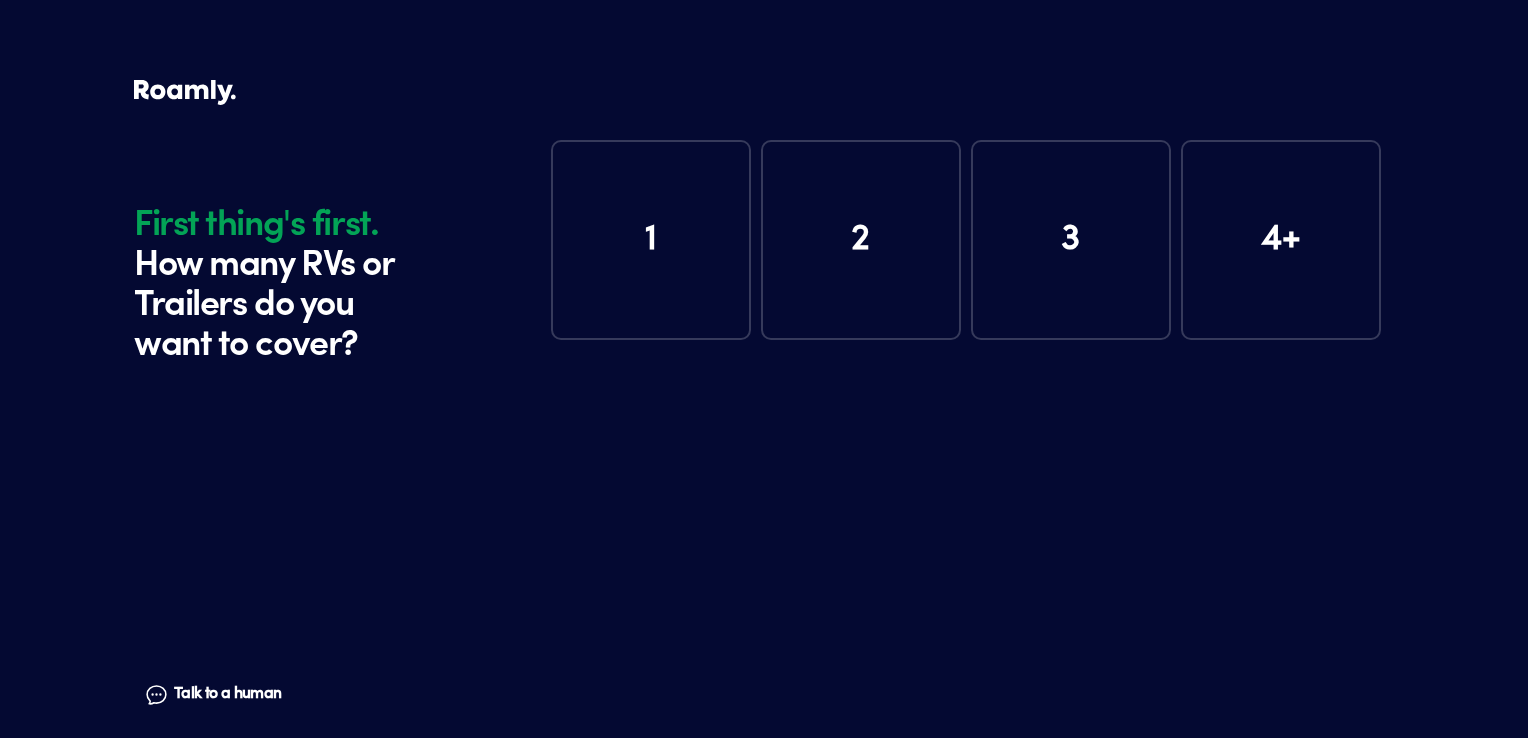 click on "1" at bounding box center (651, 240) 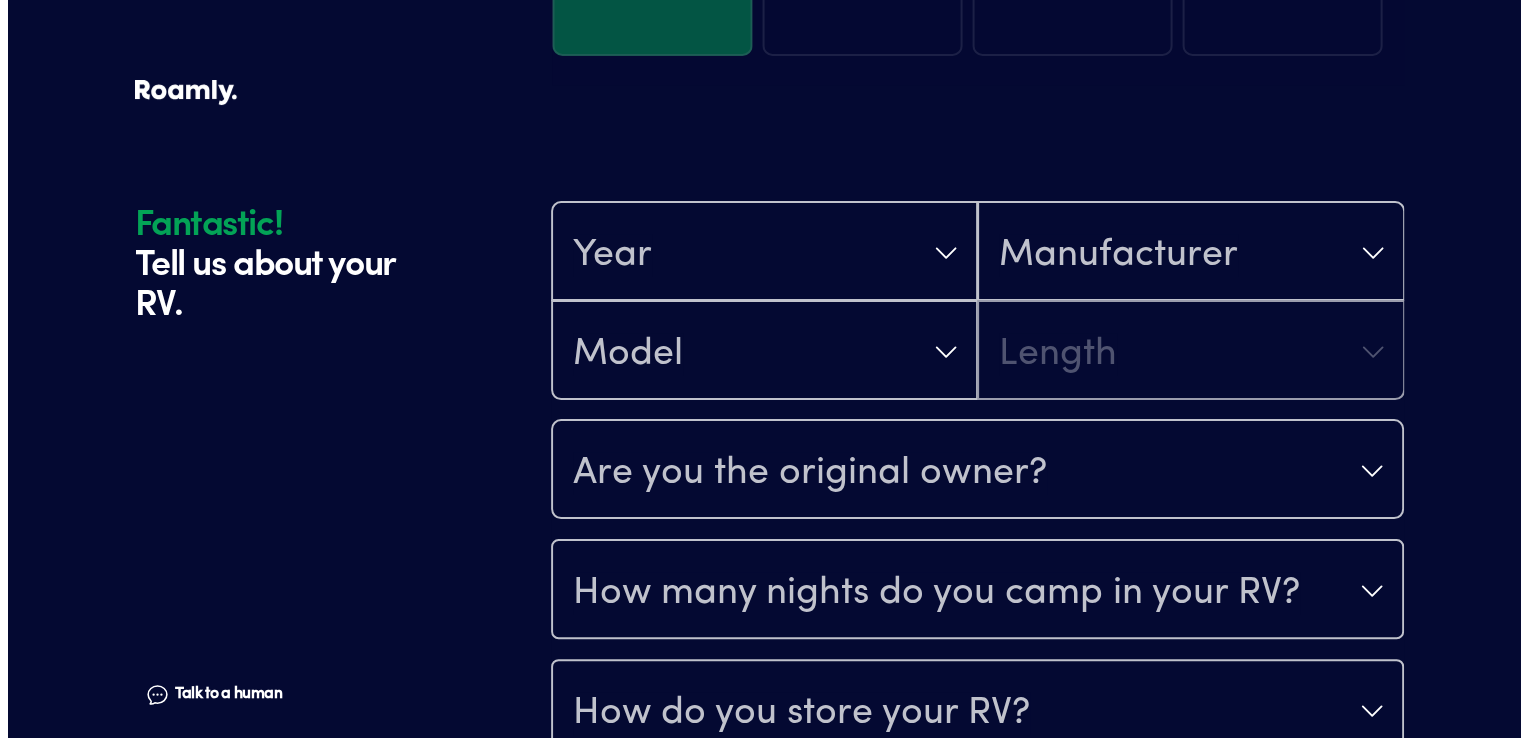 scroll, scrollTop: 390, scrollLeft: 0, axis: vertical 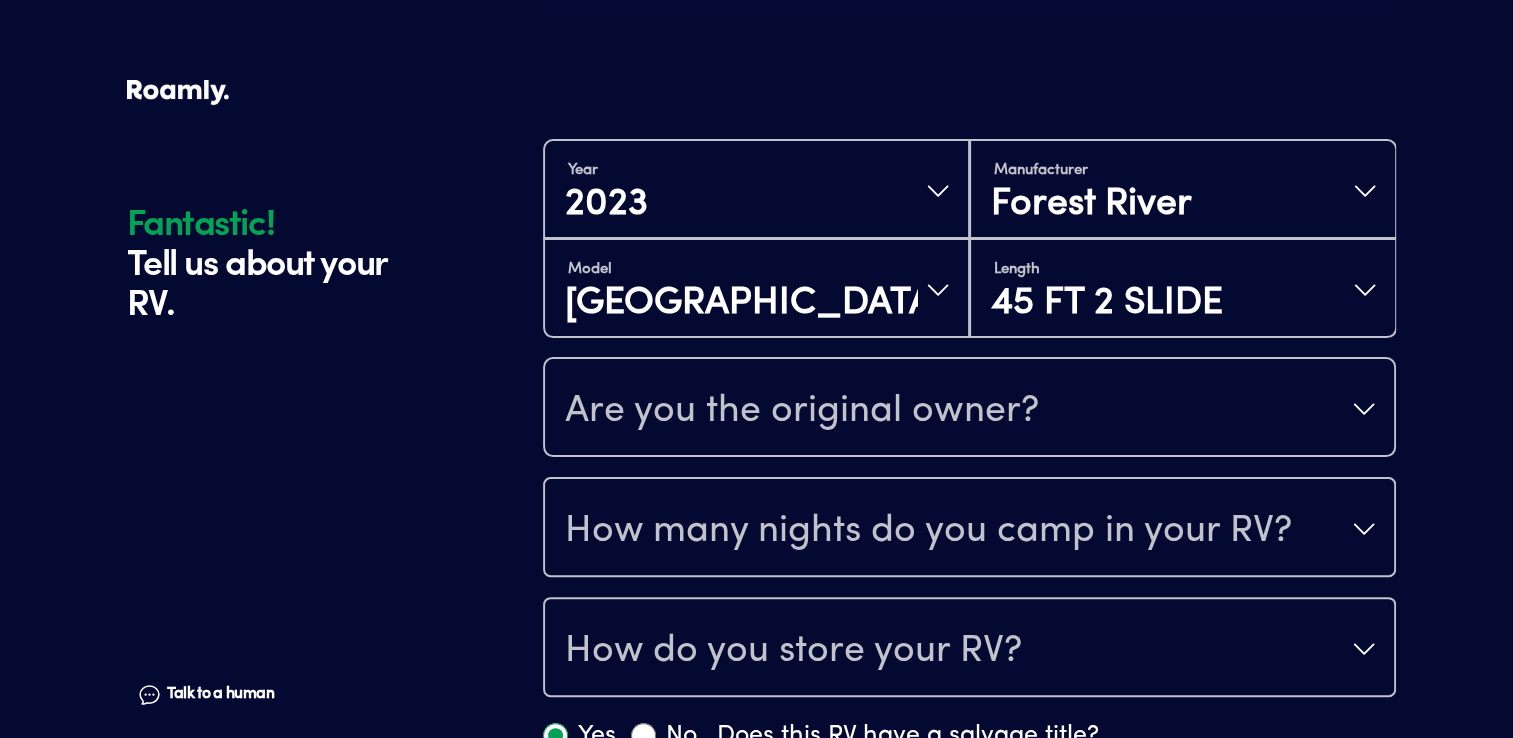 click on "Are you the original owner?" at bounding box center [802, 411] 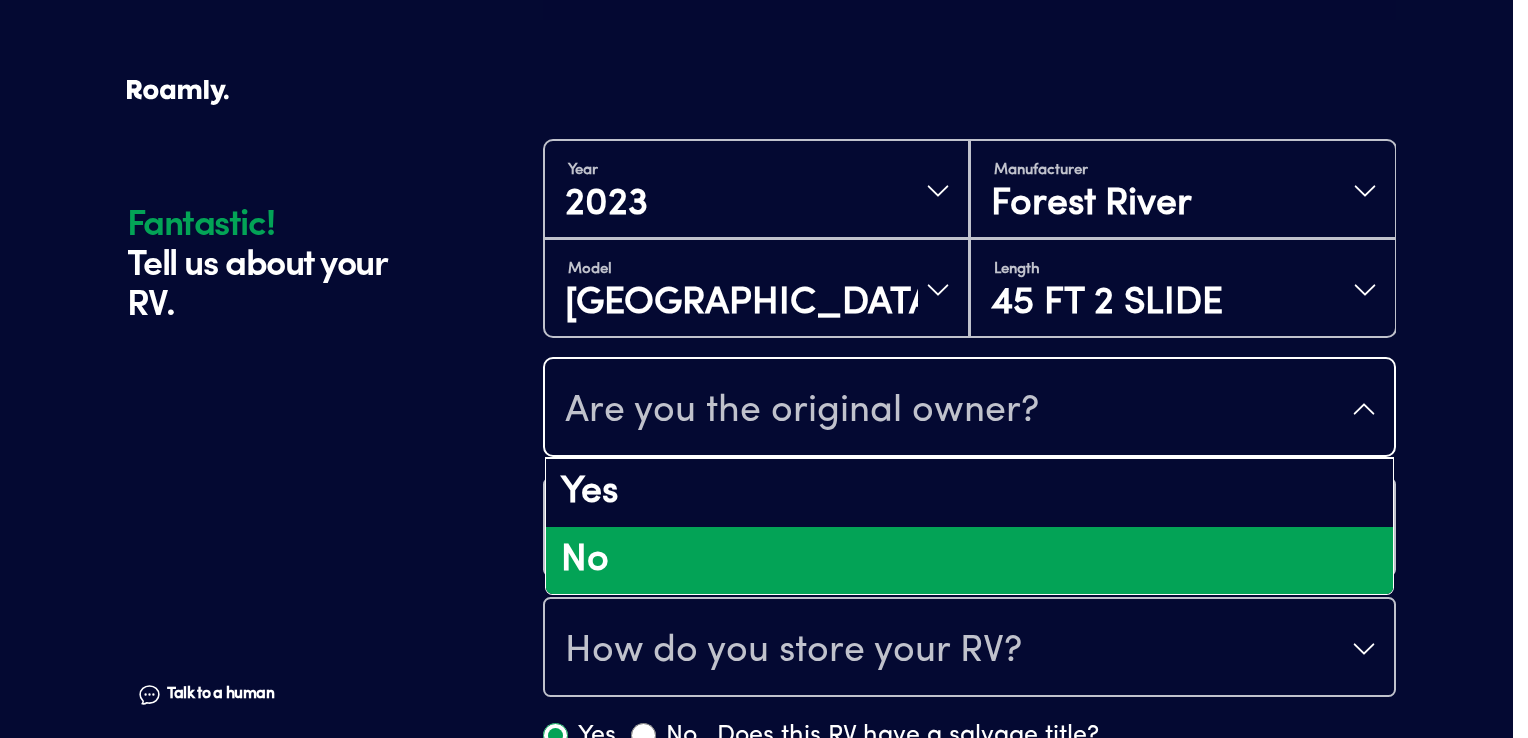 click on "No" at bounding box center (969, 561) 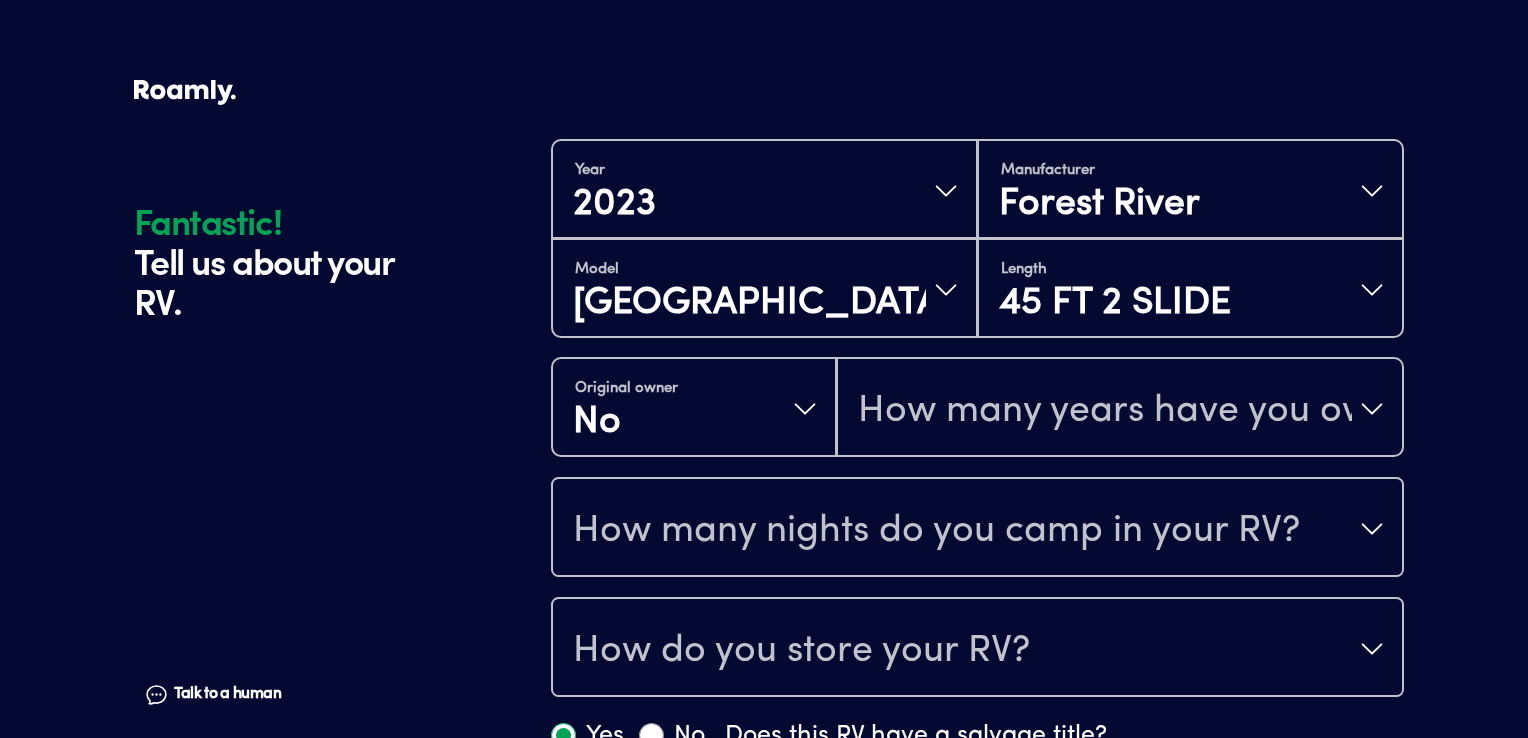 click on "How many nights do you camp in your RV?" at bounding box center (936, 531) 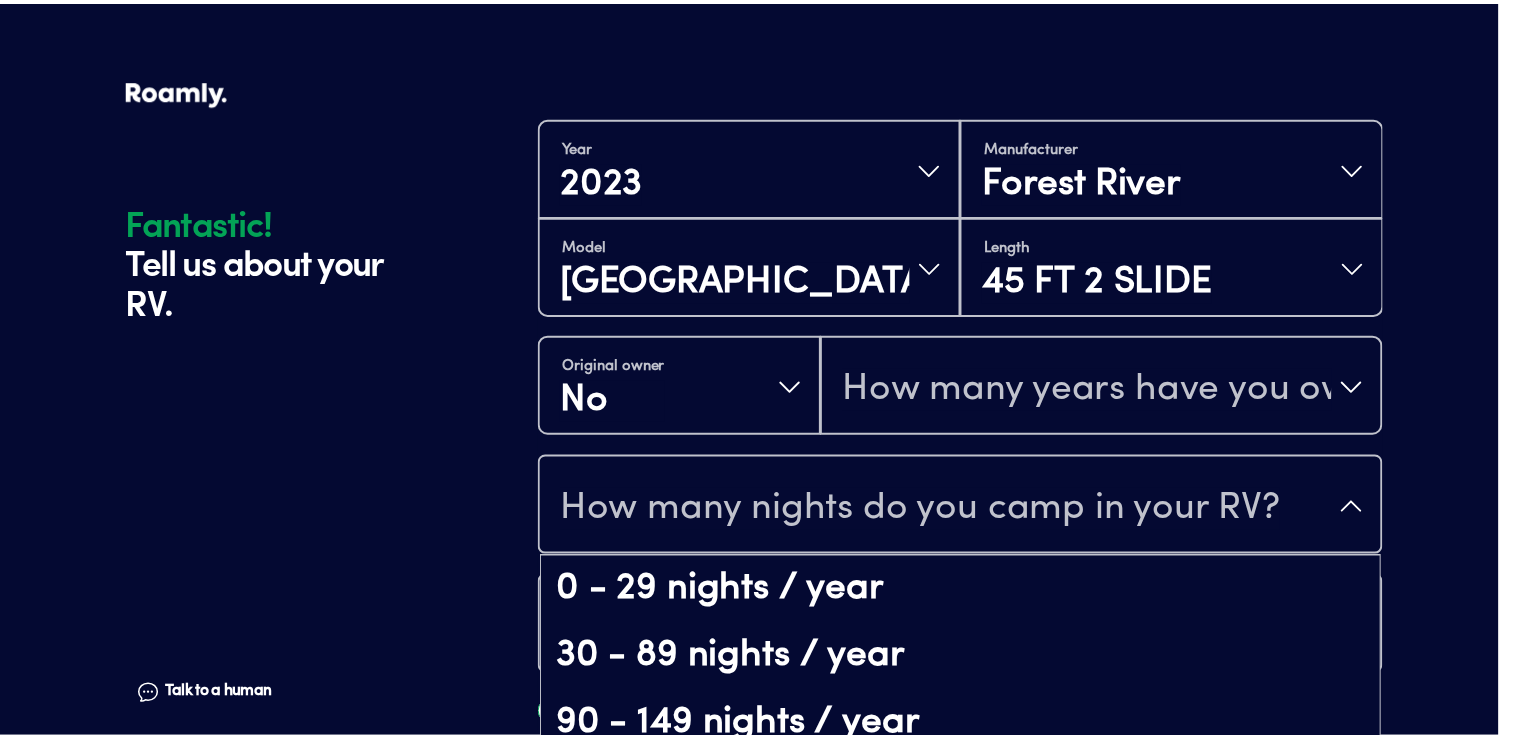 scroll, scrollTop: 40, scrollLeft: 0, axis: vertical 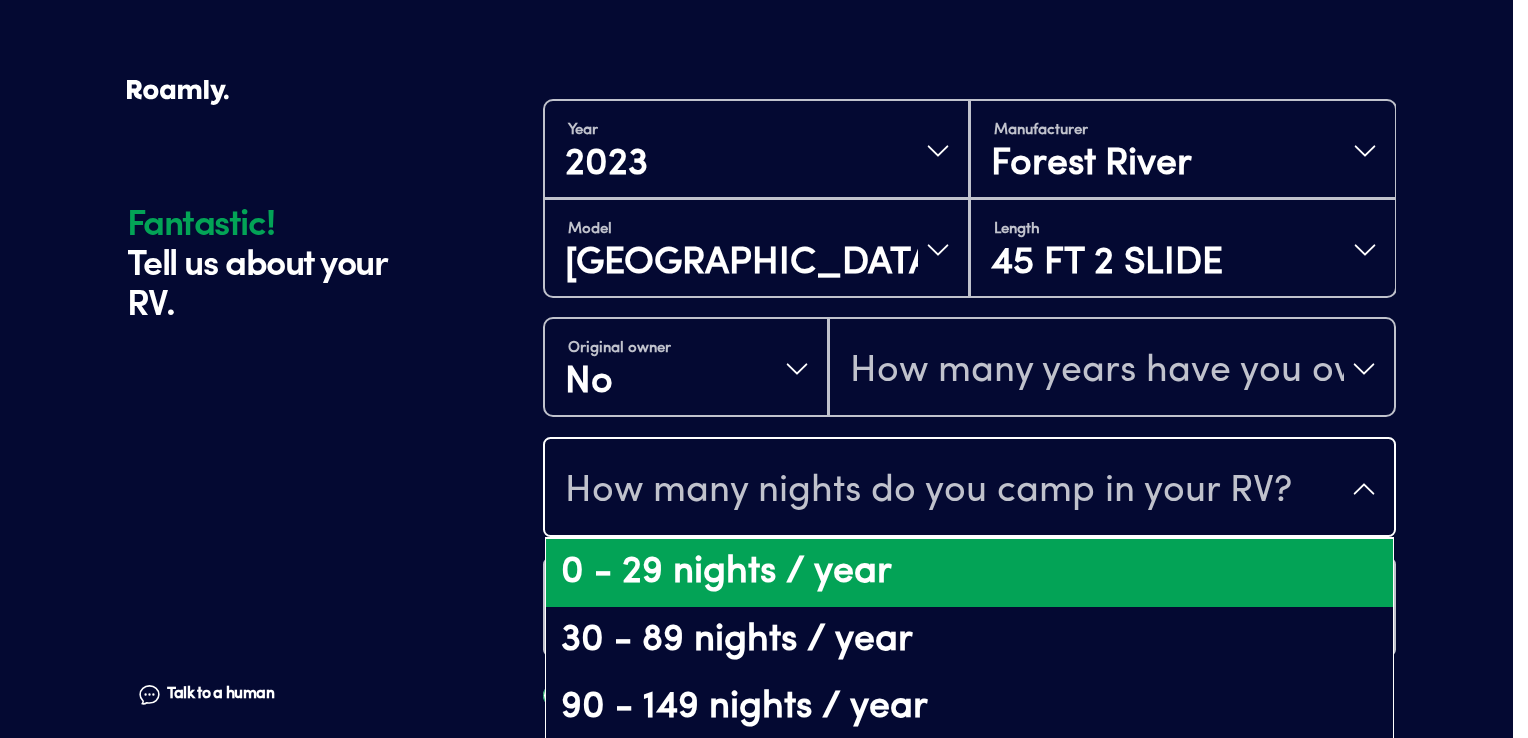 click on "0 - 29 nights / year" at bounding box center [969, 573] 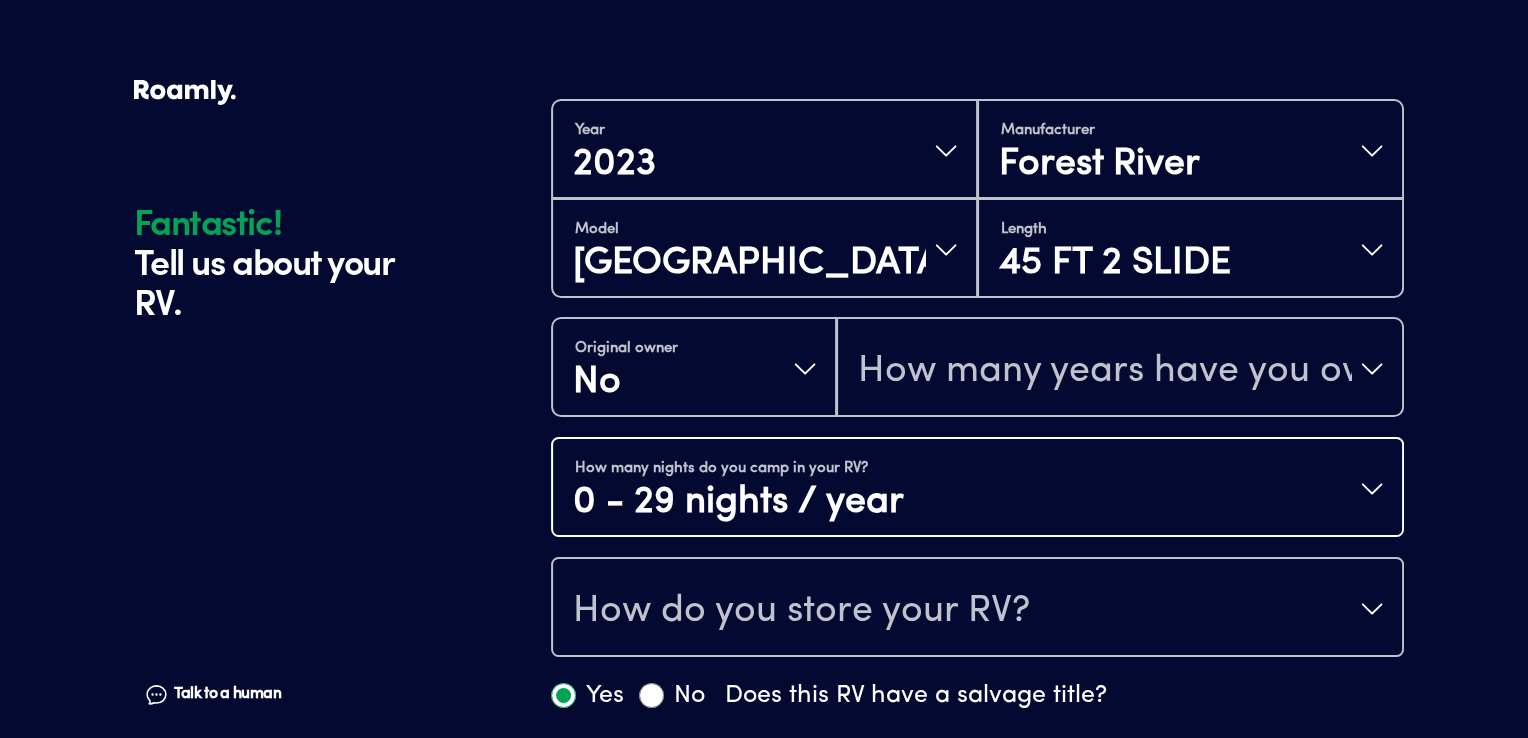 scroll, scrollTop: 0, scrollLeft: 0, axis: both 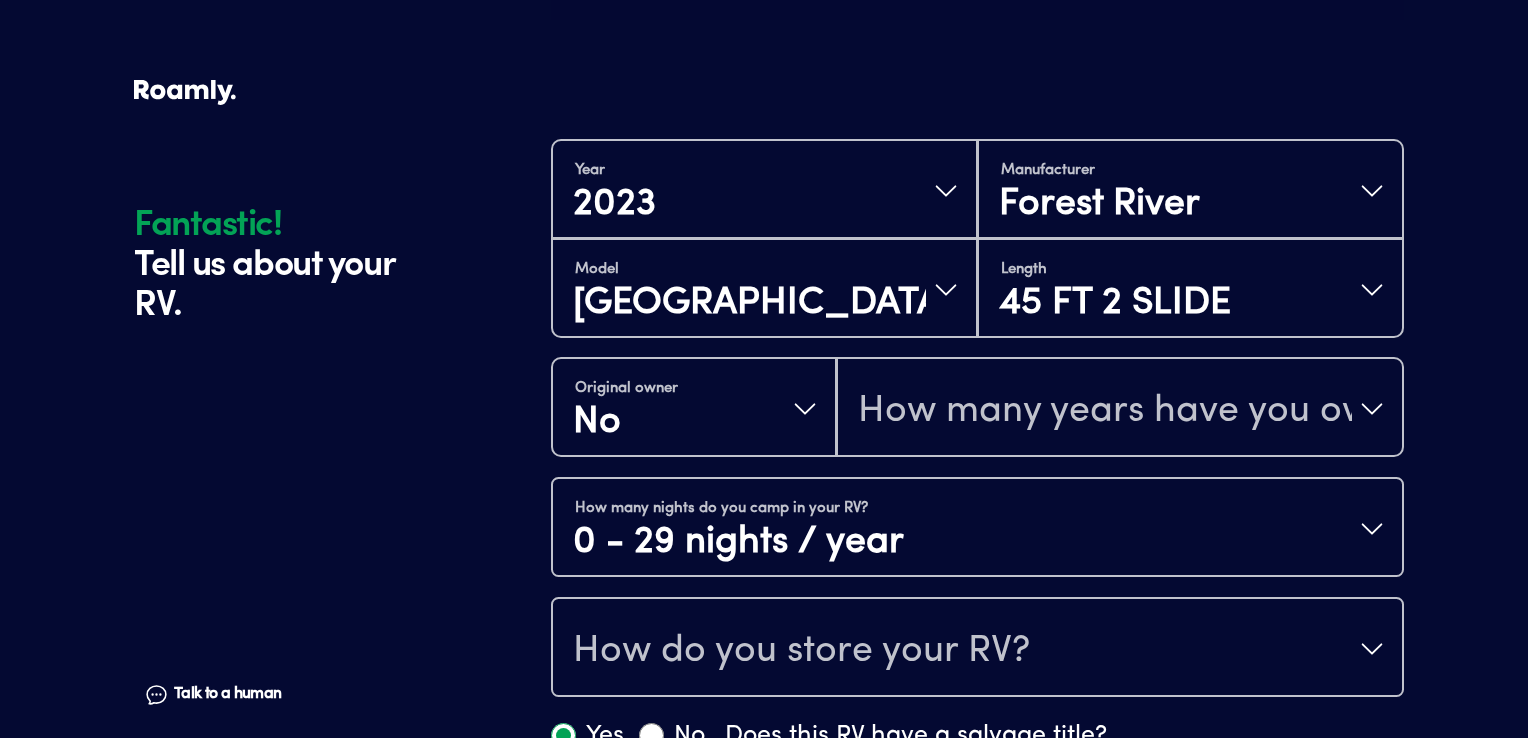 click on "How do you store your RV?" at bounding box center [801, 651] 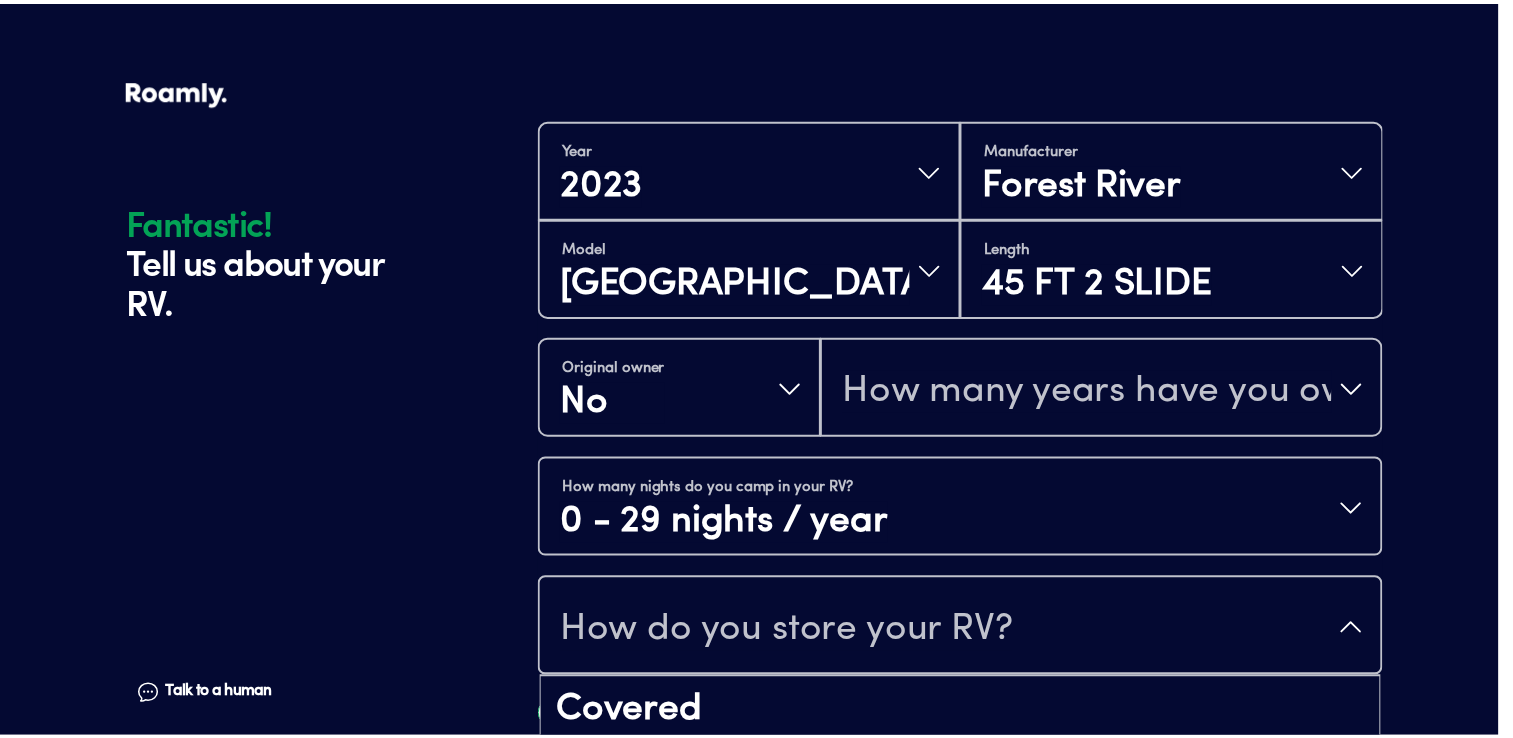 scroll, scrollTop: 24, scrollLeft: 0, axis: vertical 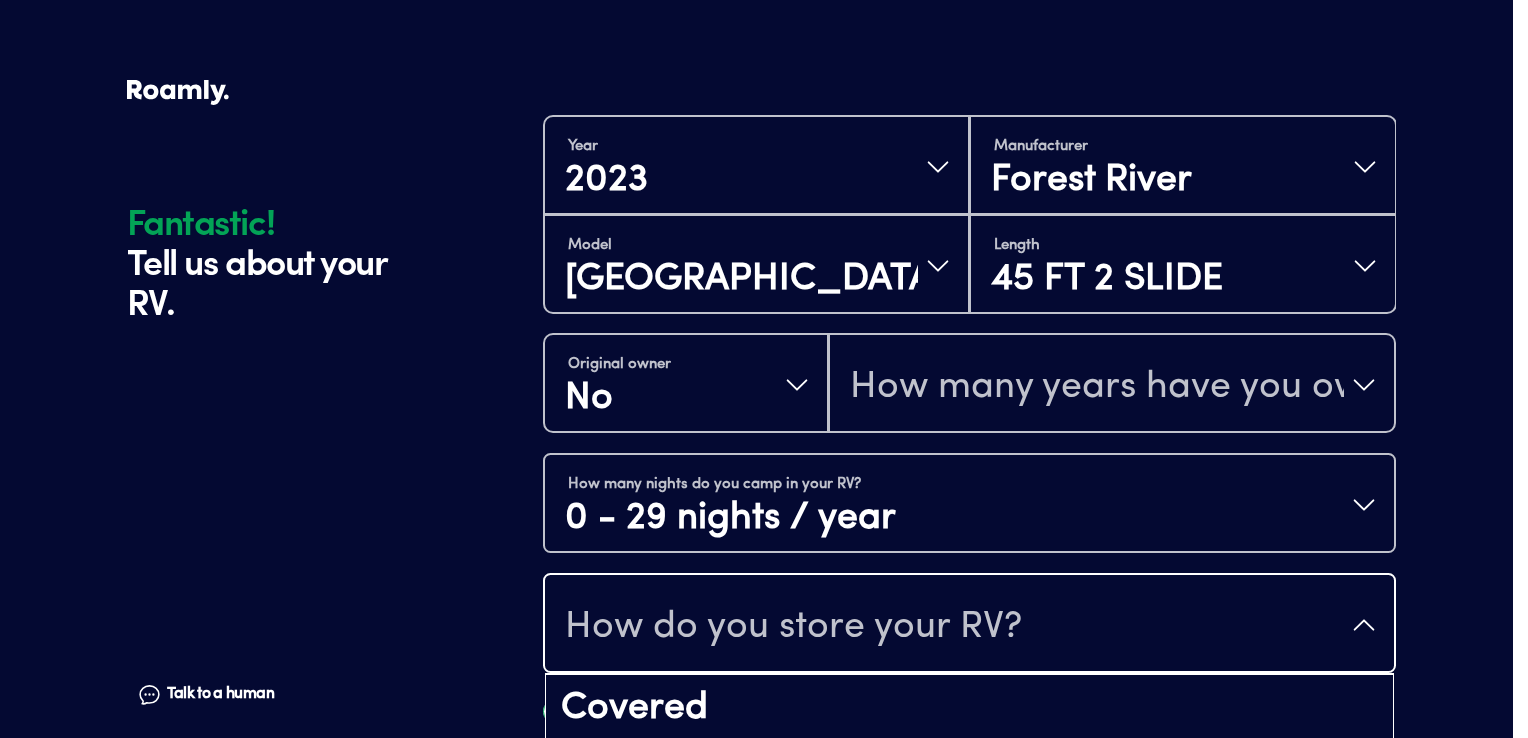 click on "Fantastic! Tell us about your RV. Talk to a human Chat 1 2 3 4+ Edit How many RVs or Trailers do you want to cover? Fantastic! Tell us about your RV. Talk to a human Chat Year [DATE] Manufacturer Forest River Model [GEOGRAPHIC_DATA] Length 45 FT 2 SLIDE Original owner No How many years have you owned it? How many nights do you camp in your RV? 0 - 29 nights / year How do you store your RV? Covered Open lot Enclosed Yes No Does this RV have a salvage title? Please fill out all fields" at bounding box center (756, 248) 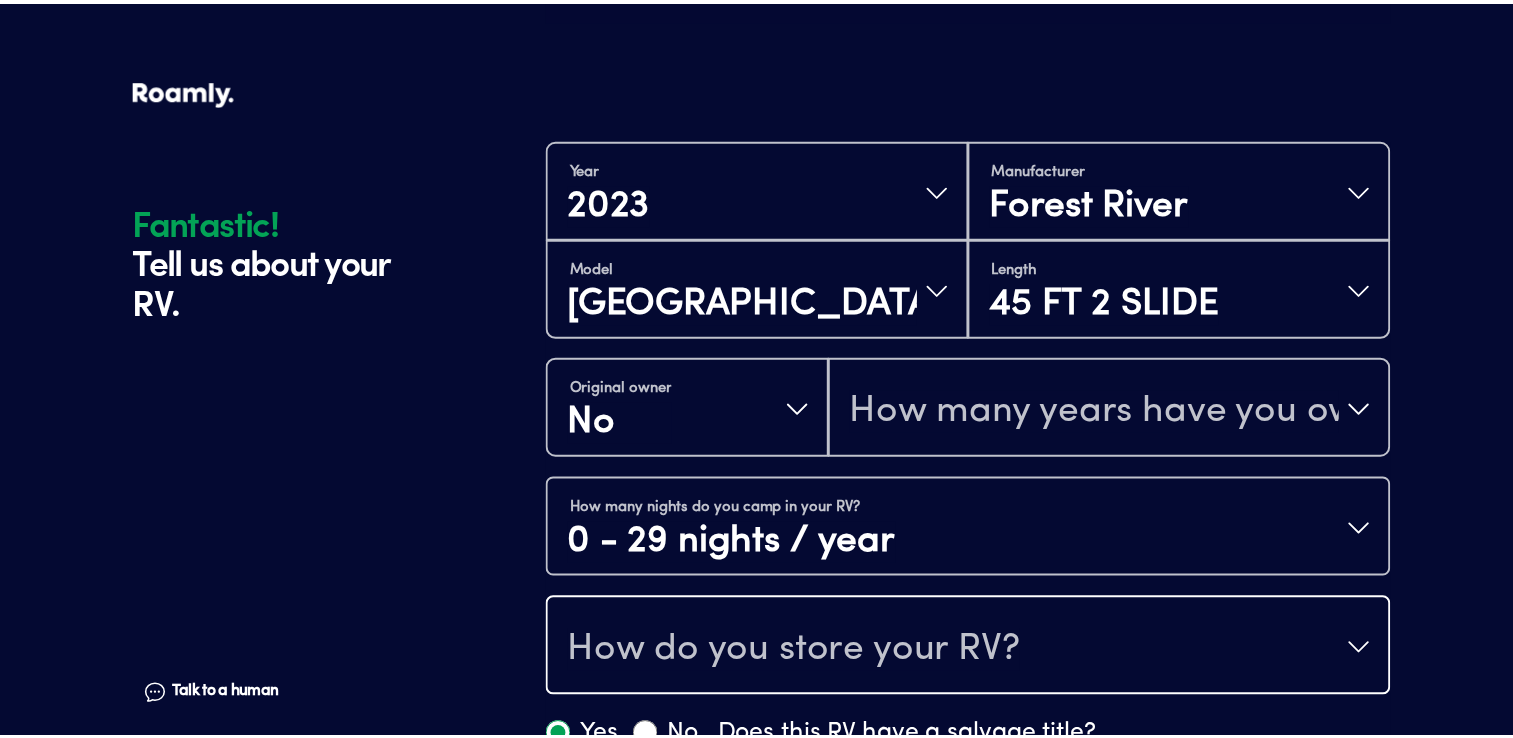 scroll, scrollTop: 0, scrollLeft: 0, axis: both 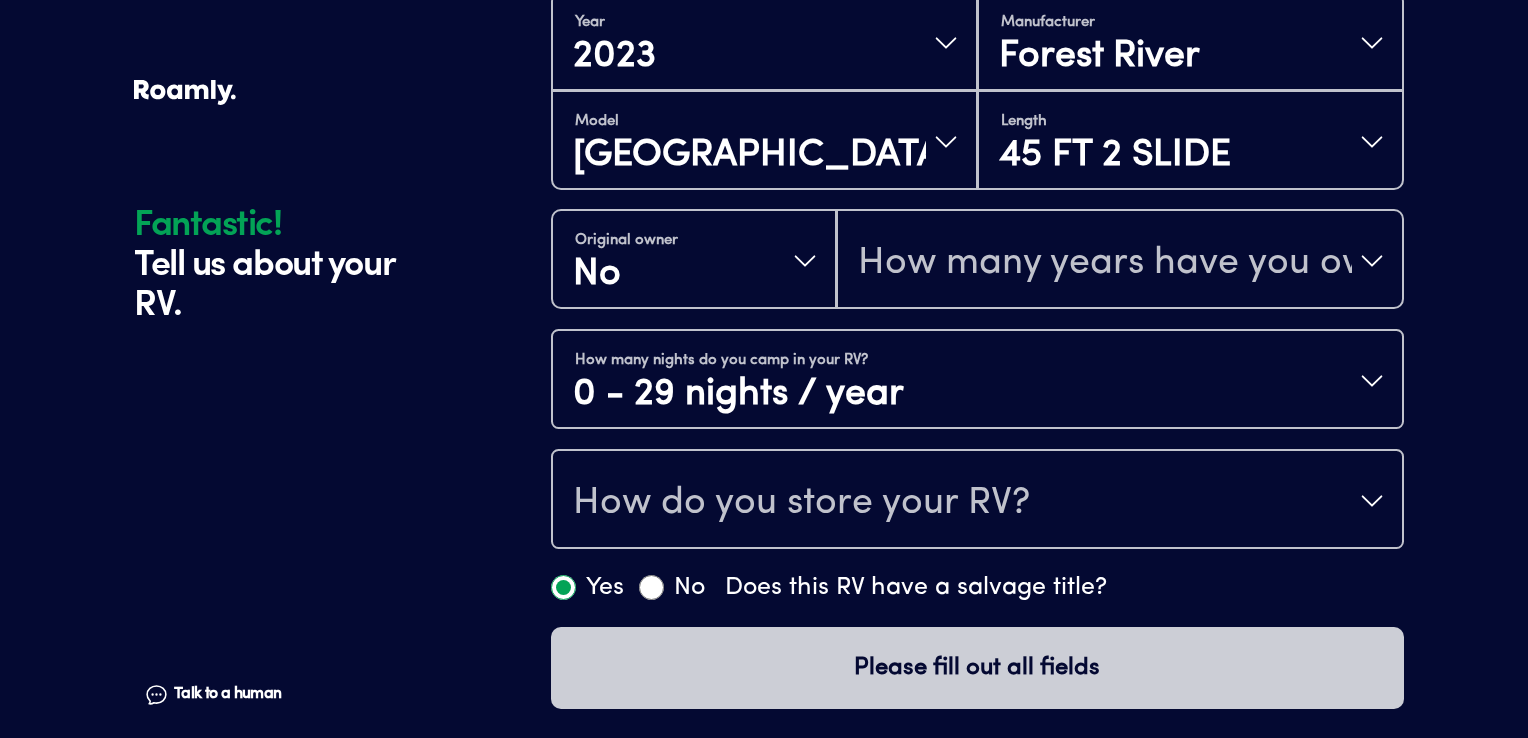 click on "How do you store your RV?" at bounding box center [977, 501] 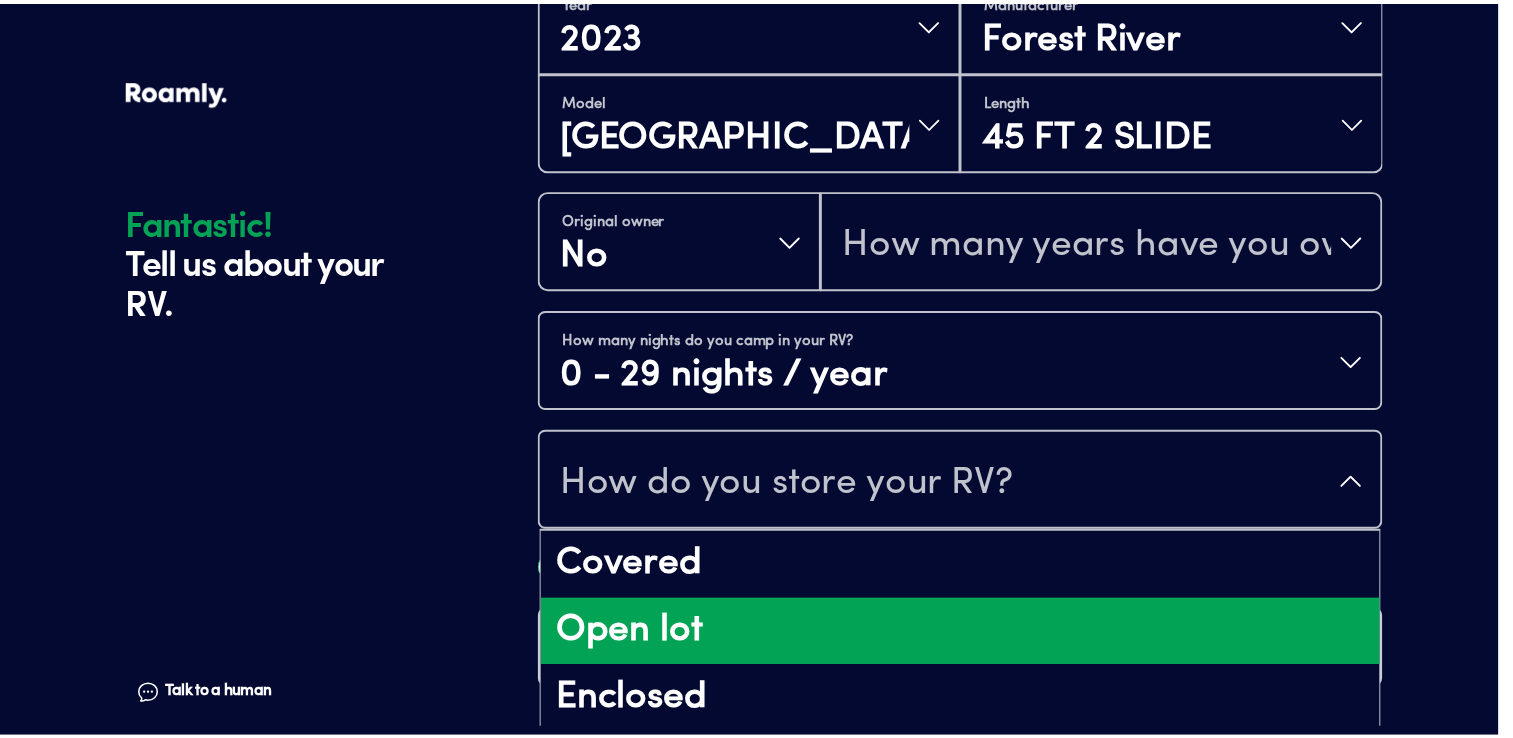 scroll, scrollTop: 24, scrollLeft: 0, axis: vertical 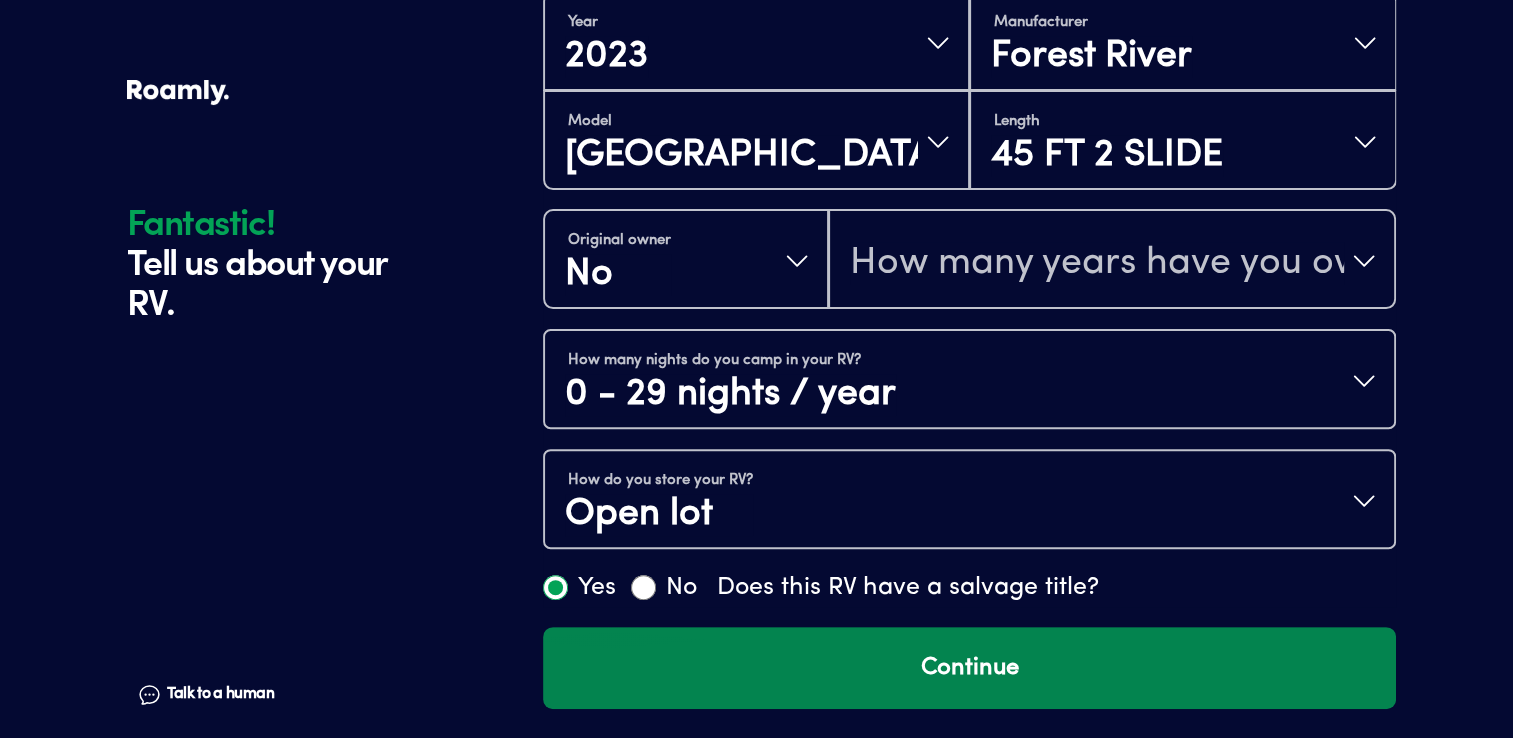 click on "Continue" at bounding box center [969, 668] 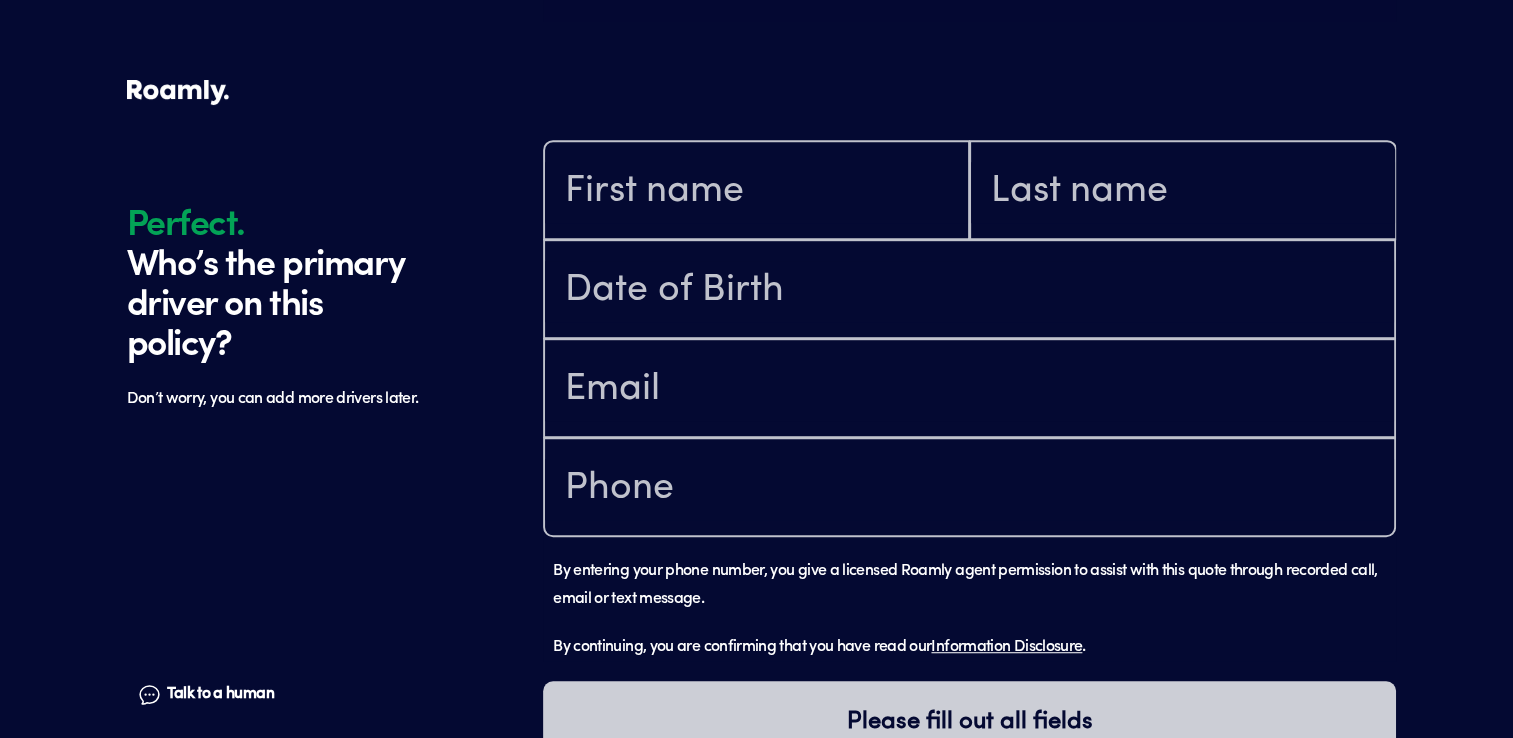 scroll, scrollTop: 1184, scrollLeft: 0, axis: vertical 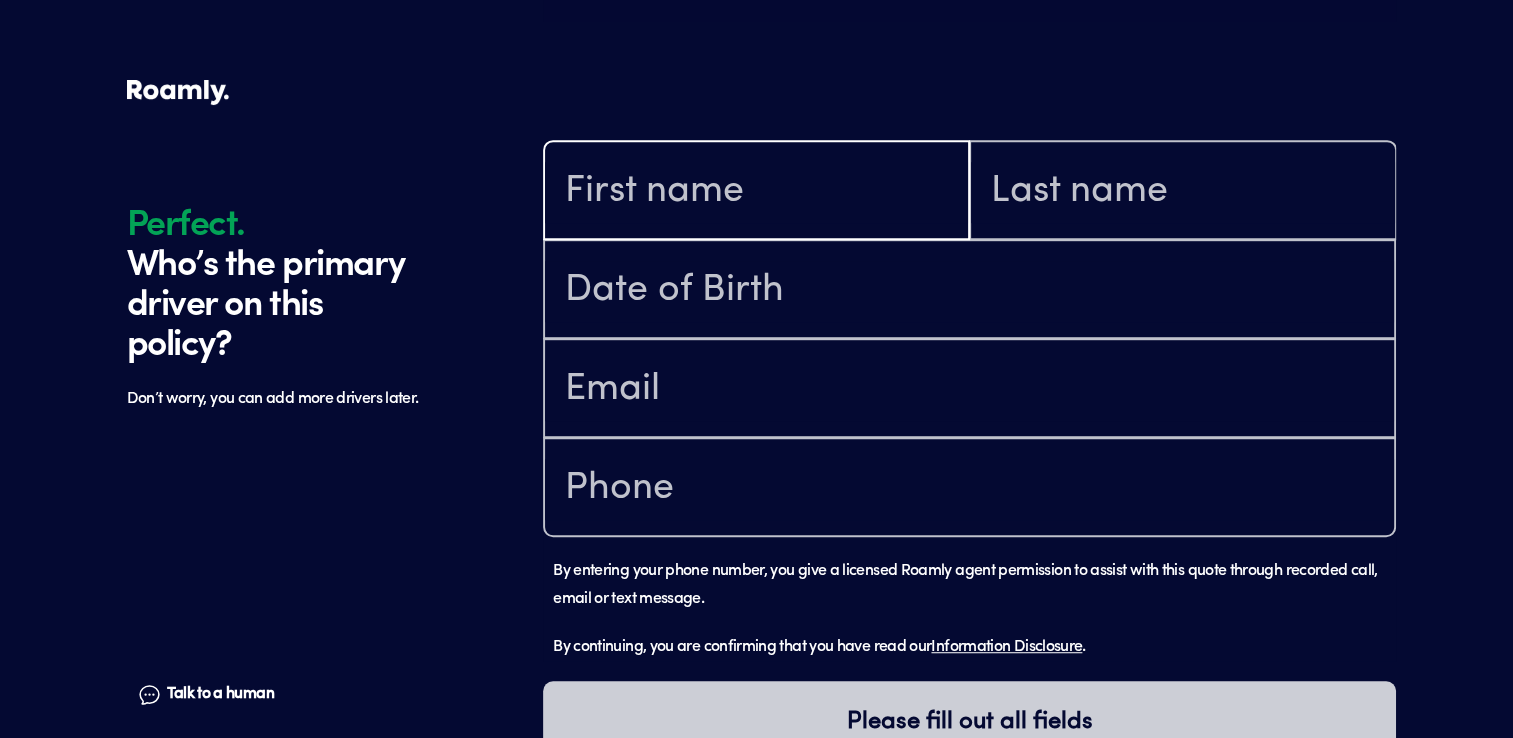 click at bounding box center (756, 192) 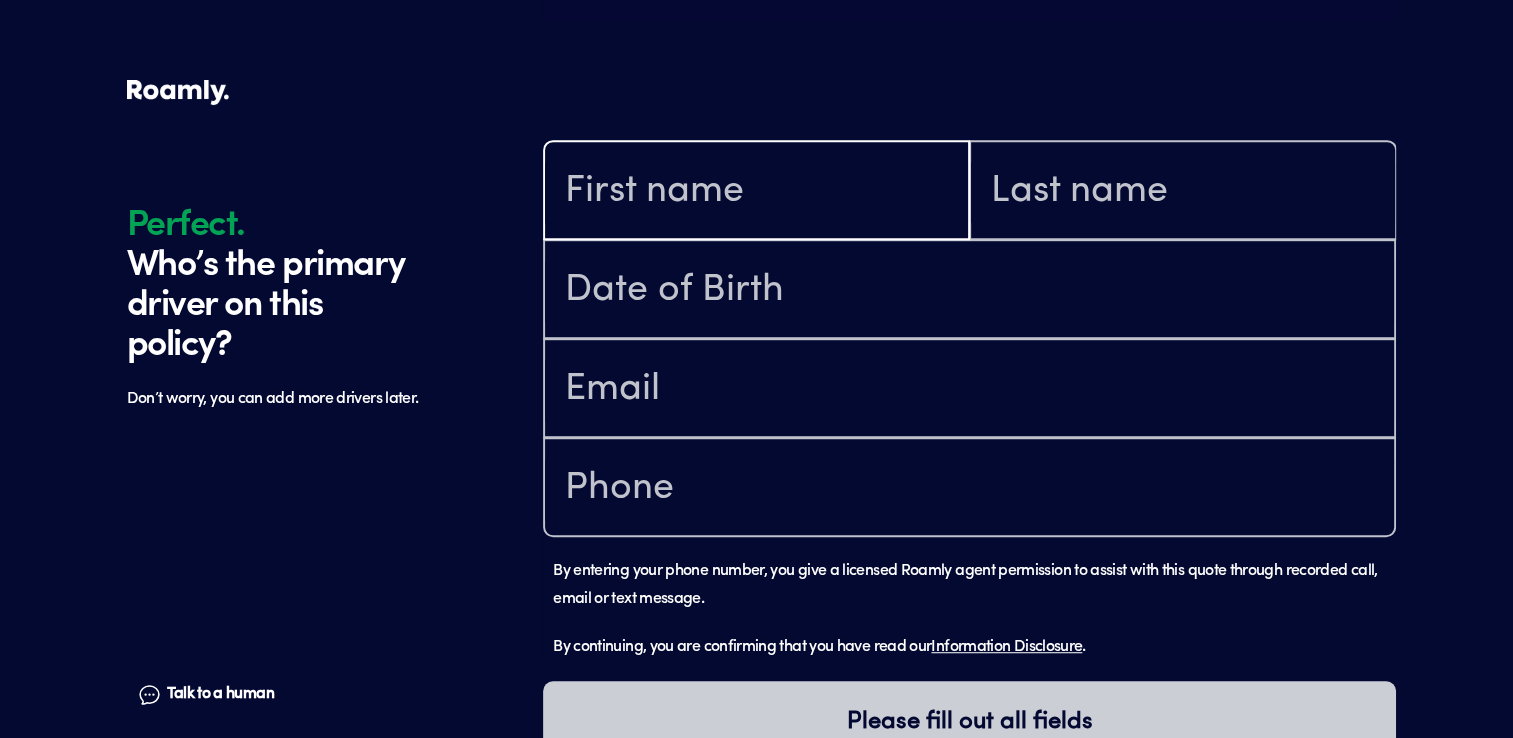 type on "[PERSON_NAME]" 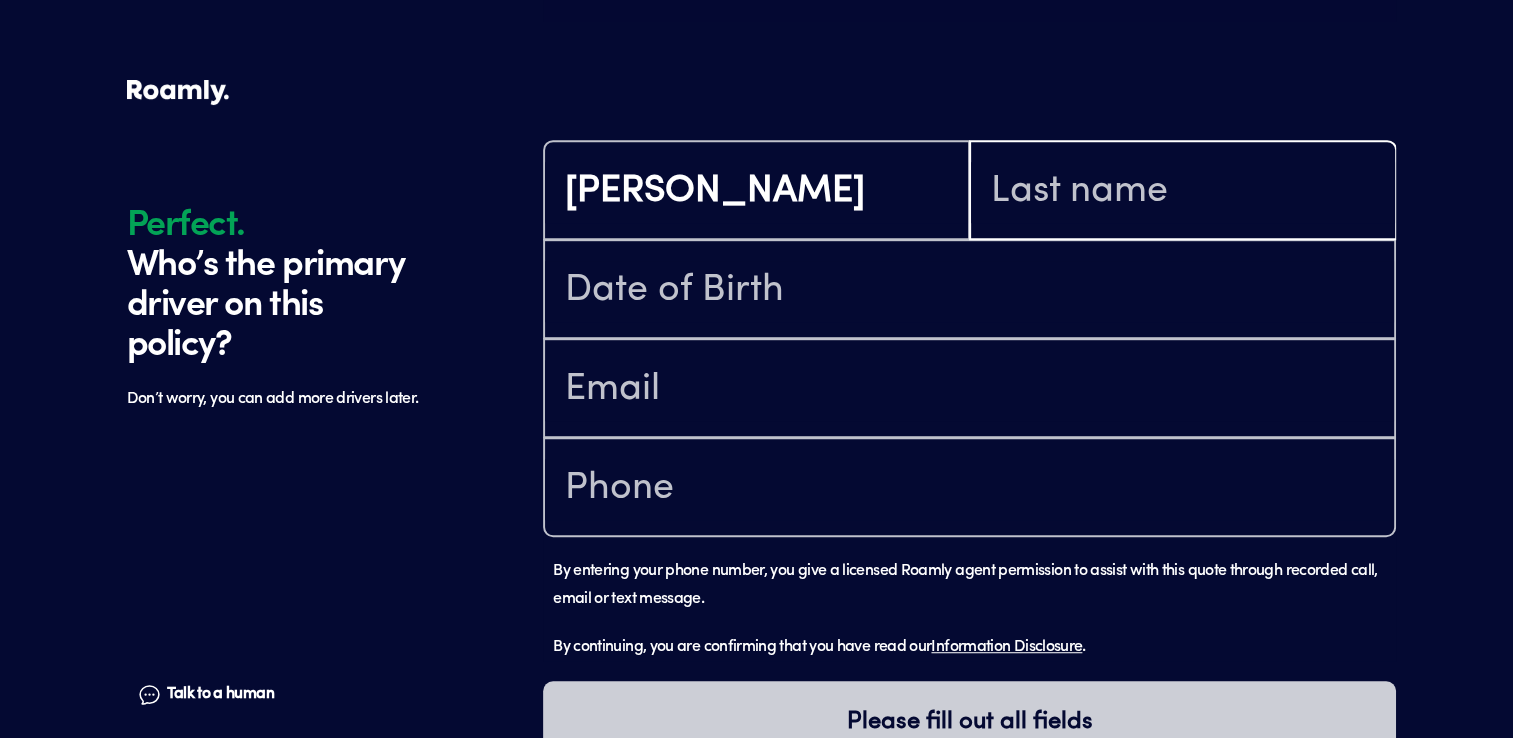 type on "[PERSON_NAME]" 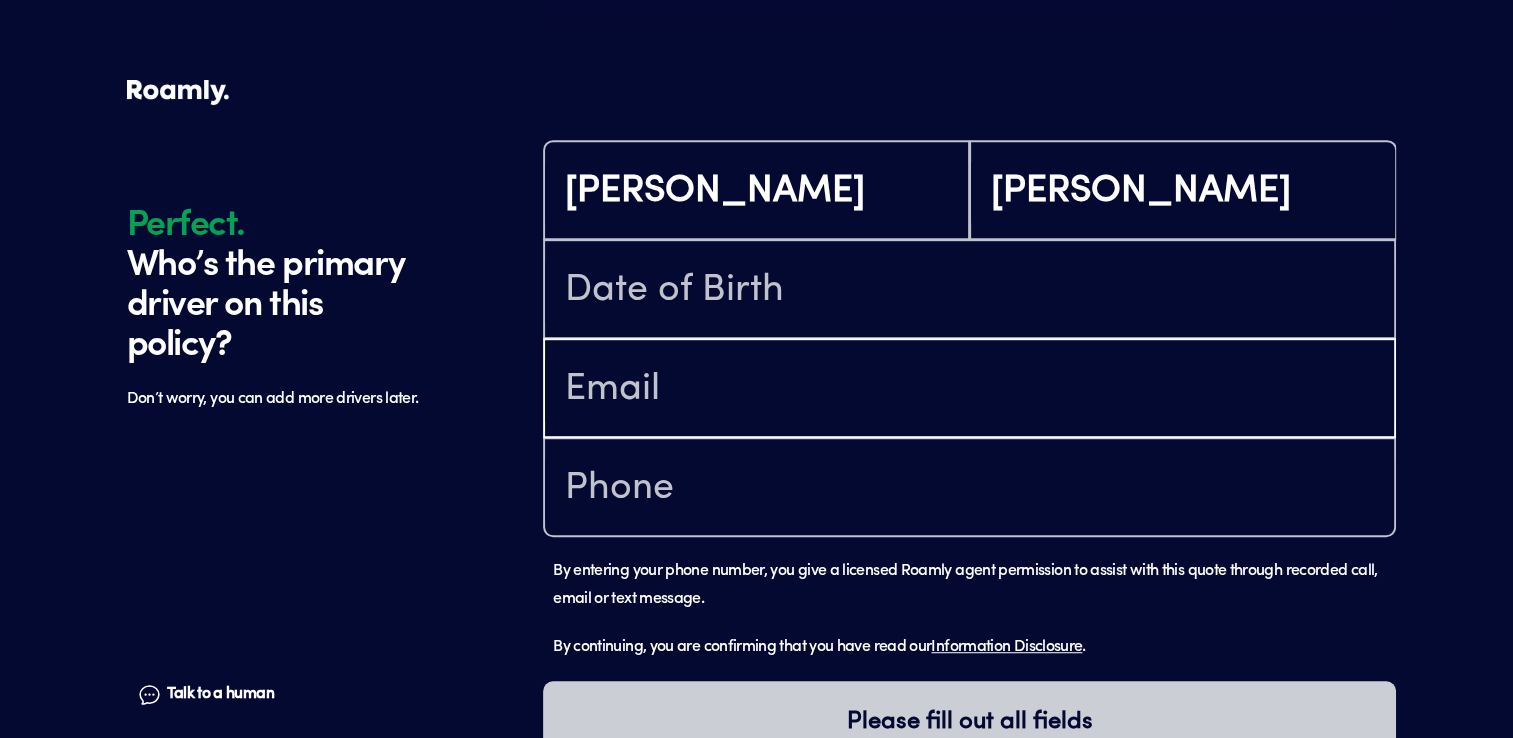 type on "[EMAIL_ADDRESS][DOMAIN_NAME]" 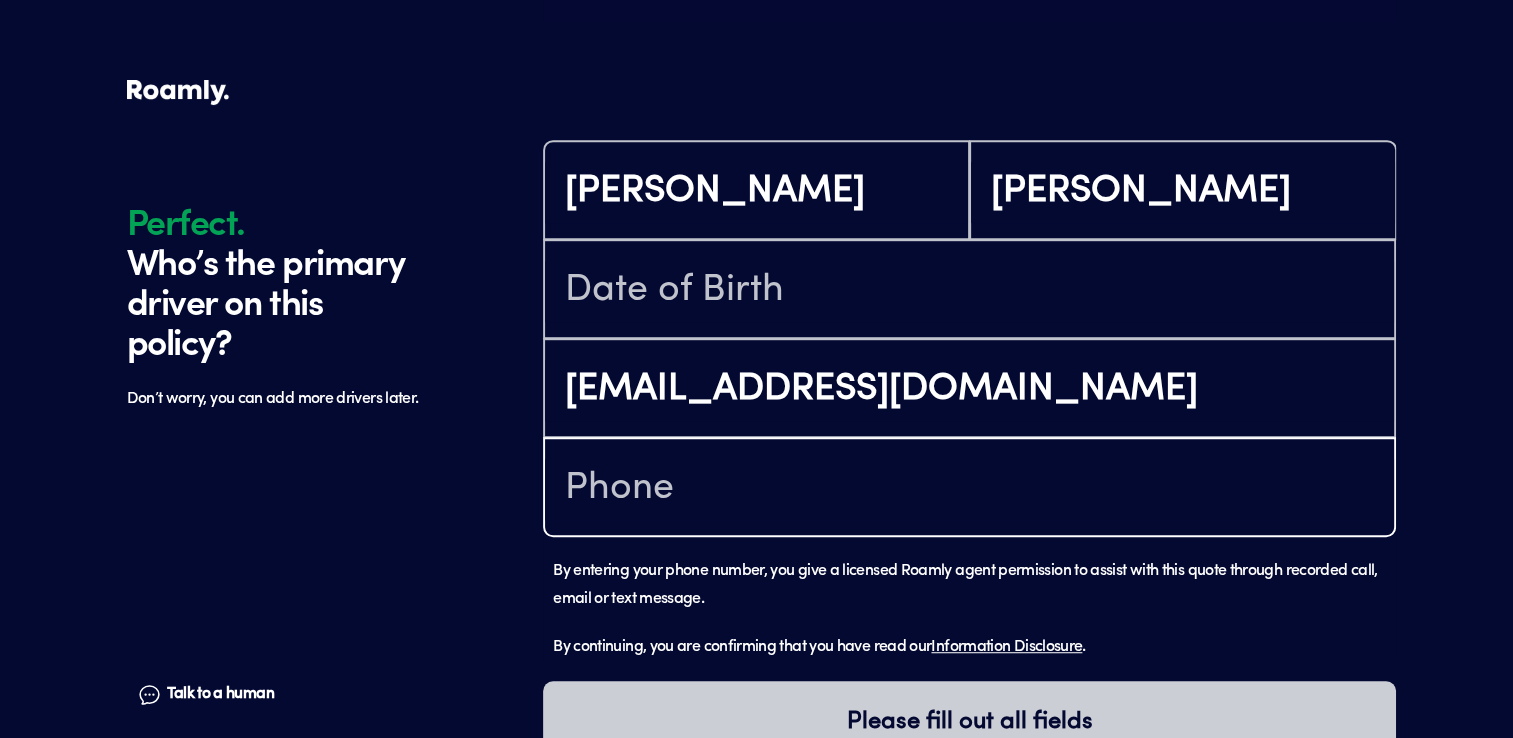 type on "[PHONE_NUMBER]" 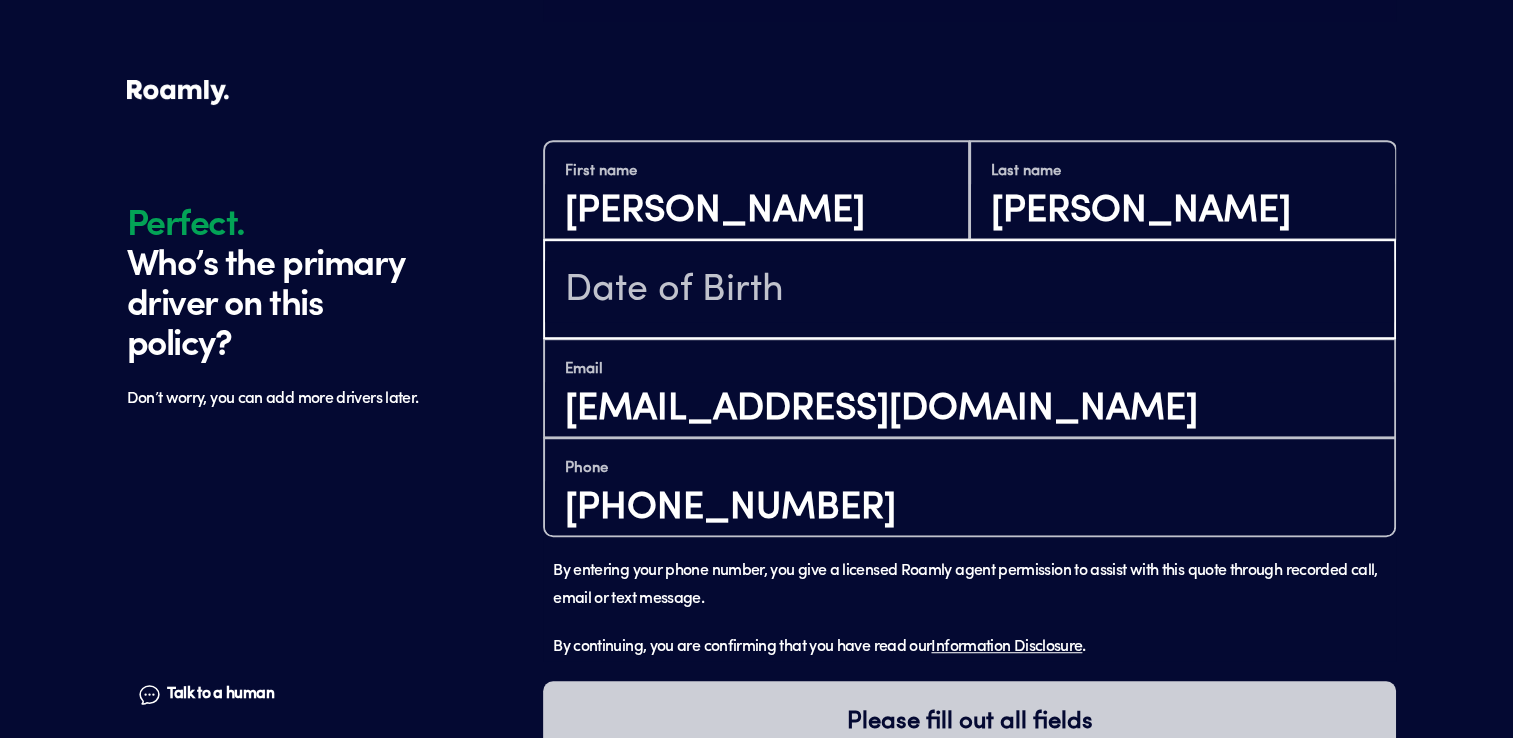 click at bounding box center (969, 291) 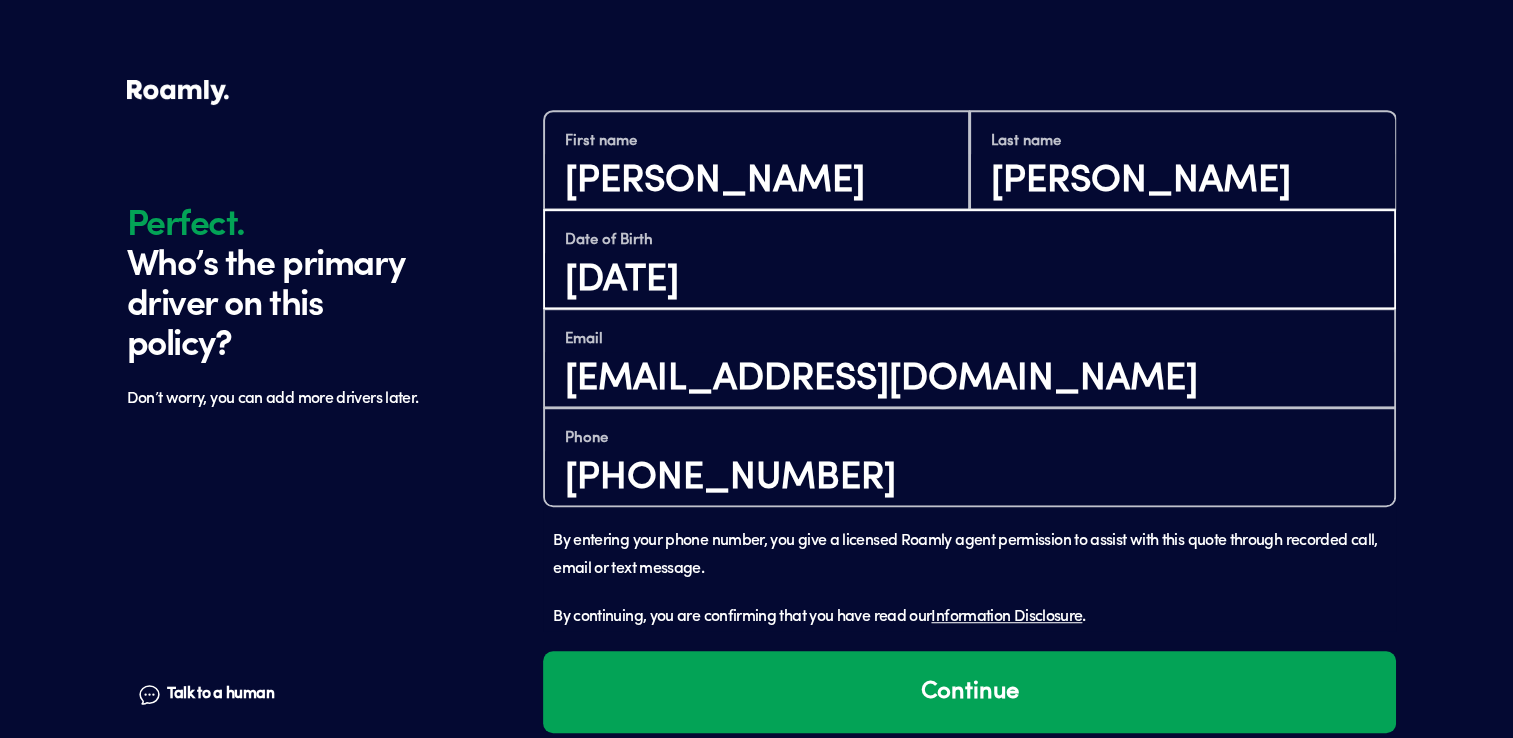 scroll, scrollTop: 1238, scrollLeft: 0, axis: vertical 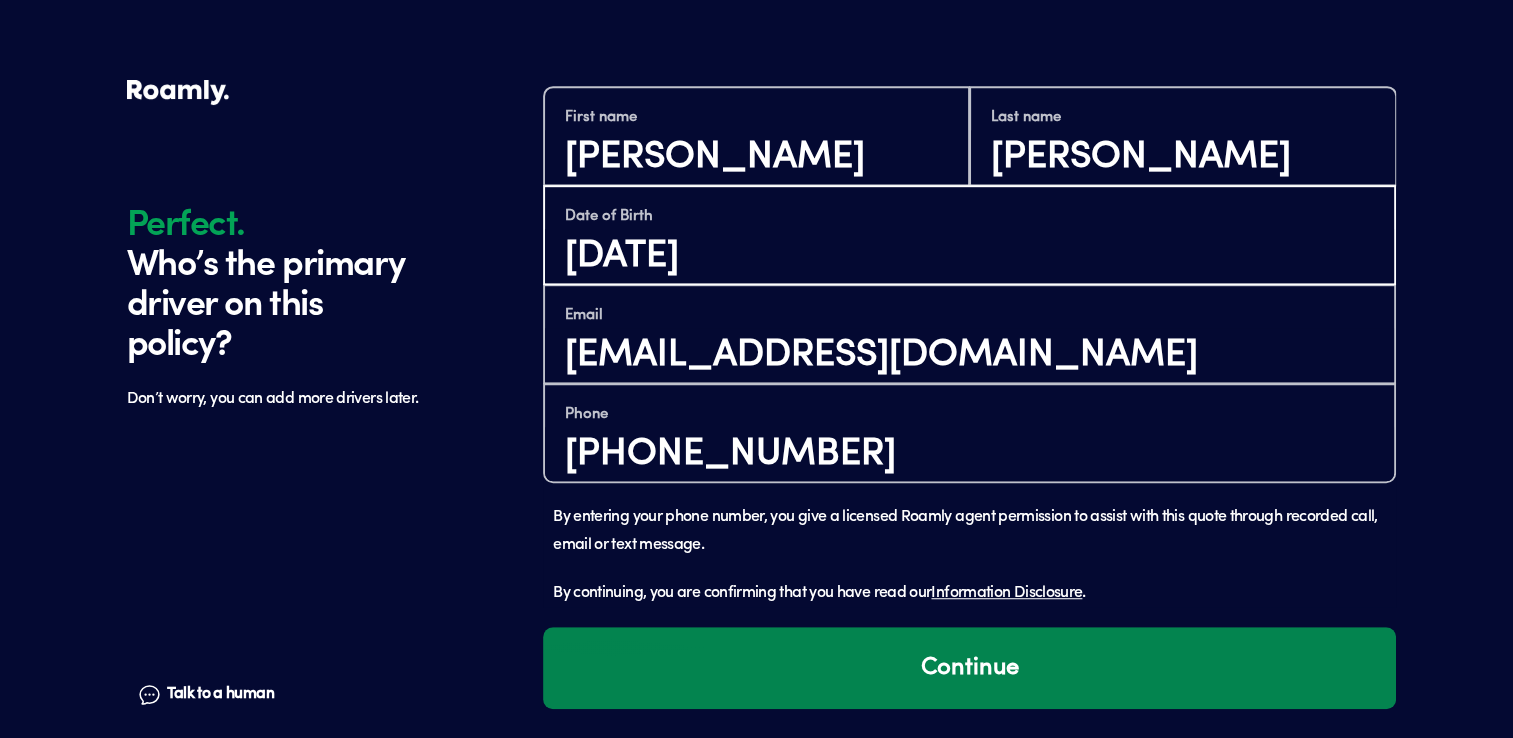type on "[DATE]" 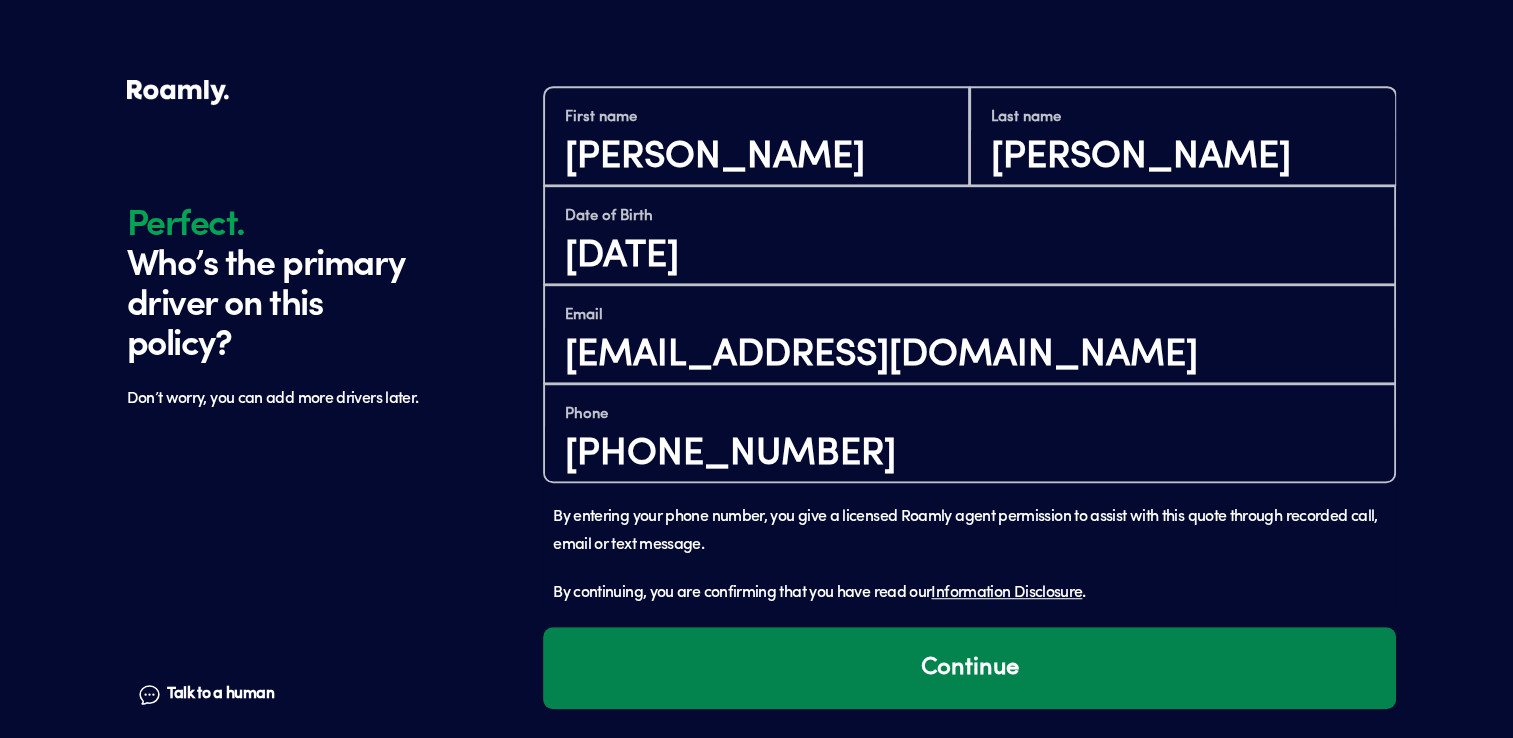 click on "Continue" at bounding box center (969, 668) 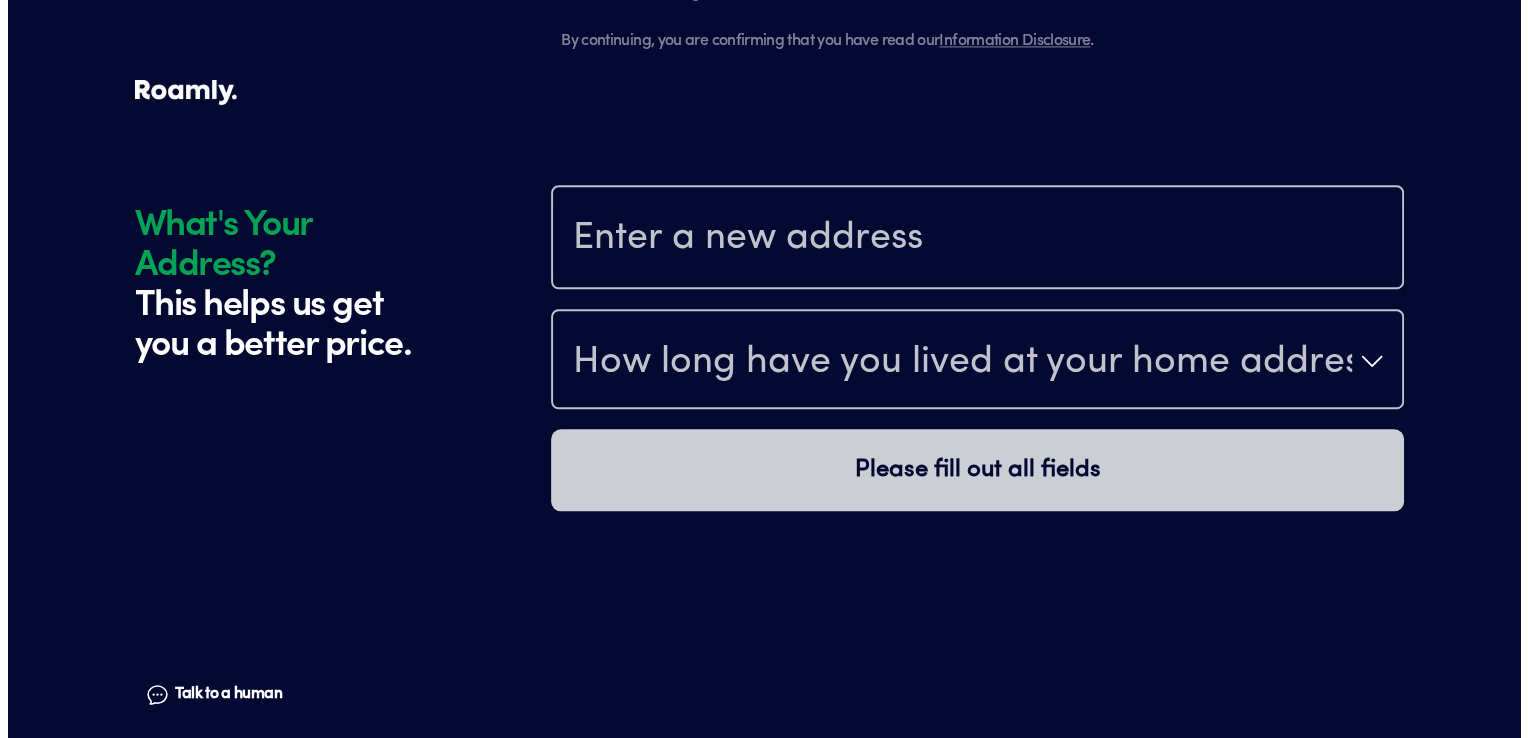 scroll, scrollTop: 1866, scrollLeft: 0, axis: vertical 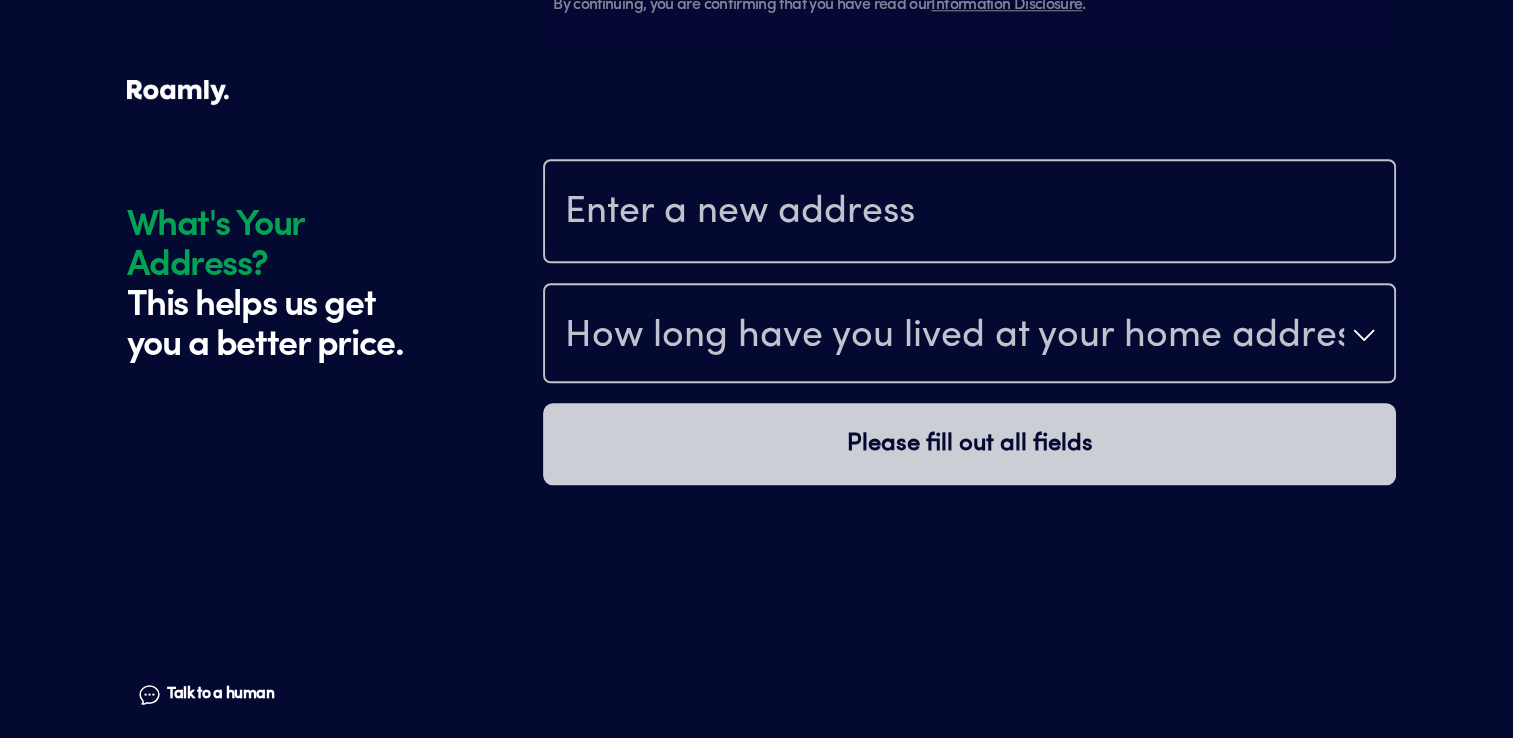 click at bounding box center [969, 213] 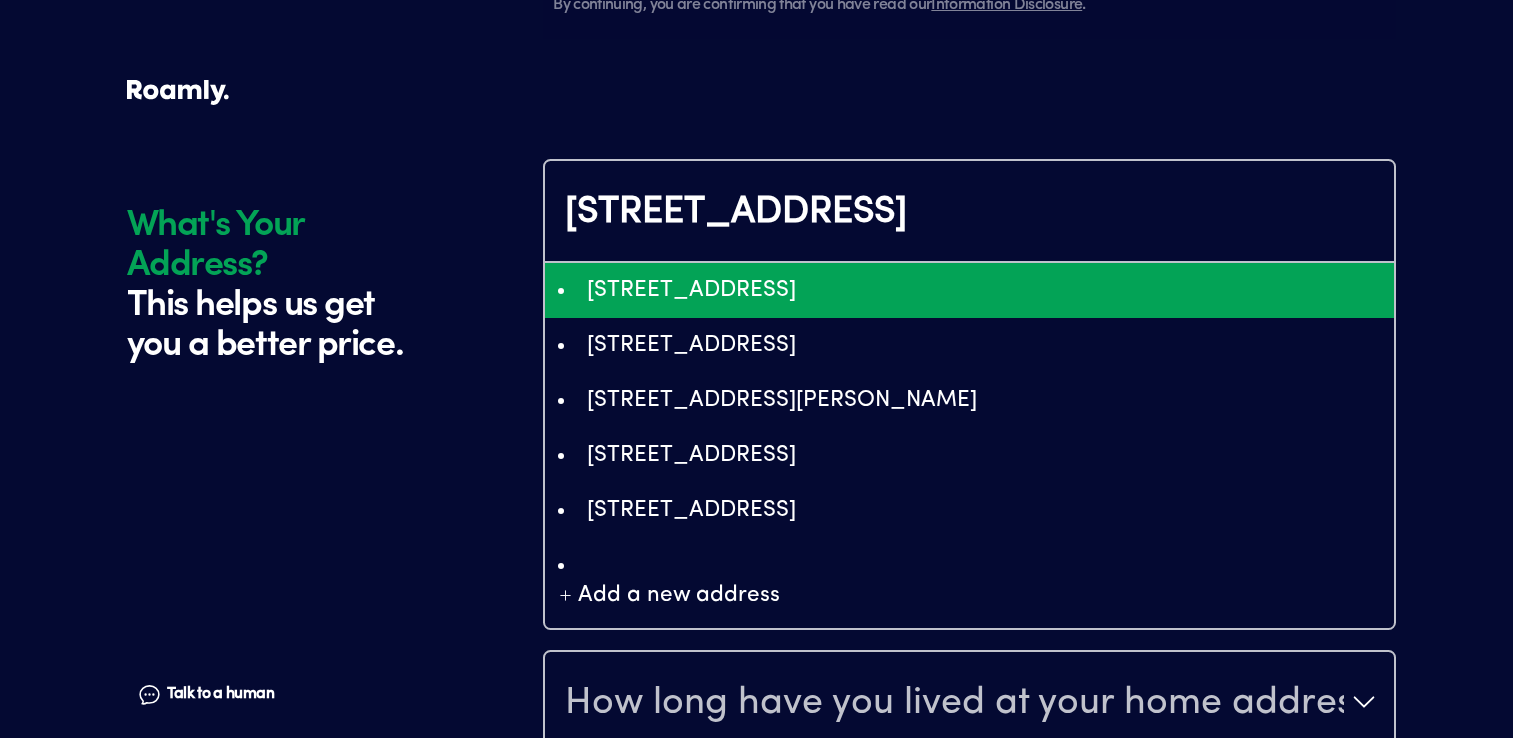 type on "ChIJbXGEFWX3TYYRPKlukmenDrs" 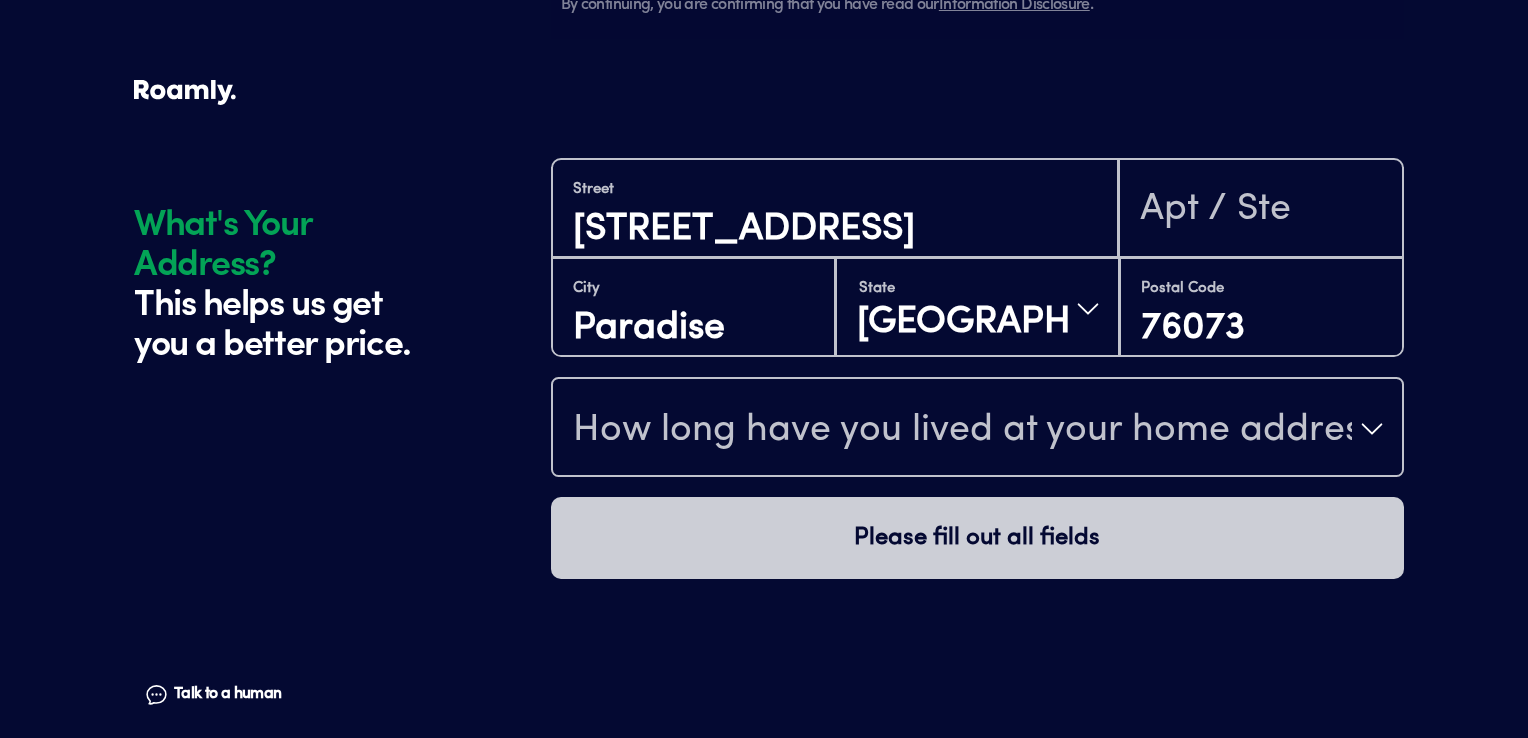 click on "How long have you lived at your home address?" at bounding box center [977, 429] 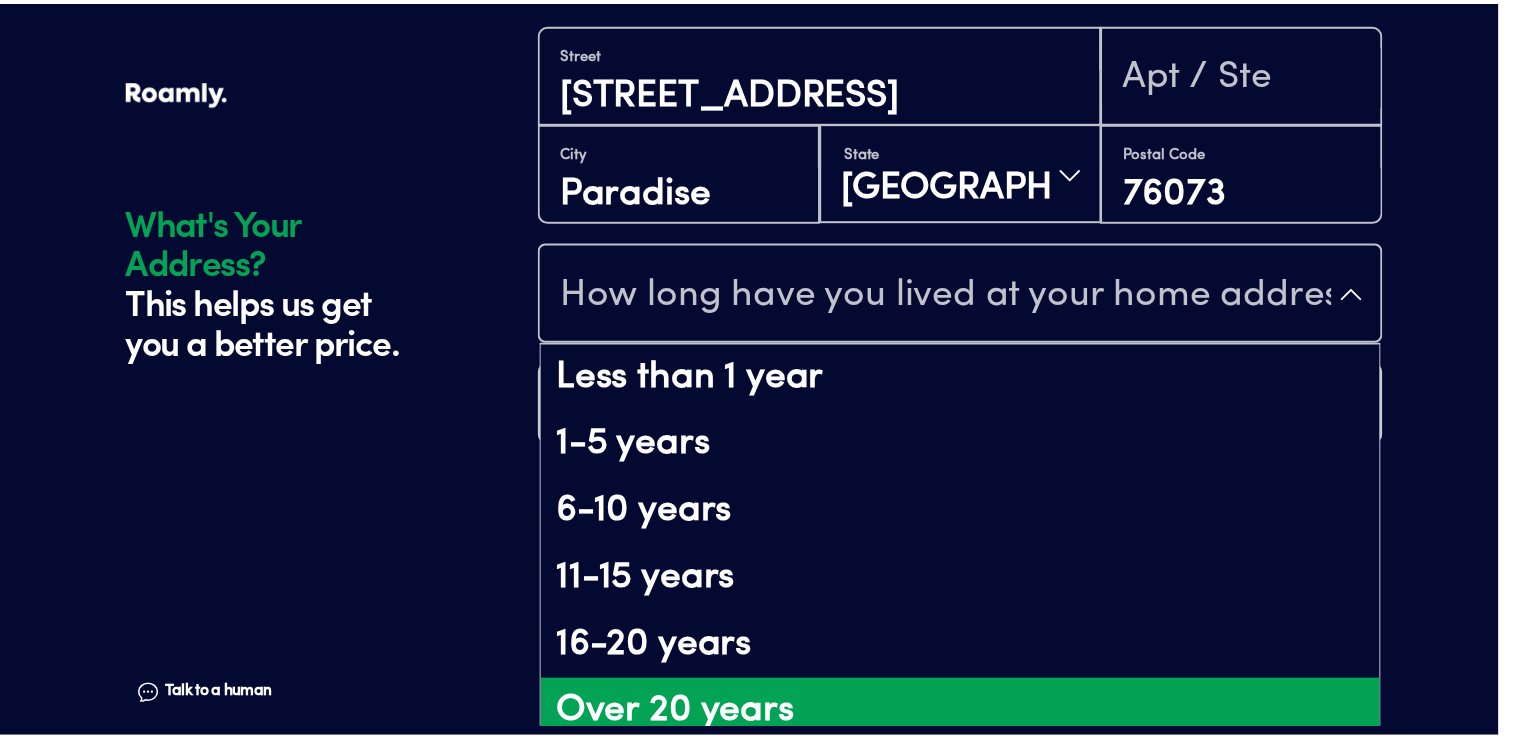 scroll, scrollTop: 154, scrollLeft: 0, axis: vertical 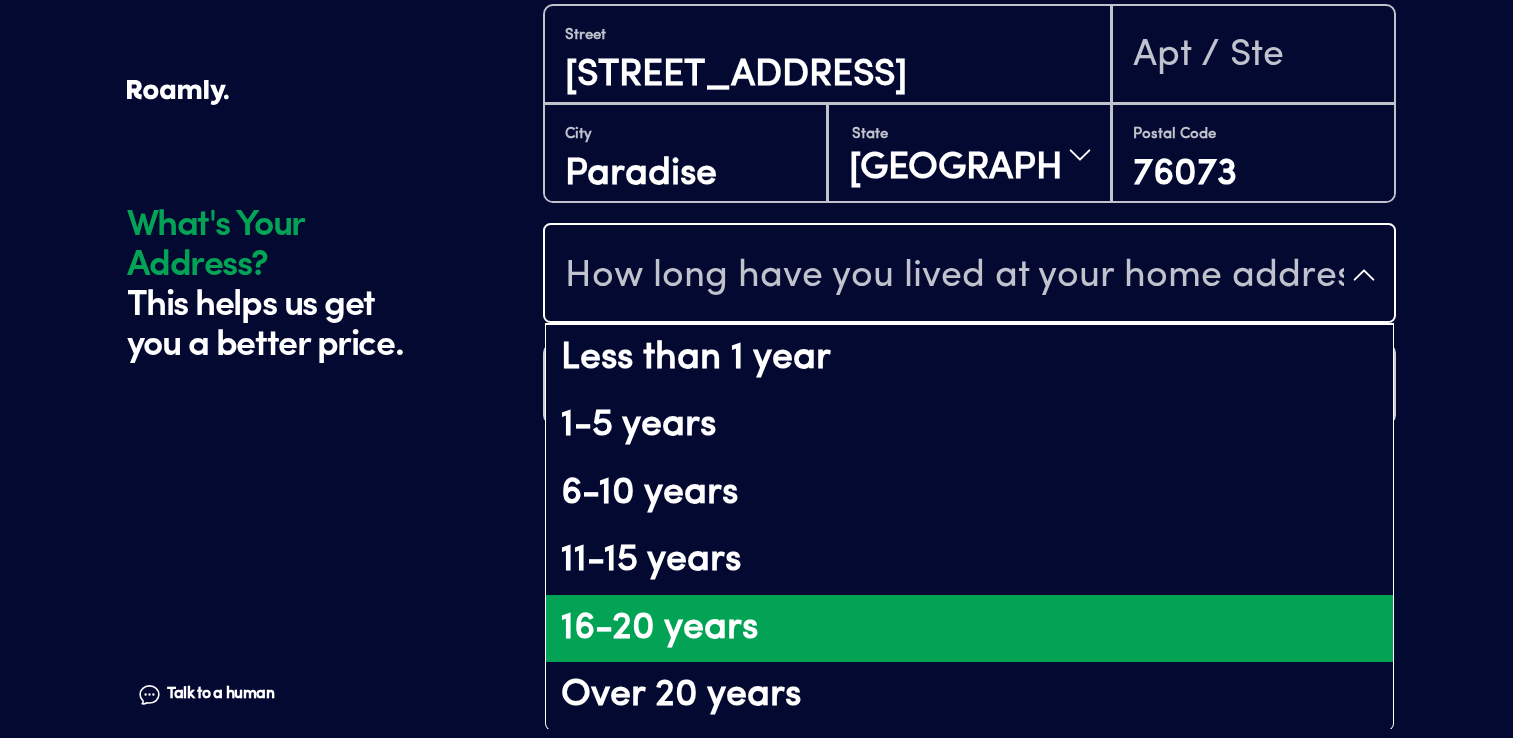 click on "16-20 years" at bounding box center [969, 629] 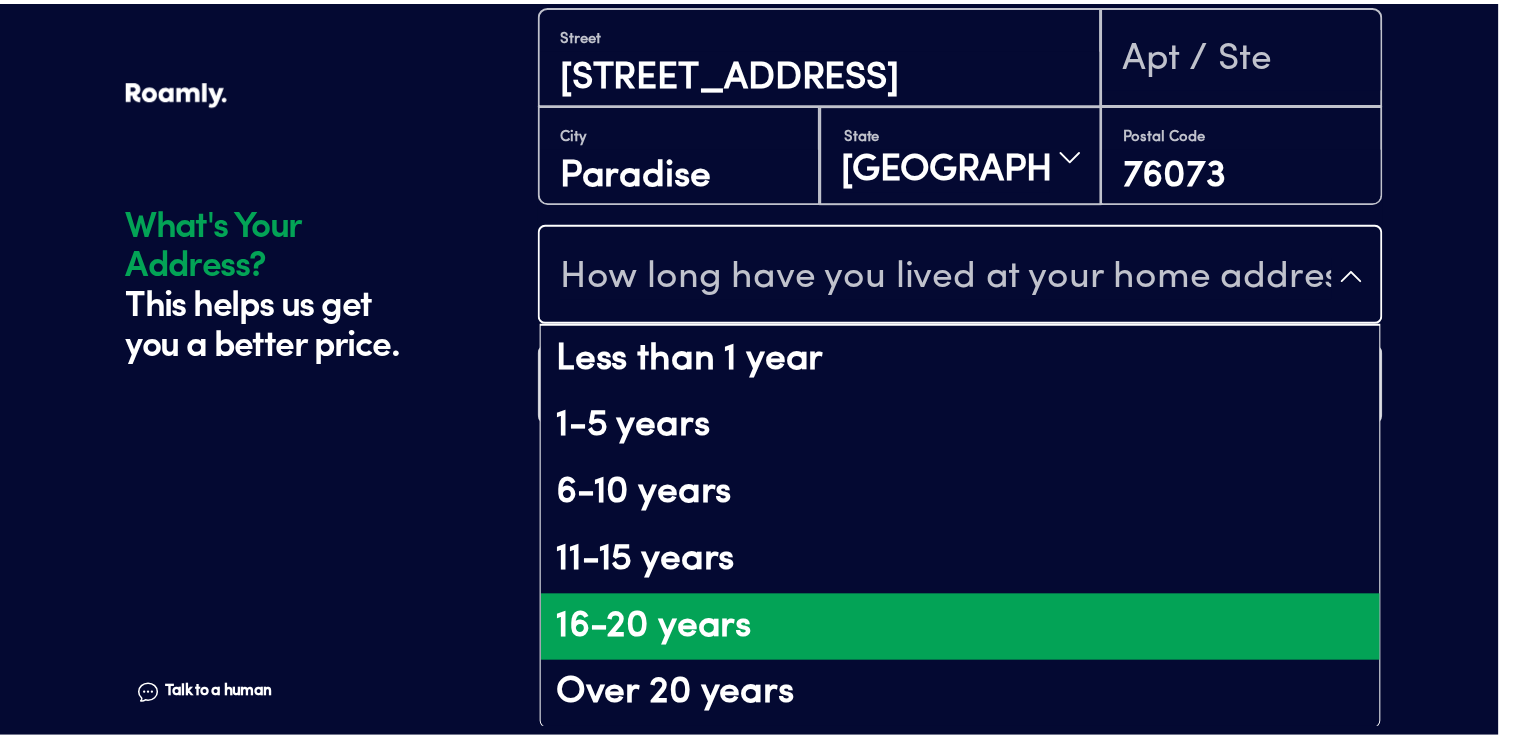 scroll, scrollTop: 0, scrollLeft: 0, axis: both 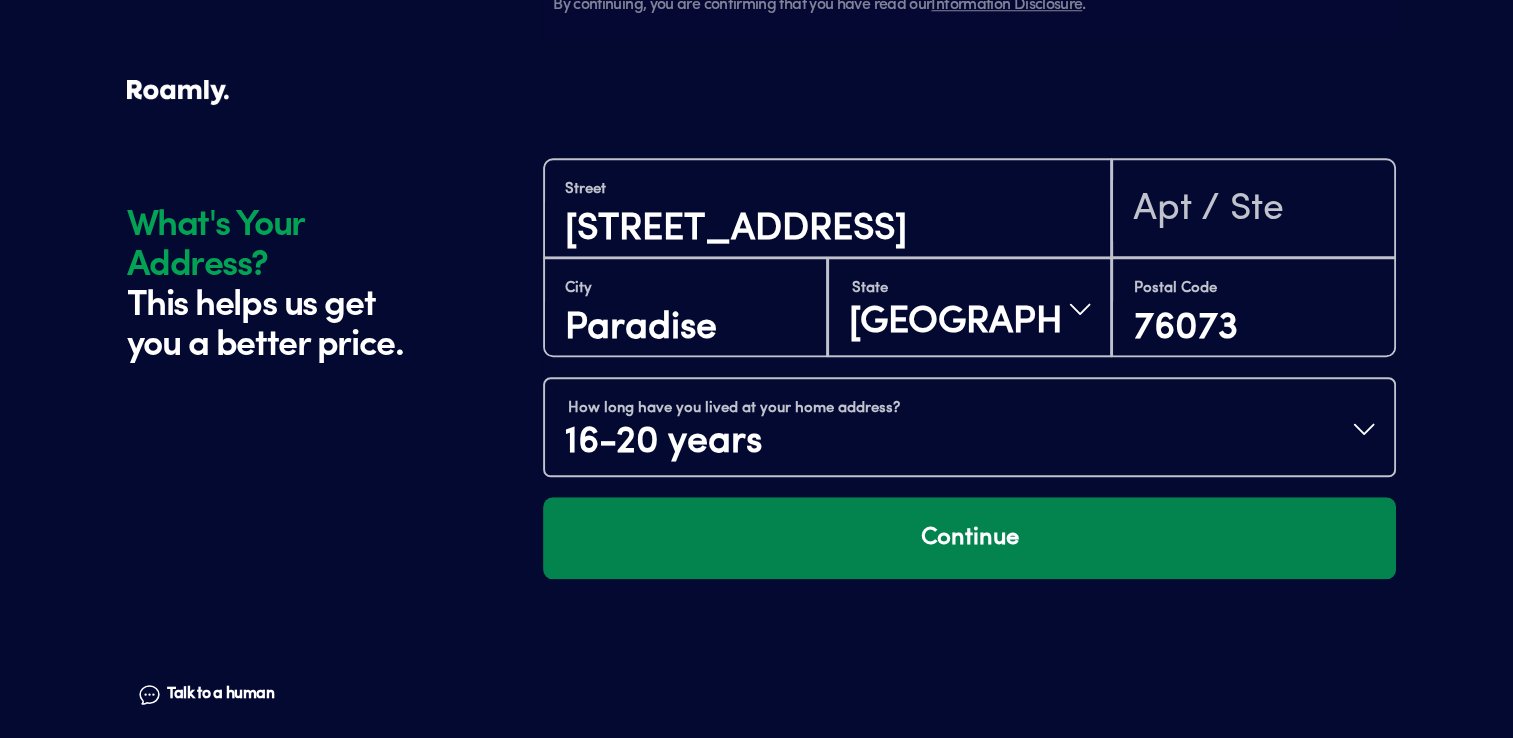 click on "Continue" at bounding box center (969, 538) 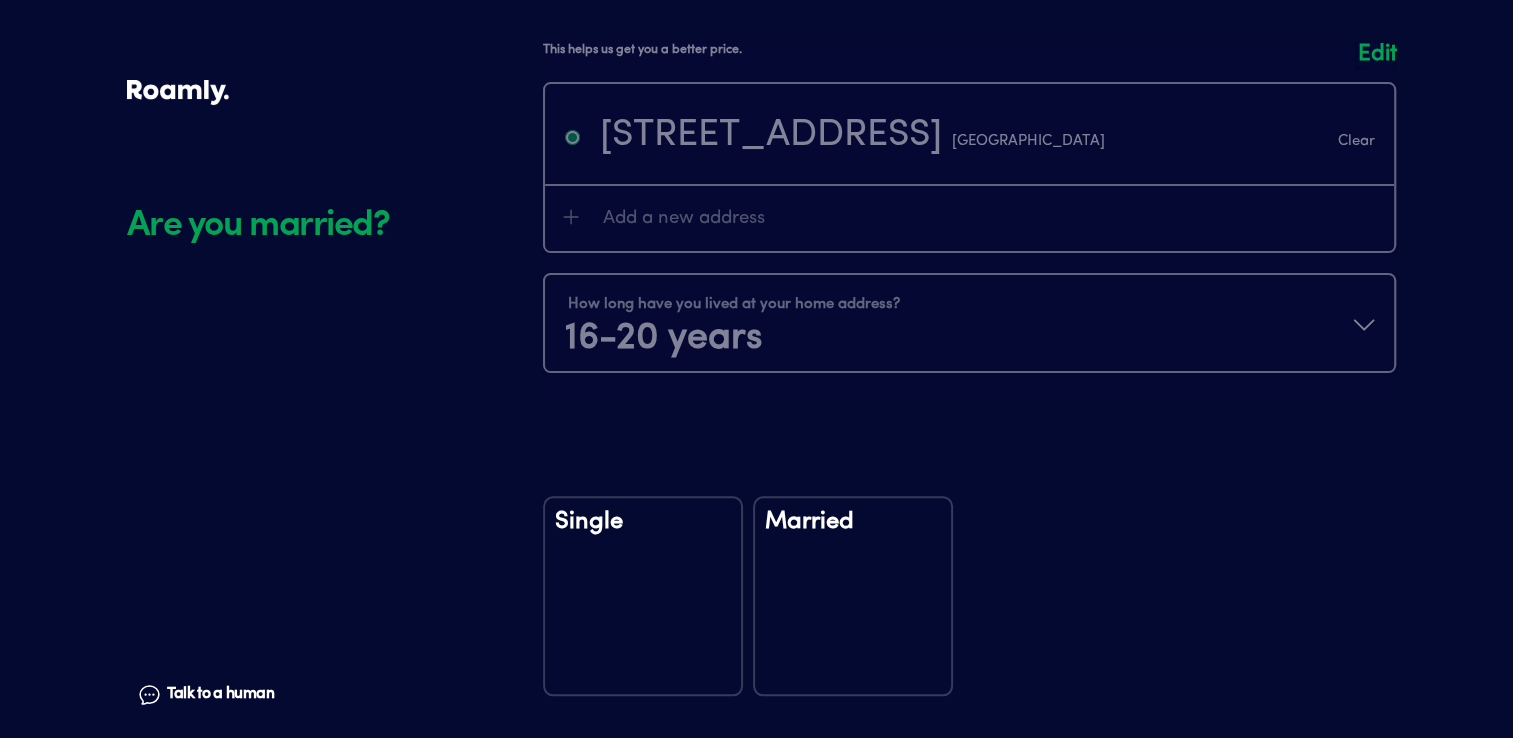 click on "Single Married" at bounding box center (969, 771) 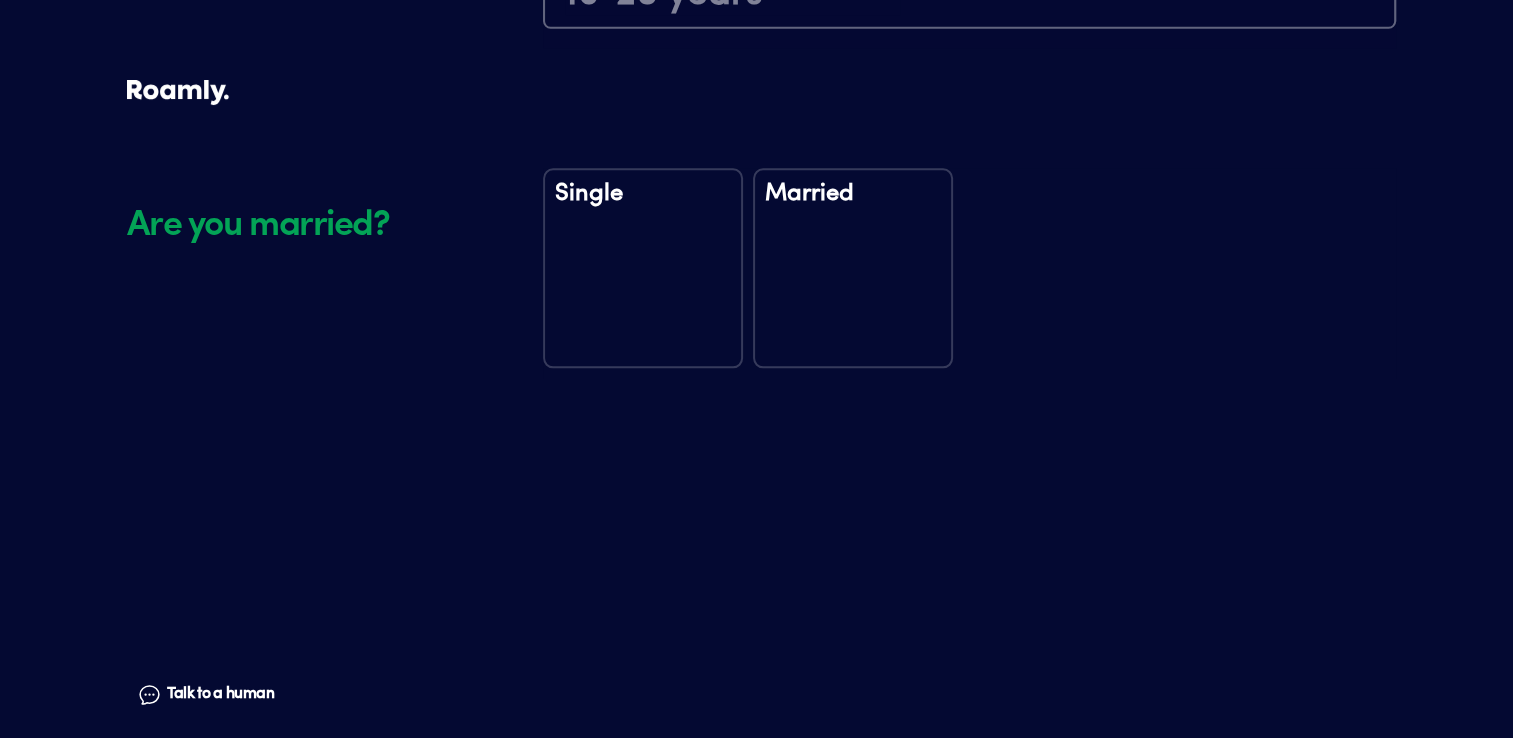 scroll, scrollTop: 2336, scrollLeft: 0, axis: vertical 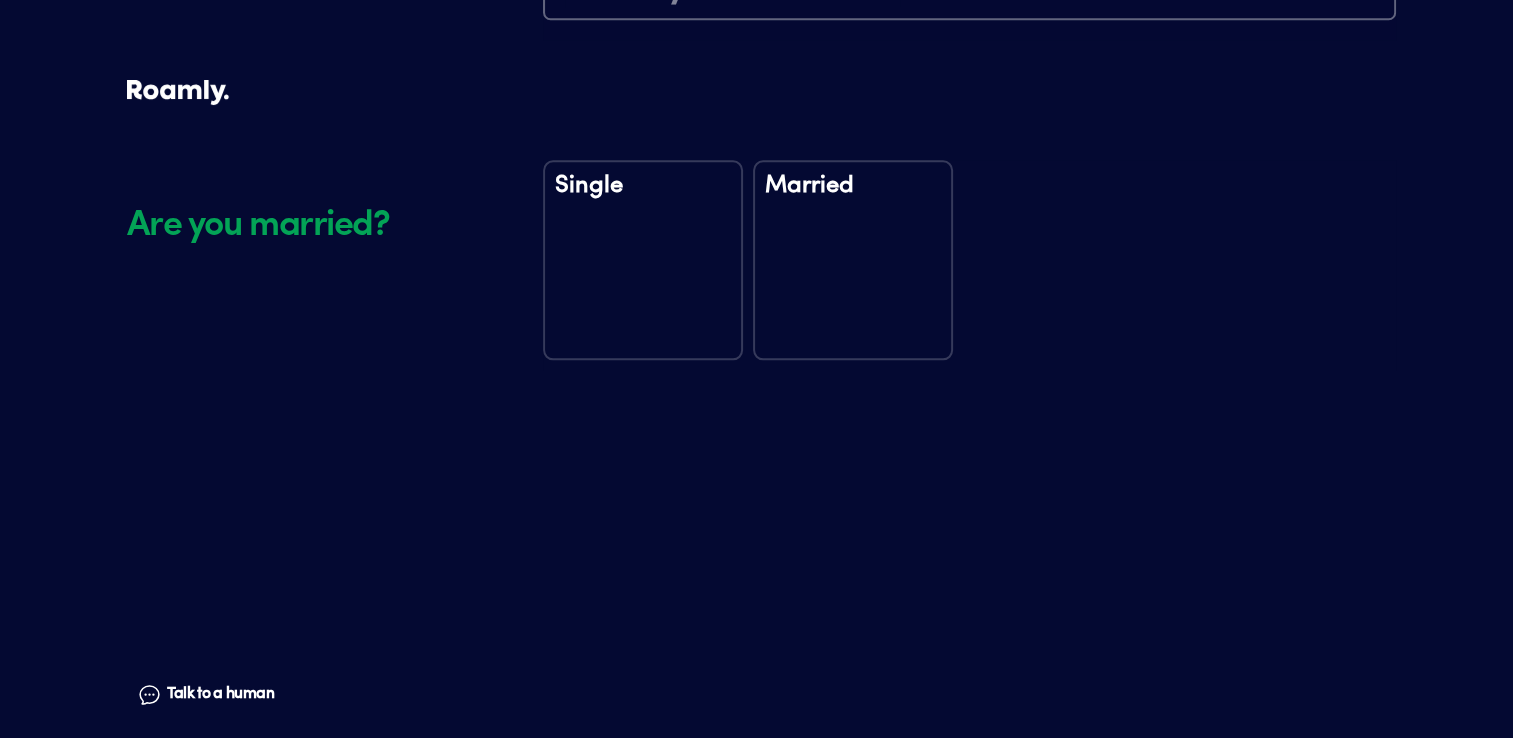 click on "Married" at bounding box center (853, 260) 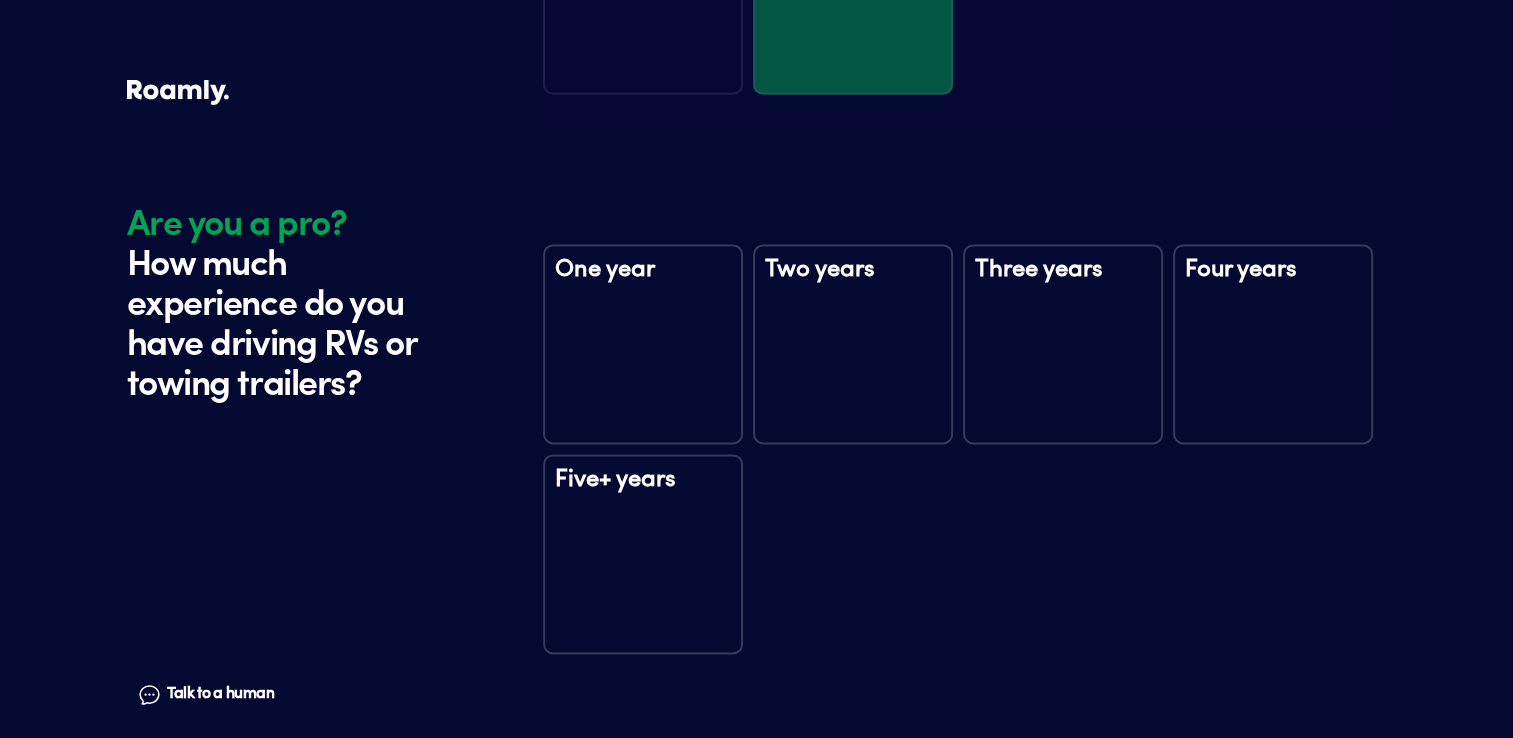 scroll, scrollTop: 2726, scrollLeft: 0, axis: vertical 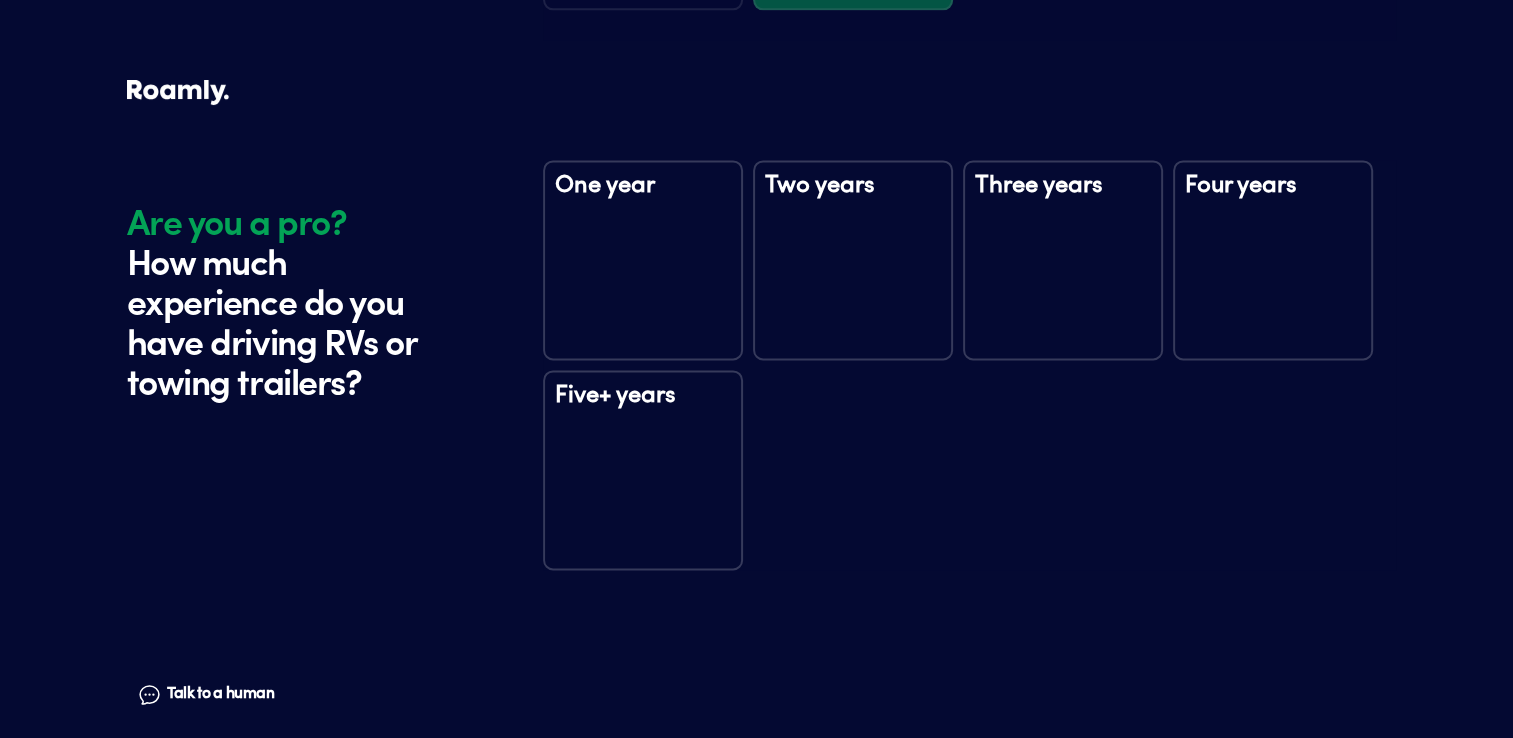 click on "Five+ years" at bounding box center [643, 414] 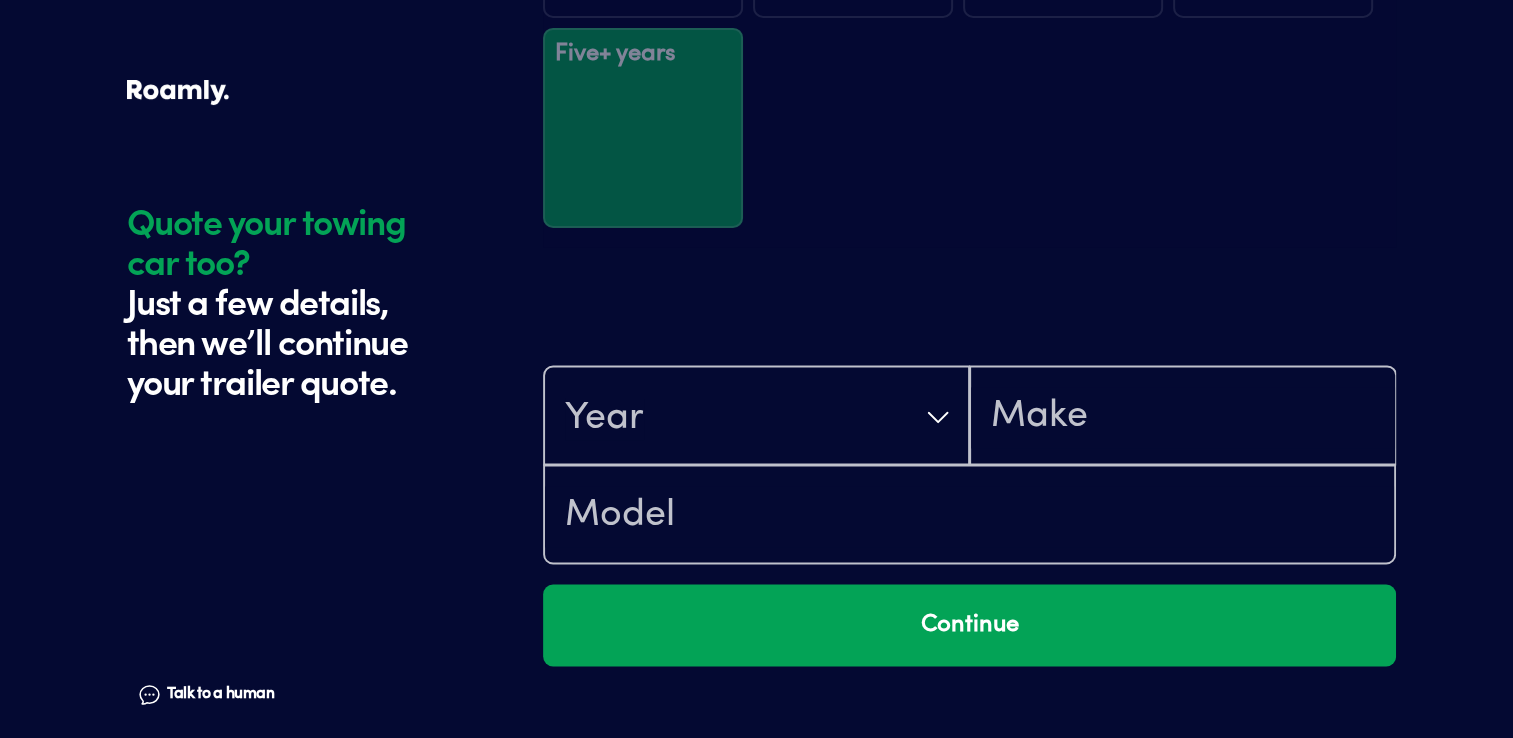 scroll, scrollTop: 3316, scrollLeft: 0, axis: vertical 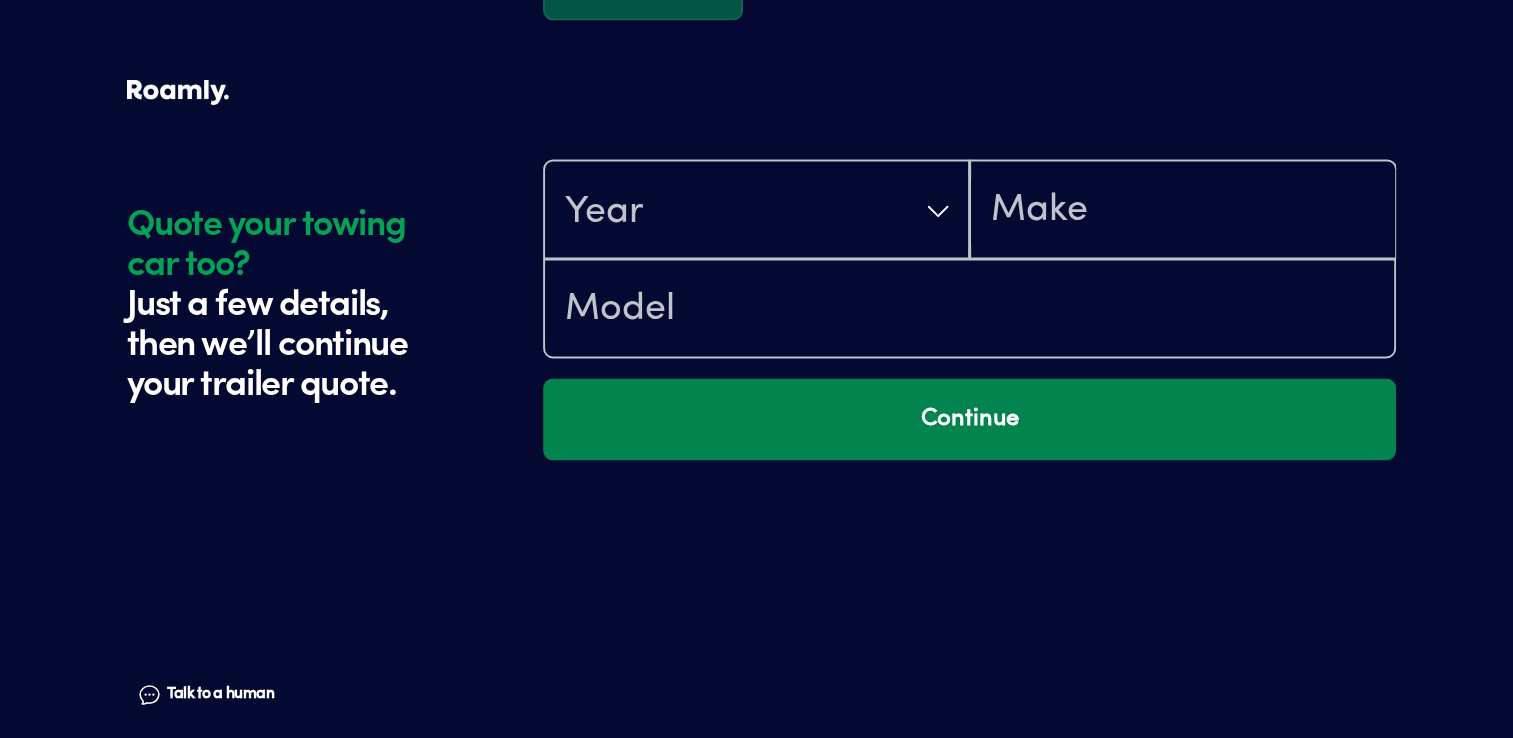 click on "Continue" at bounding box center [969, 419] 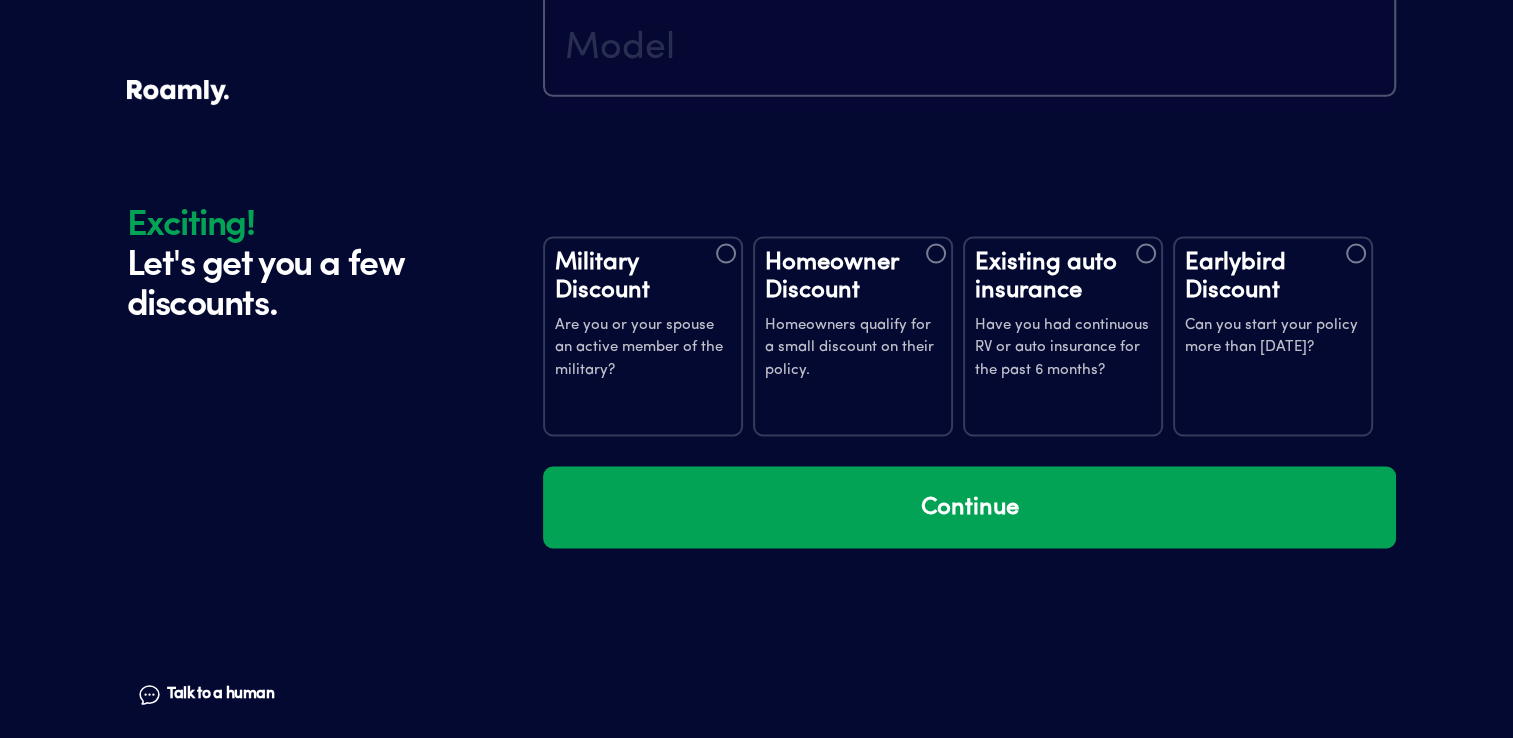scroll, scrollTop: 3694, scrollLeft: 0, axis: vertical 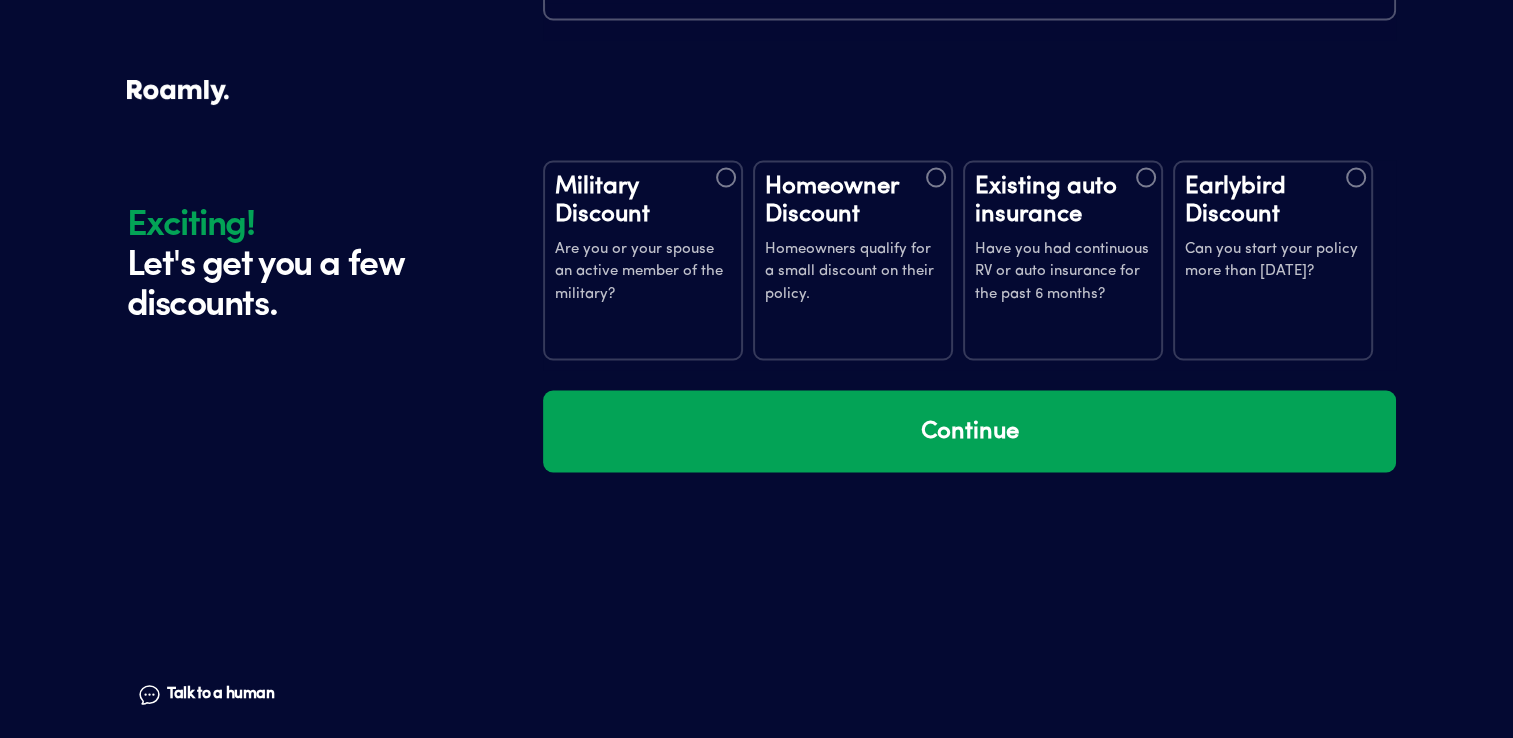 click on "Existing auto insurance" at bounding box center (1063, 200) 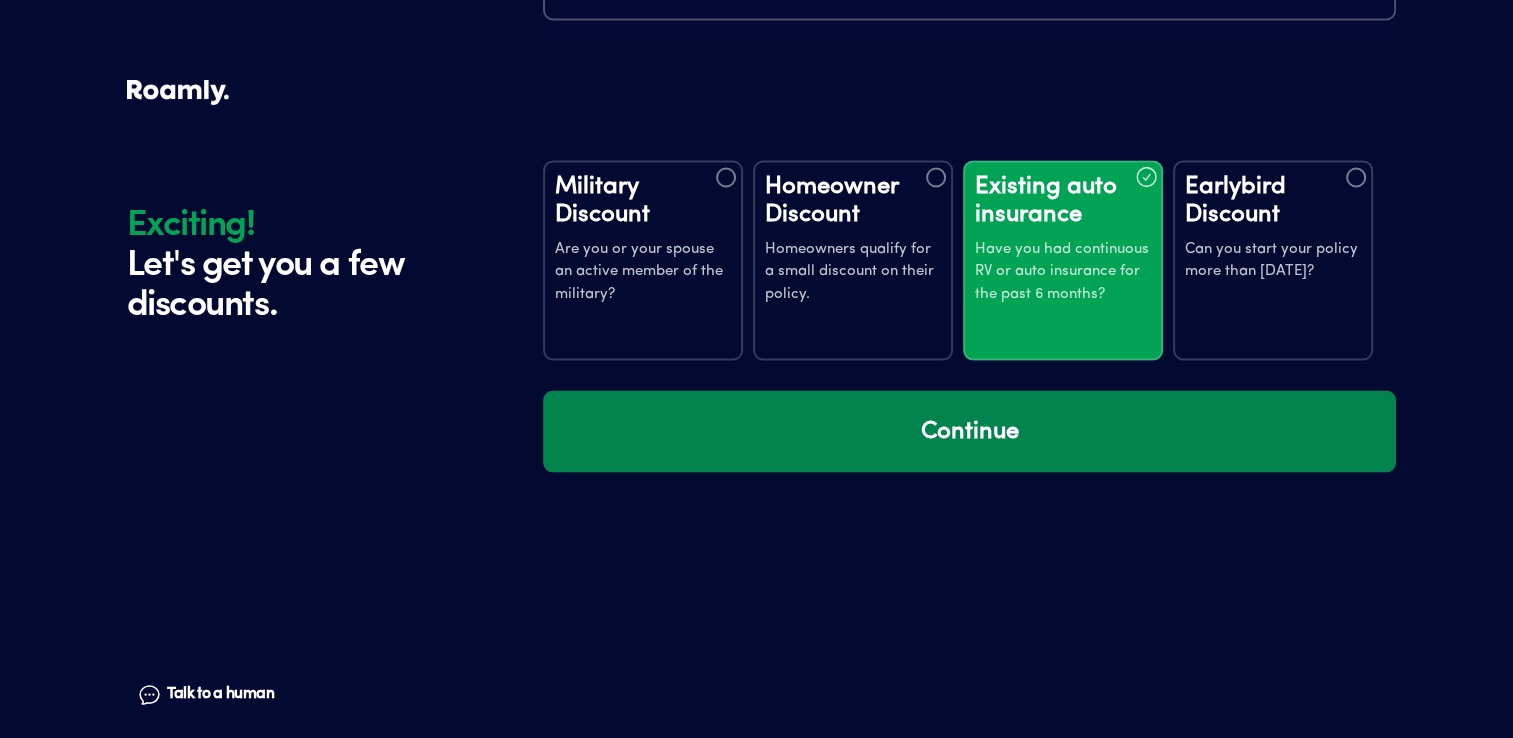 click on "Continue" at bounding box center (969, 431) 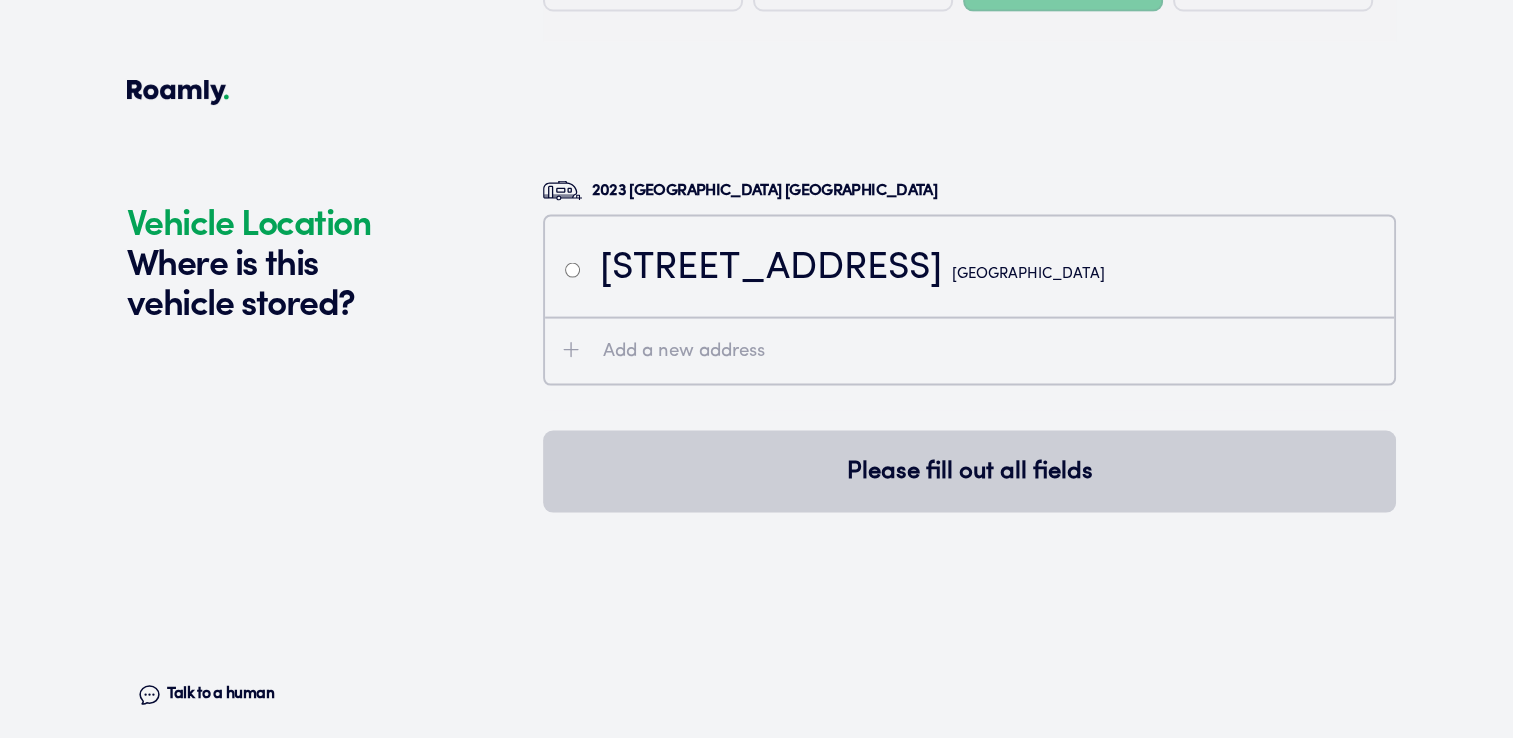 scroll, scrollTop: 4084, scrollLeft: 0, axis: vertical 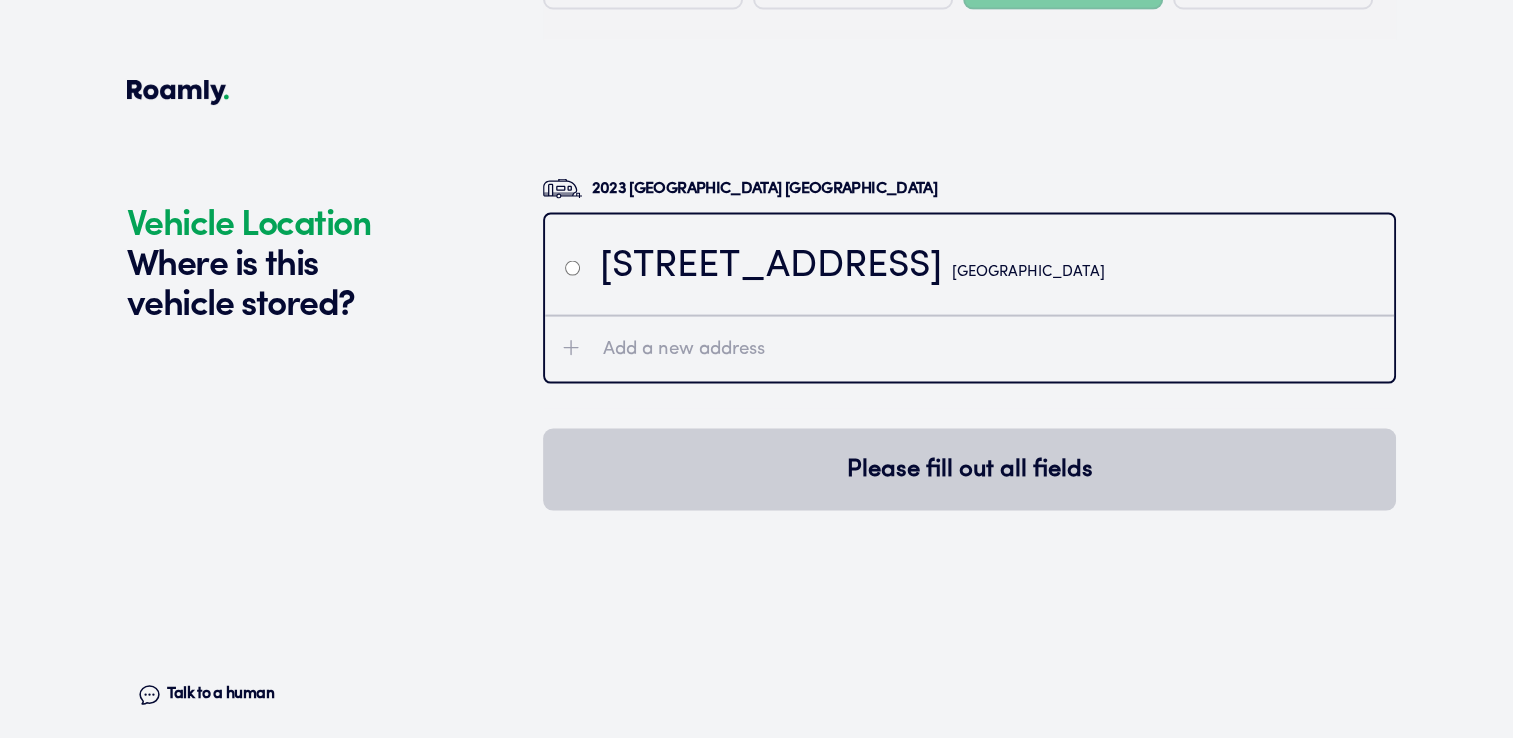 click at bounding box center [572, 267] 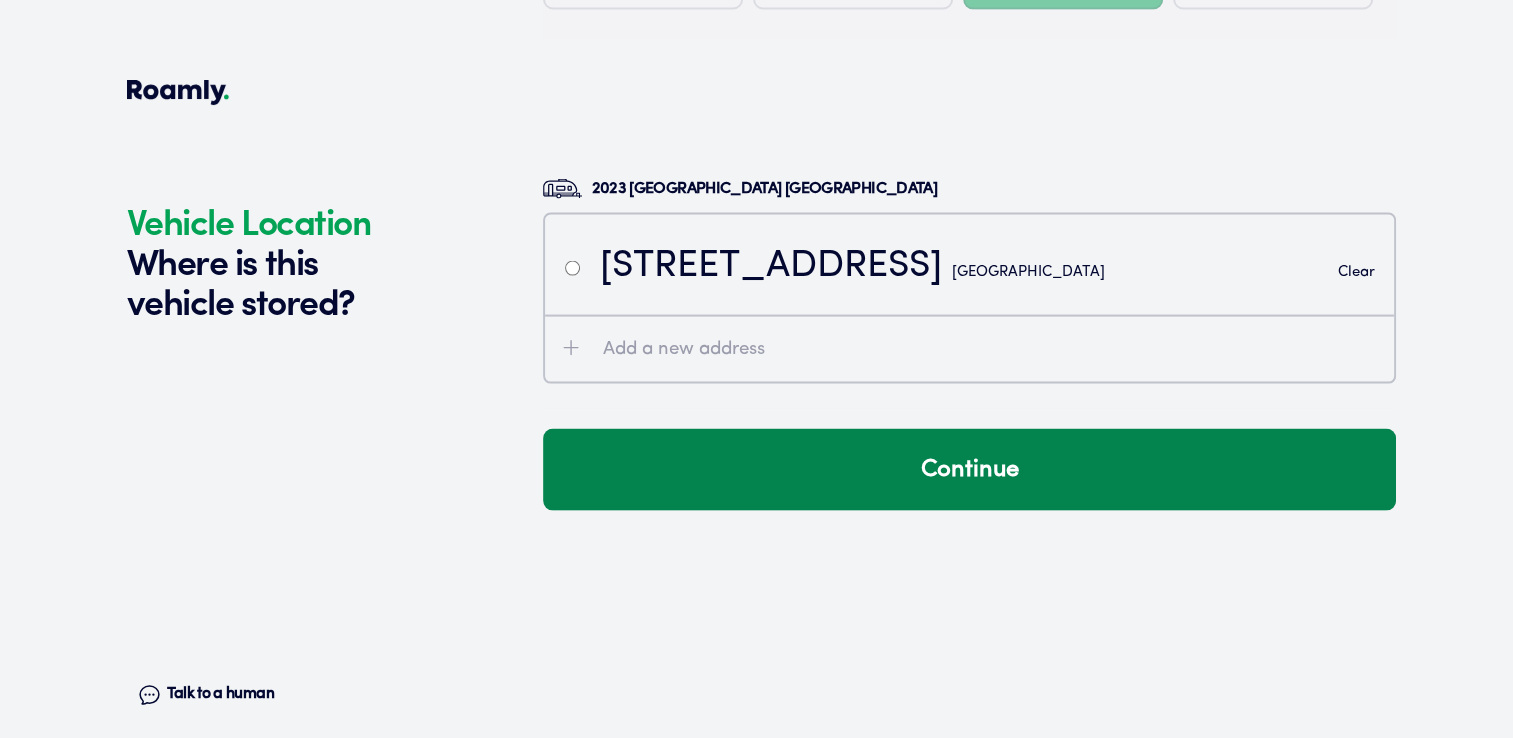 click on "Continue" at bounding box center (969, 470) 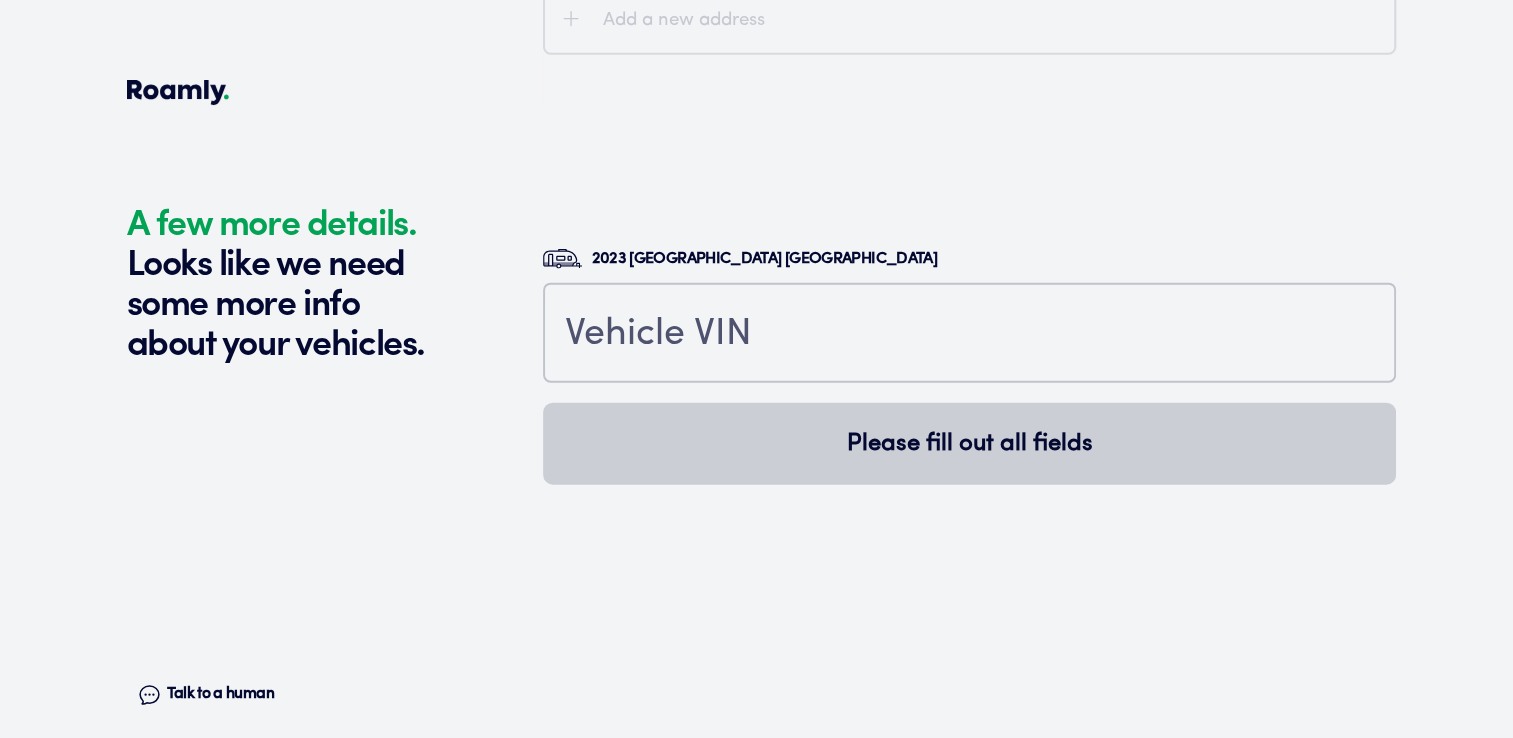scroll, scrollTop: 4522, scrollLeft: 0, axis: vertical 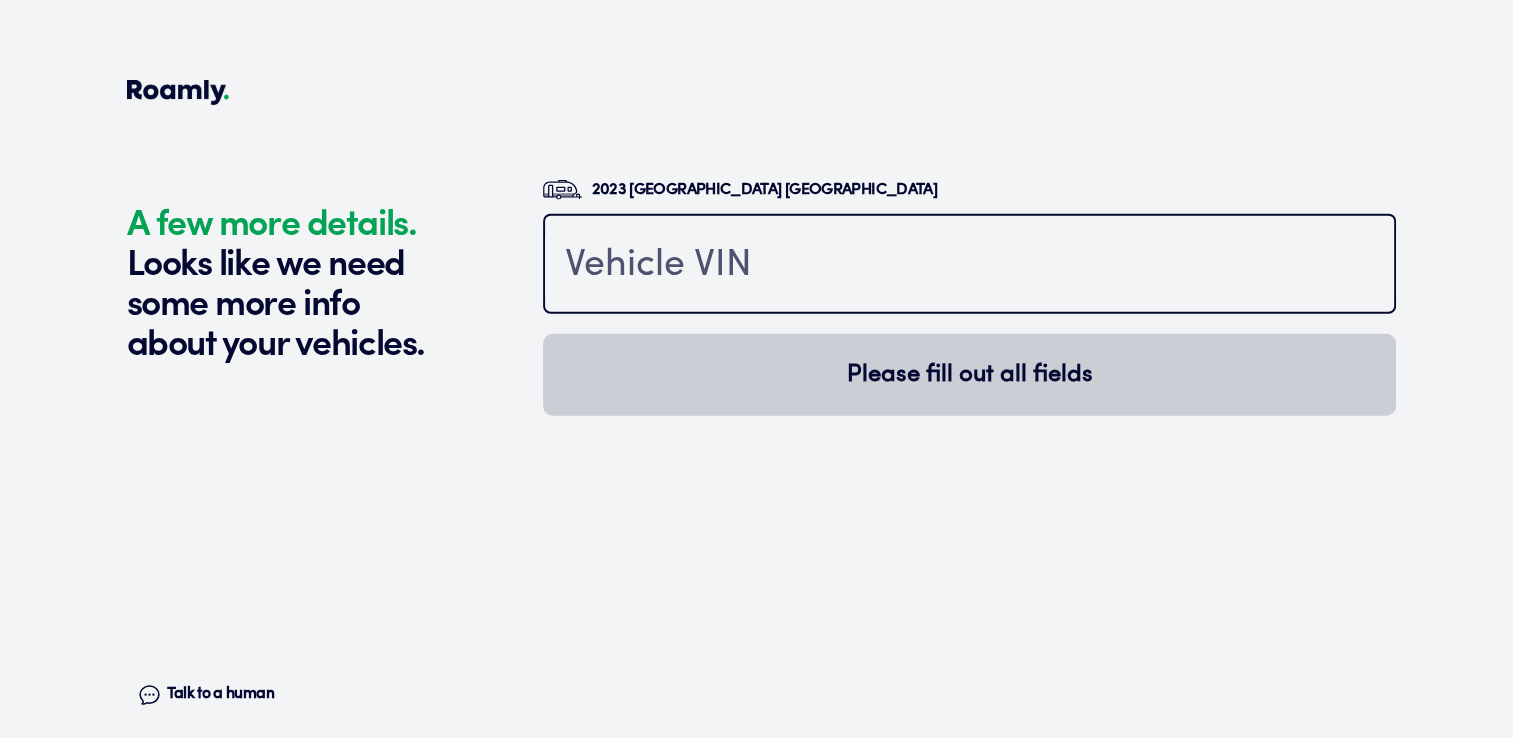 click at bounding box center [969, 266] 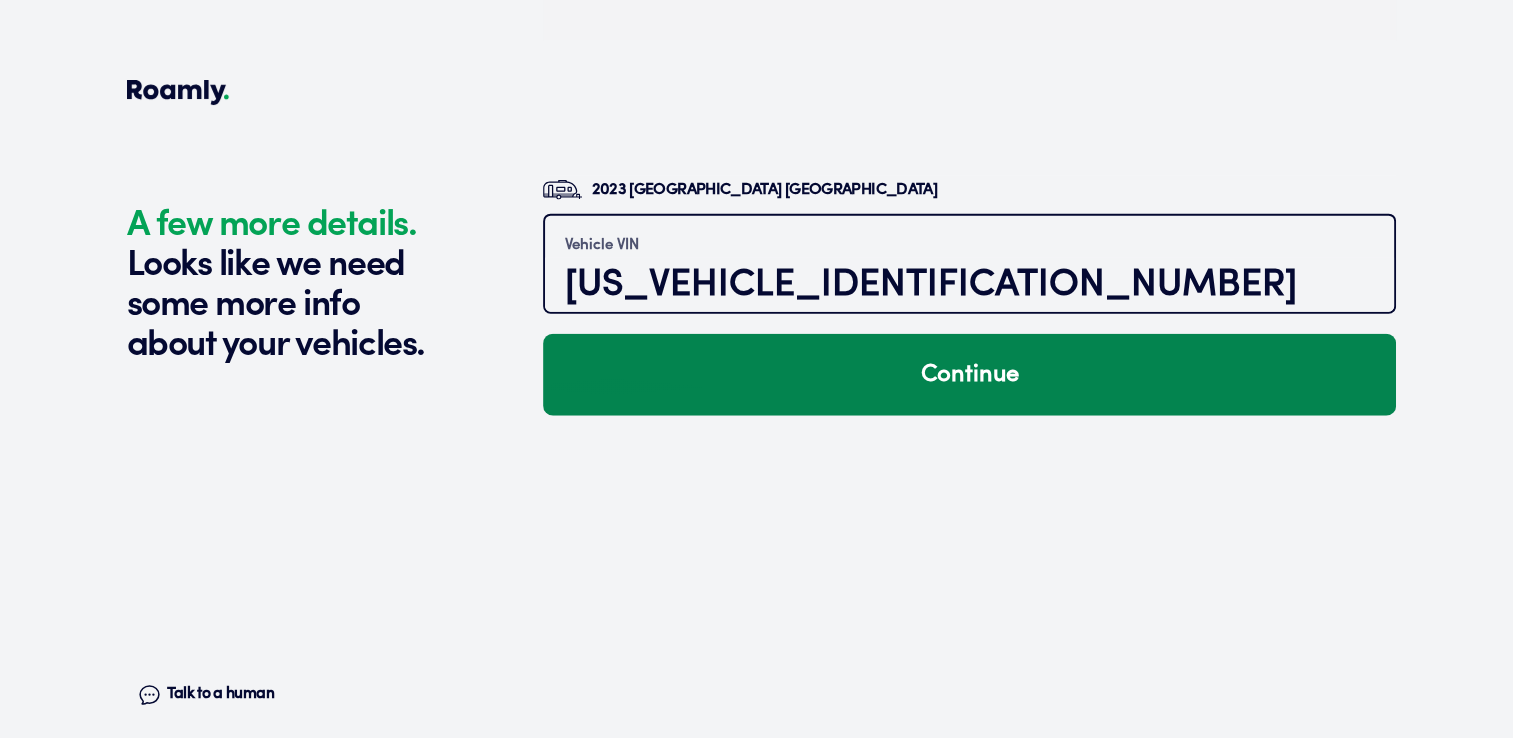 type on "[US_VEHICLE_IDENTIFICATION_NUMBER]" 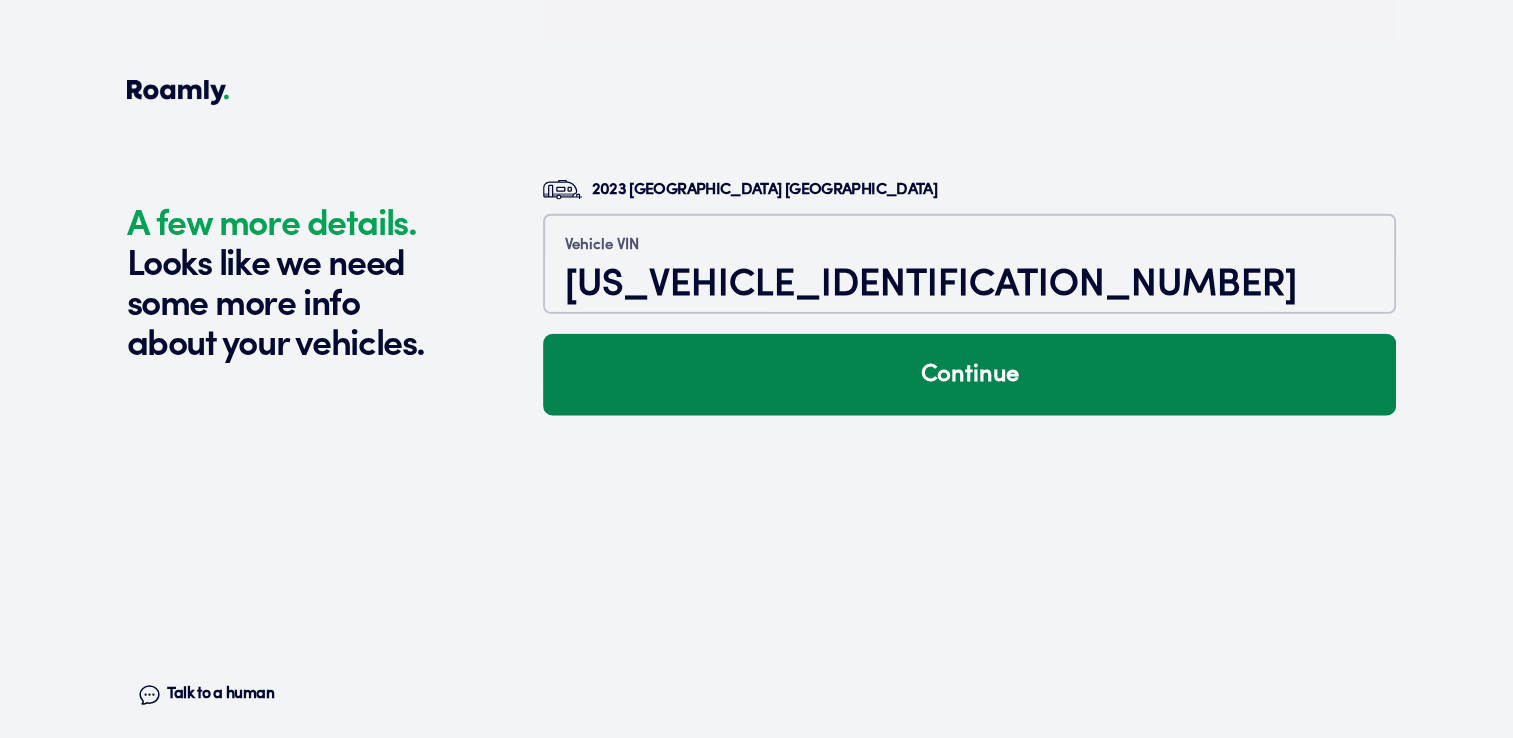 click on "Continue" at bounding box center [969, 375] 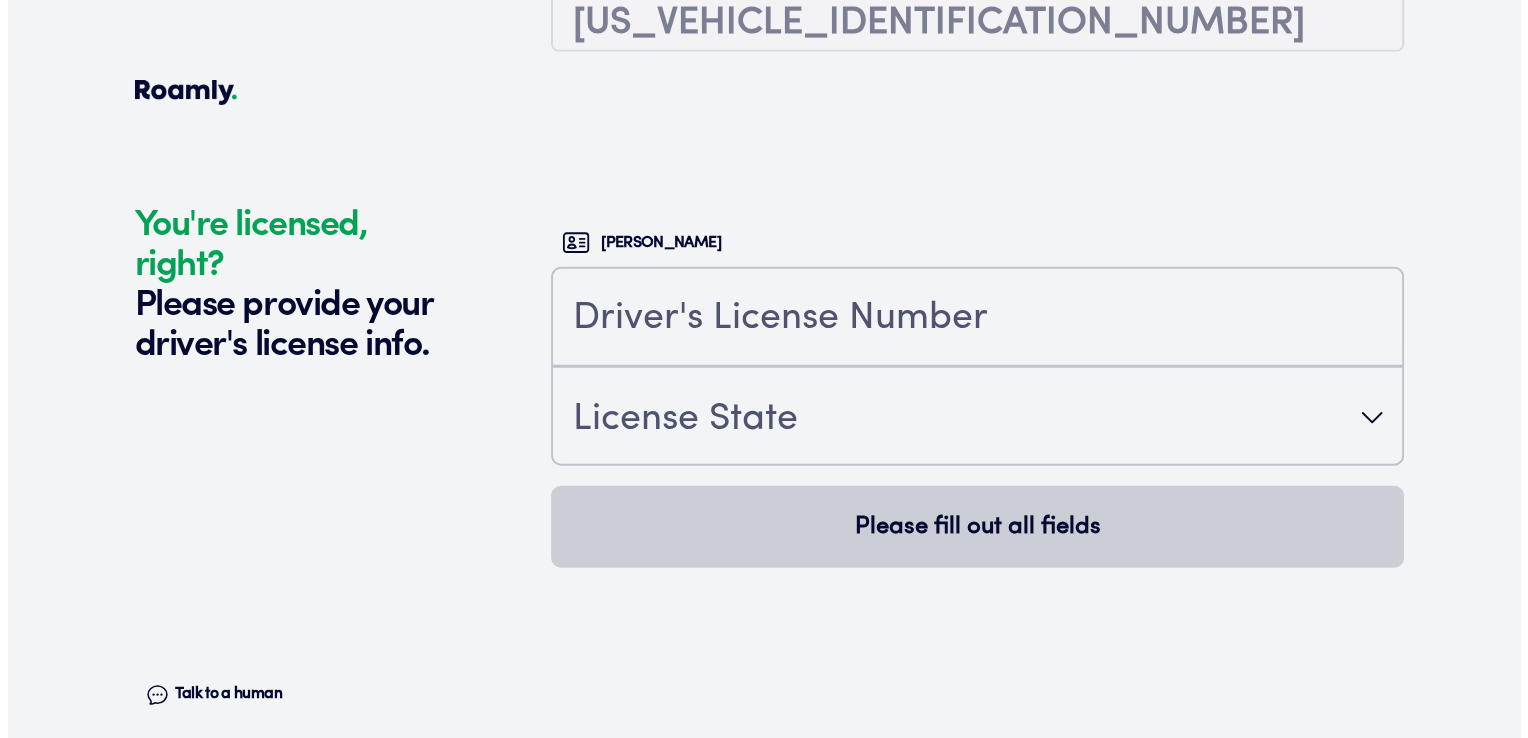 scroll, scrollTop: 4864, scrollLeft: 0, axis: vertical 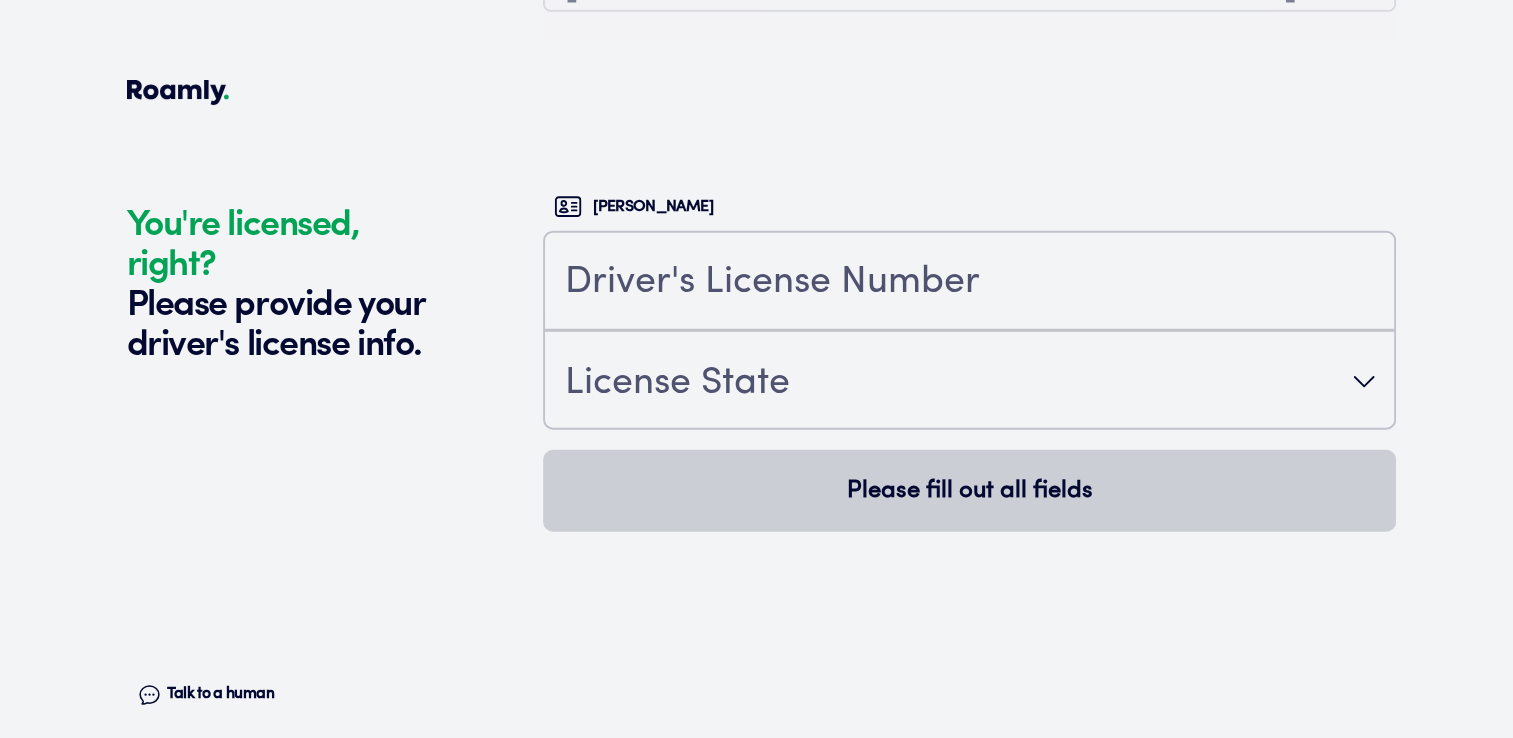 click on "License State" at bounding box center [969, 382] 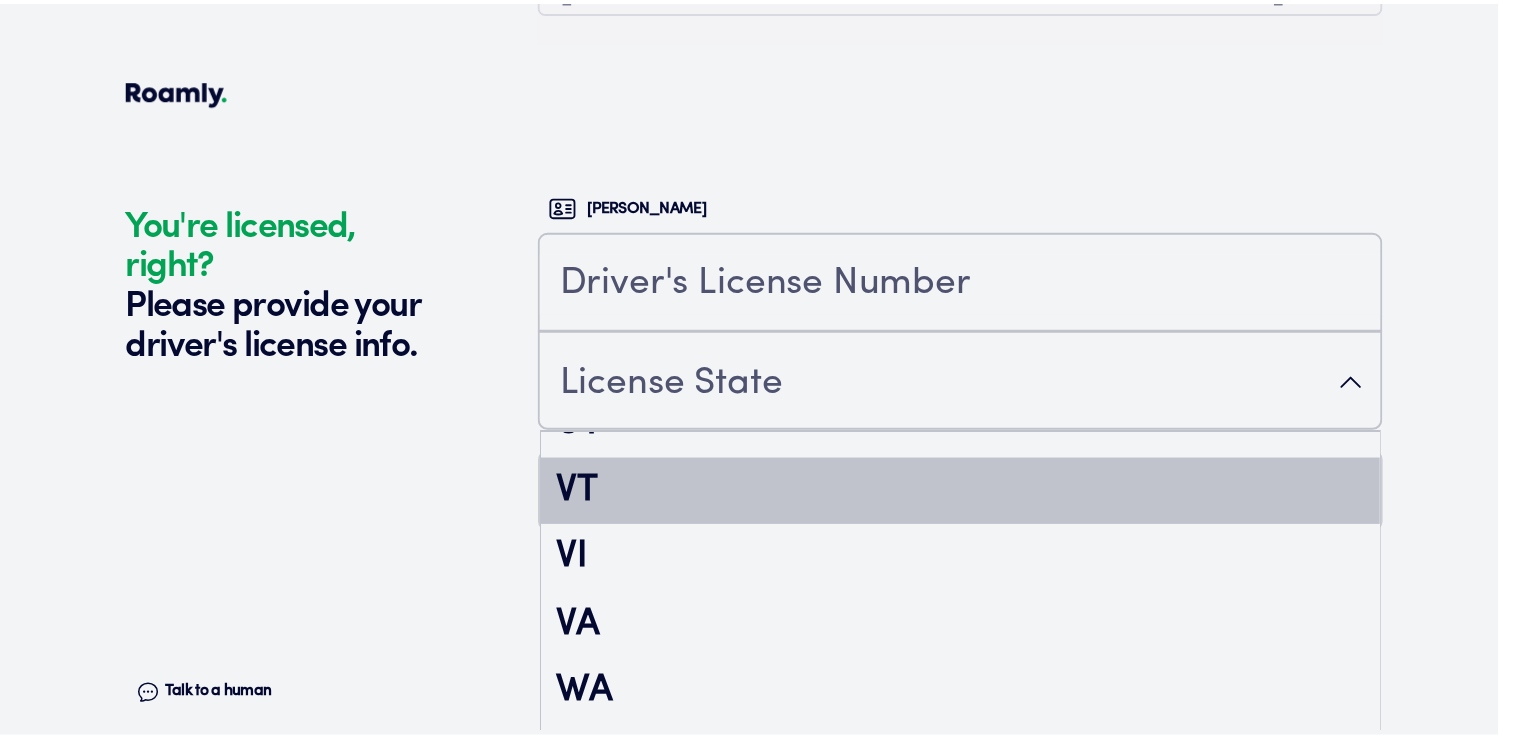scroll, scrollTop: 3285, scrollLeft: 0, axis: vertical 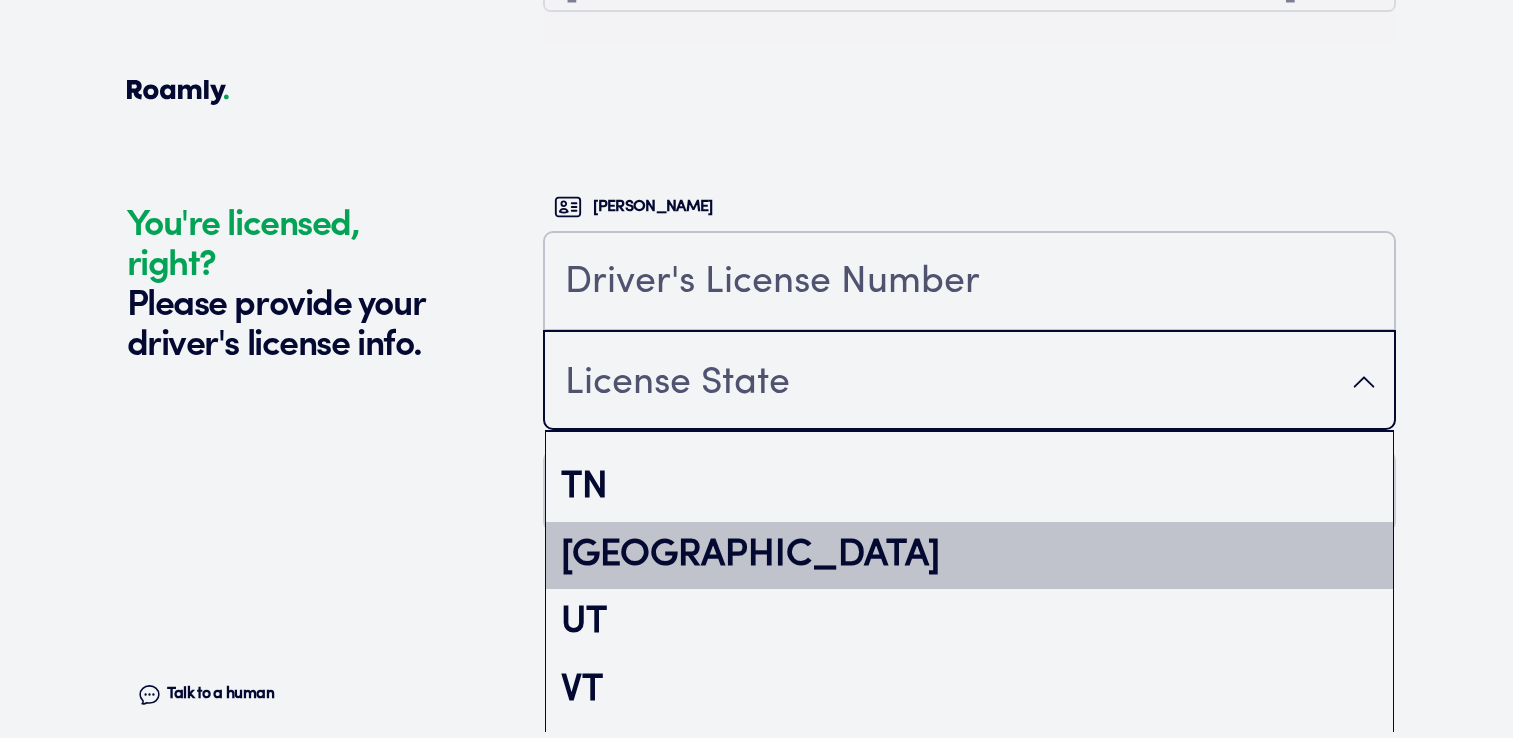 click on "[GEOGRAPHIC_DATA]" at bounding box center (969, 556) 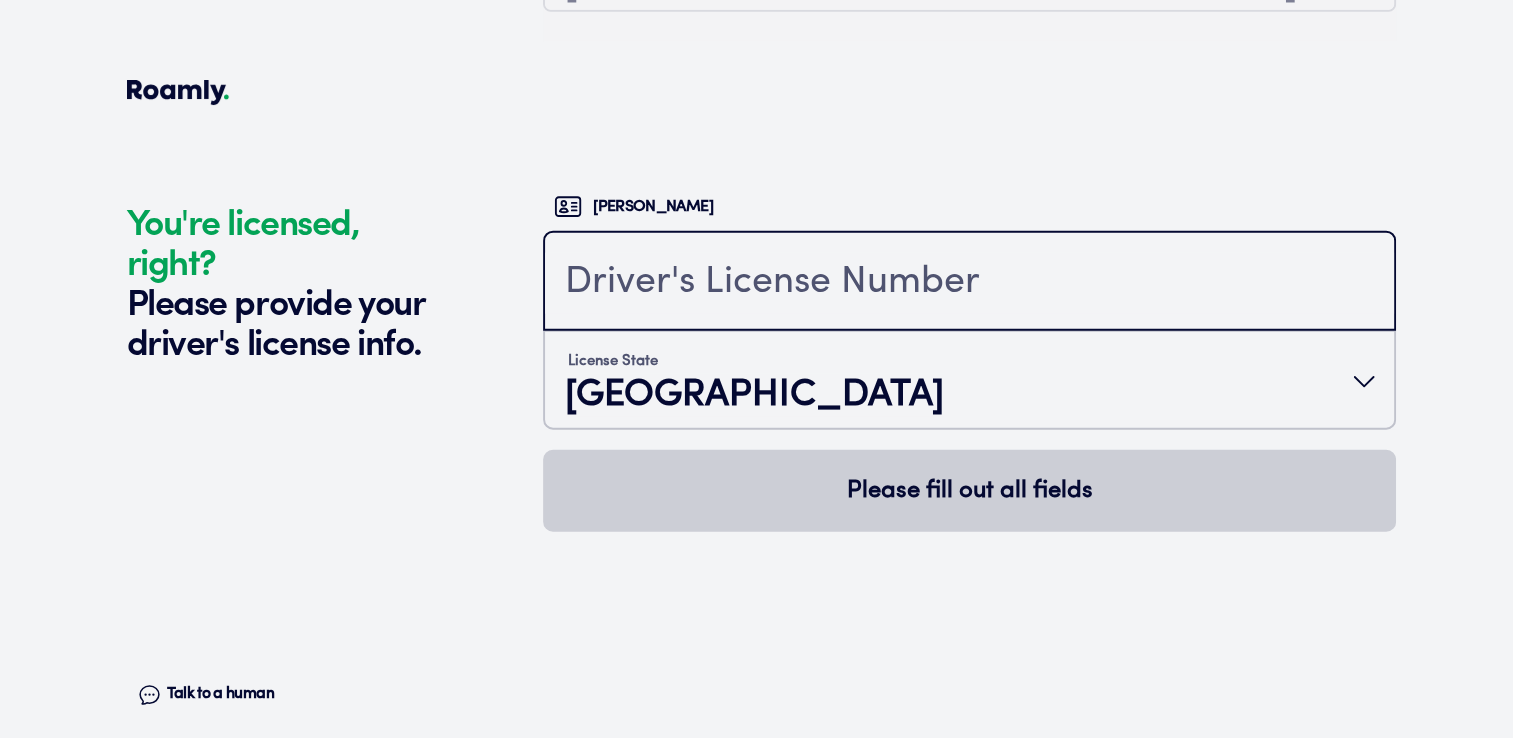click at bounding box center (969, 283) 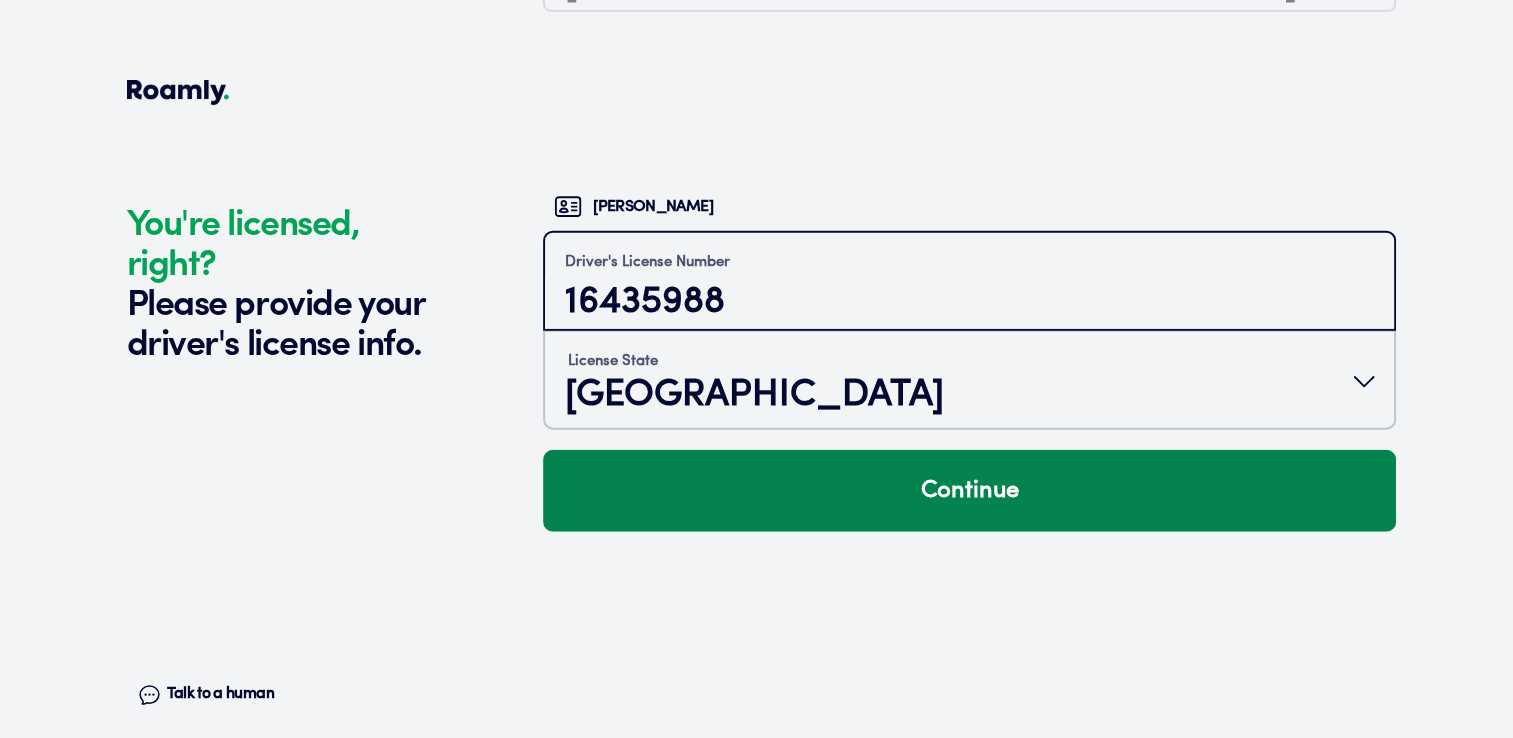 type on "16435988" 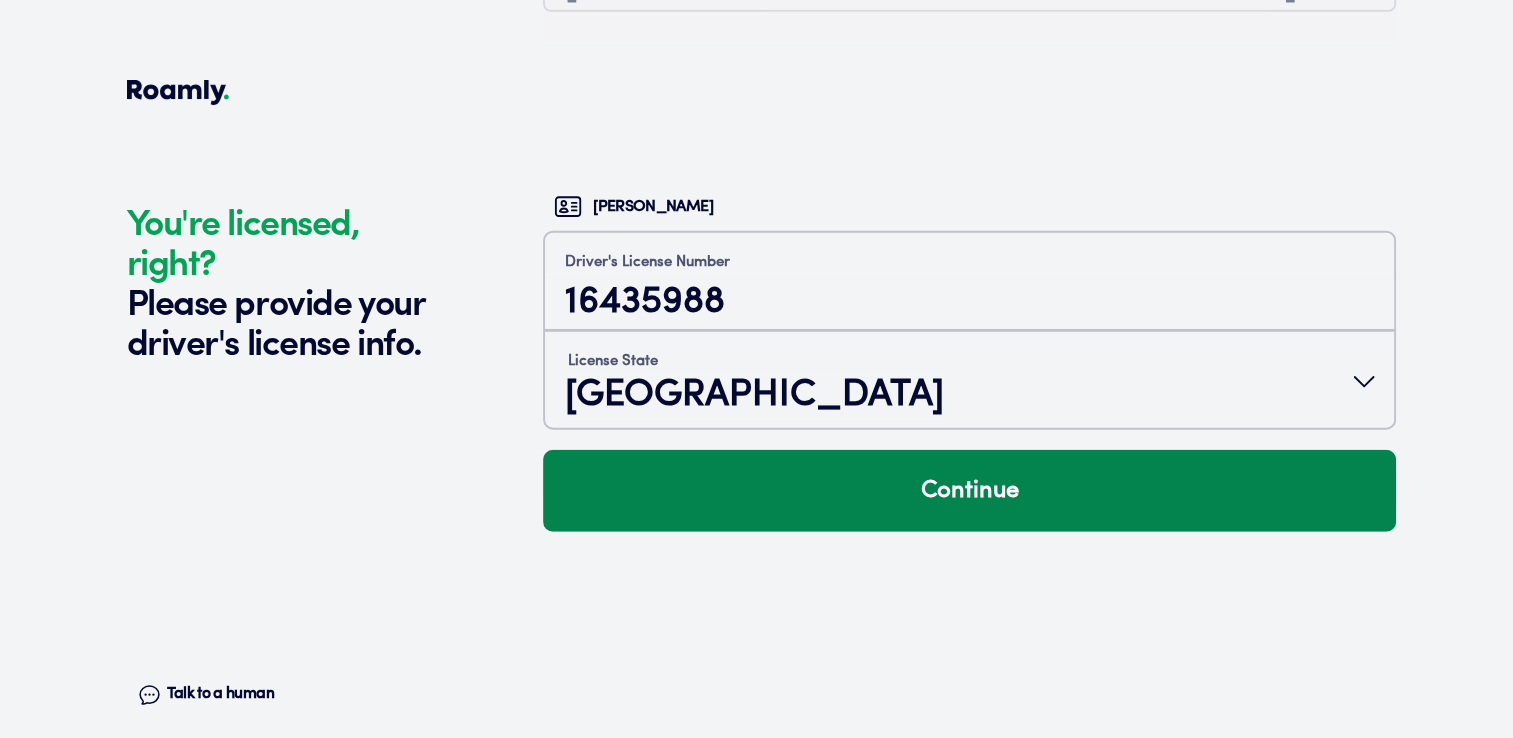 drag, startPoint x: 802, startPoint y: 491, endPoint x: 817, endPoint y: 498, distance: 16.552946 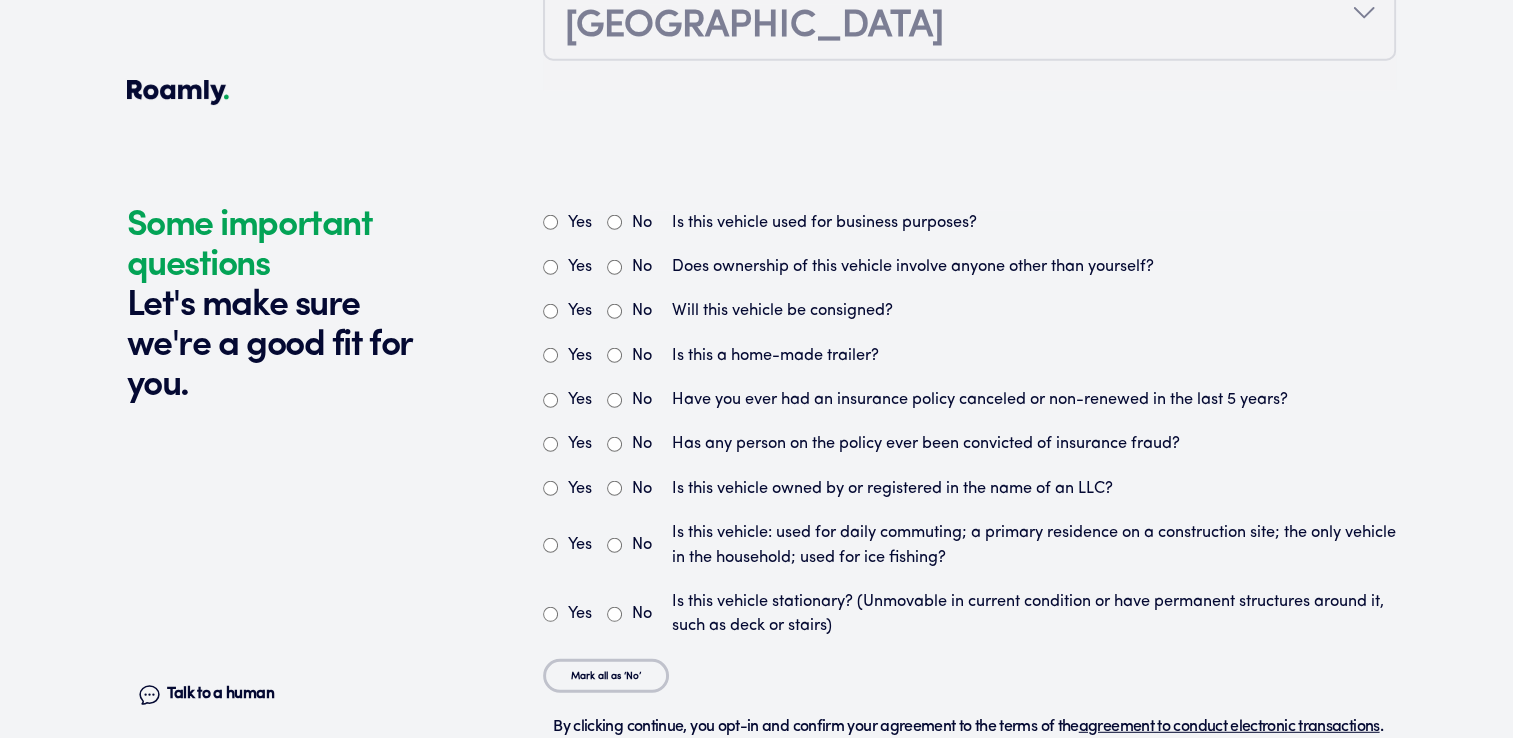 scroll, scrollTop: 5340, scrollLeft: 0, axis: vertical 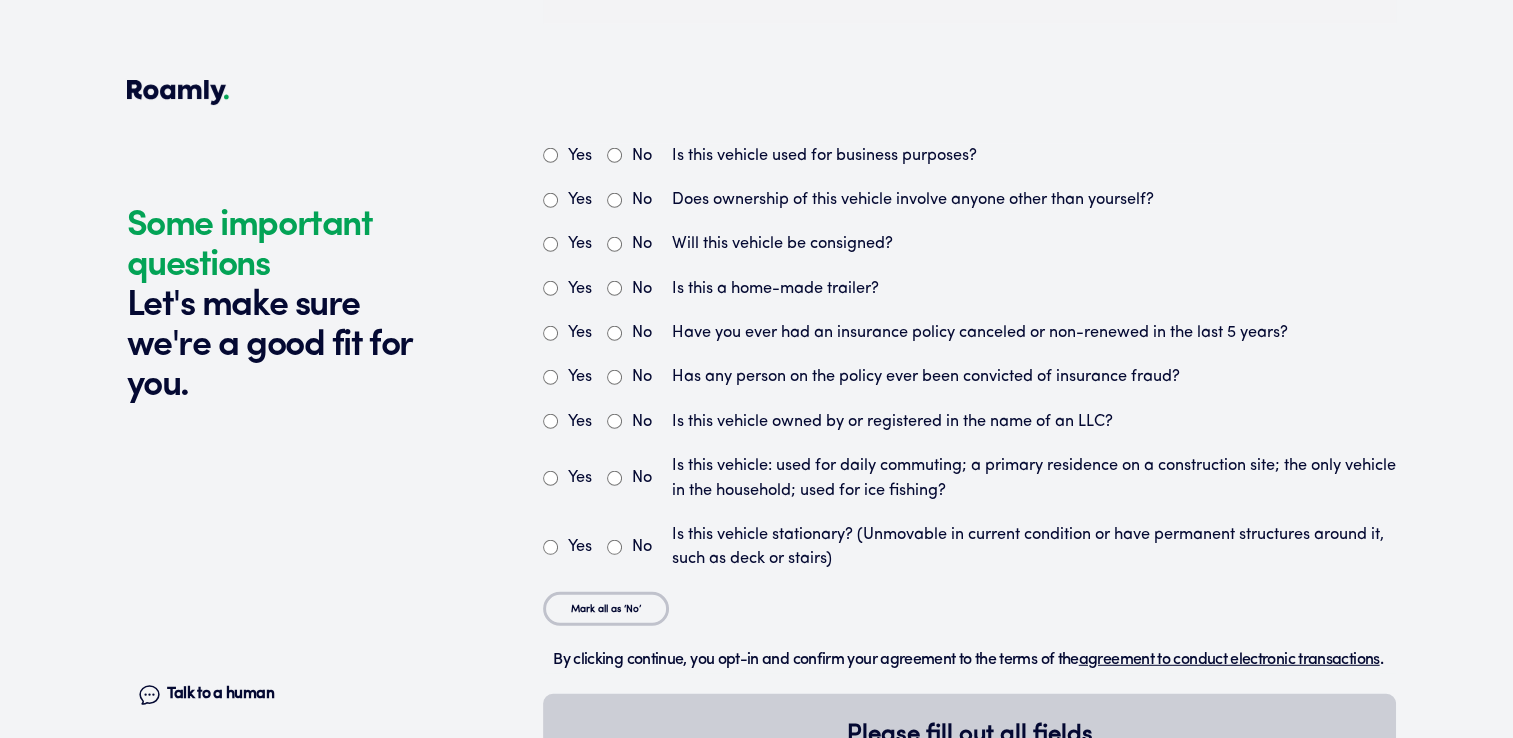click on "No" at bounding box center (614, 155) 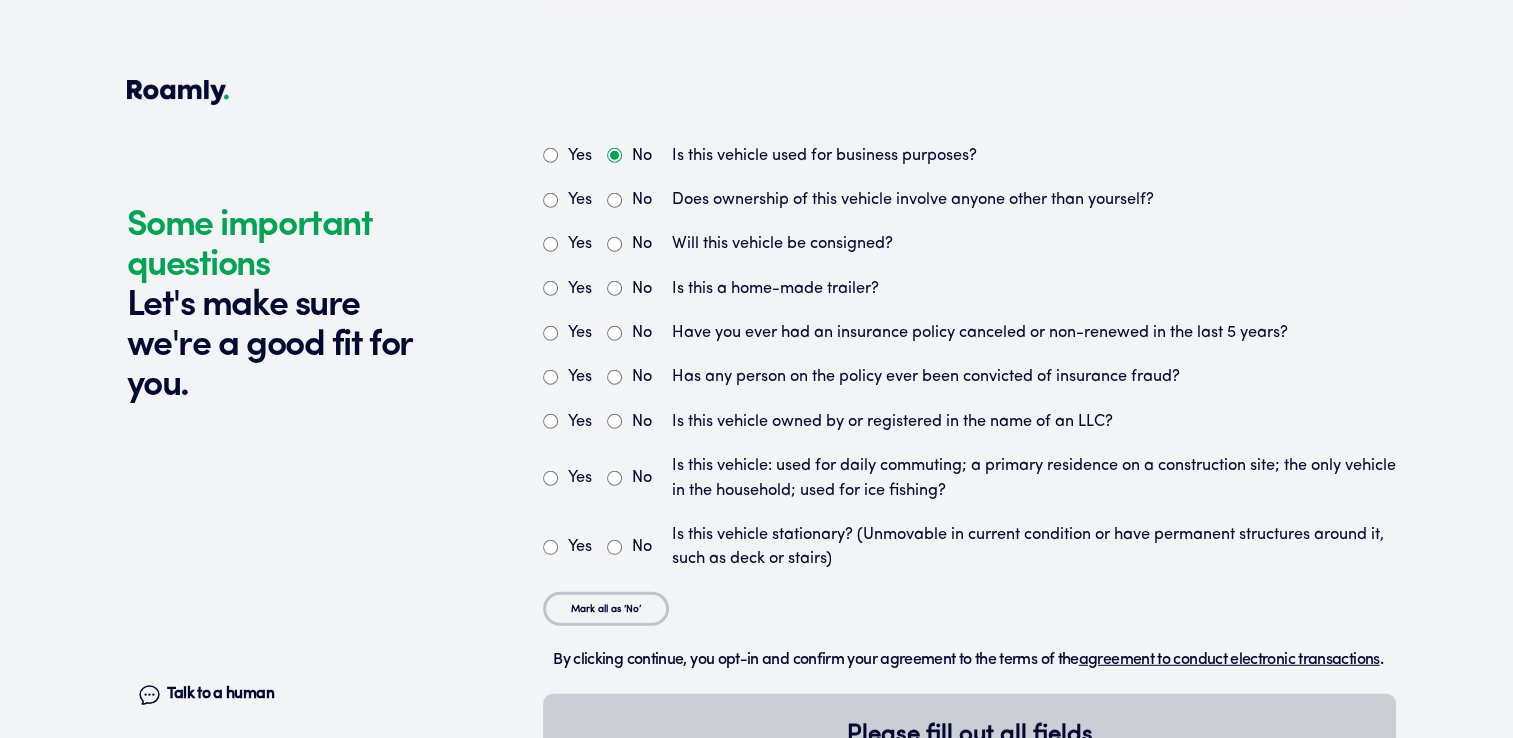radio on "true" 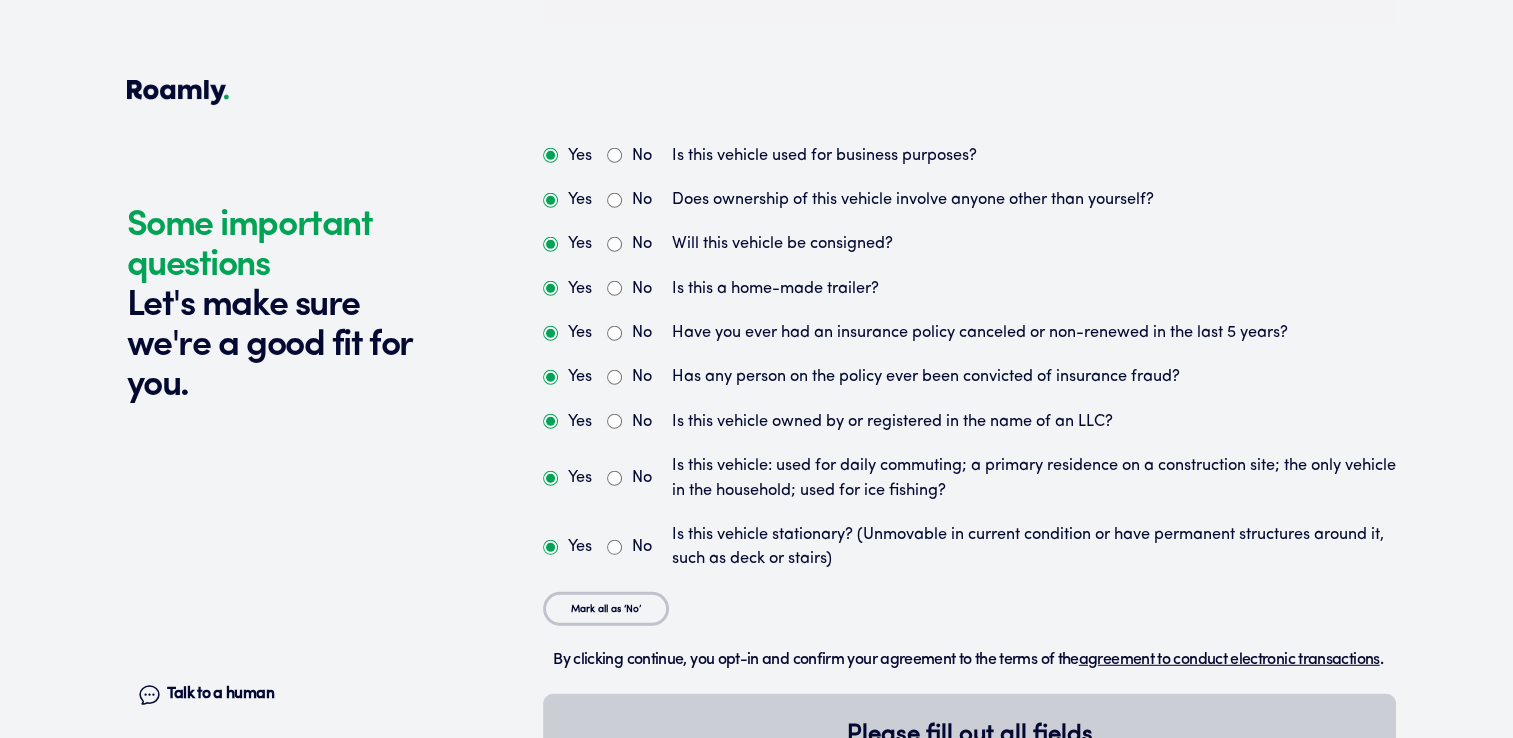 click on "Yes" at bounding box center (567, 200) 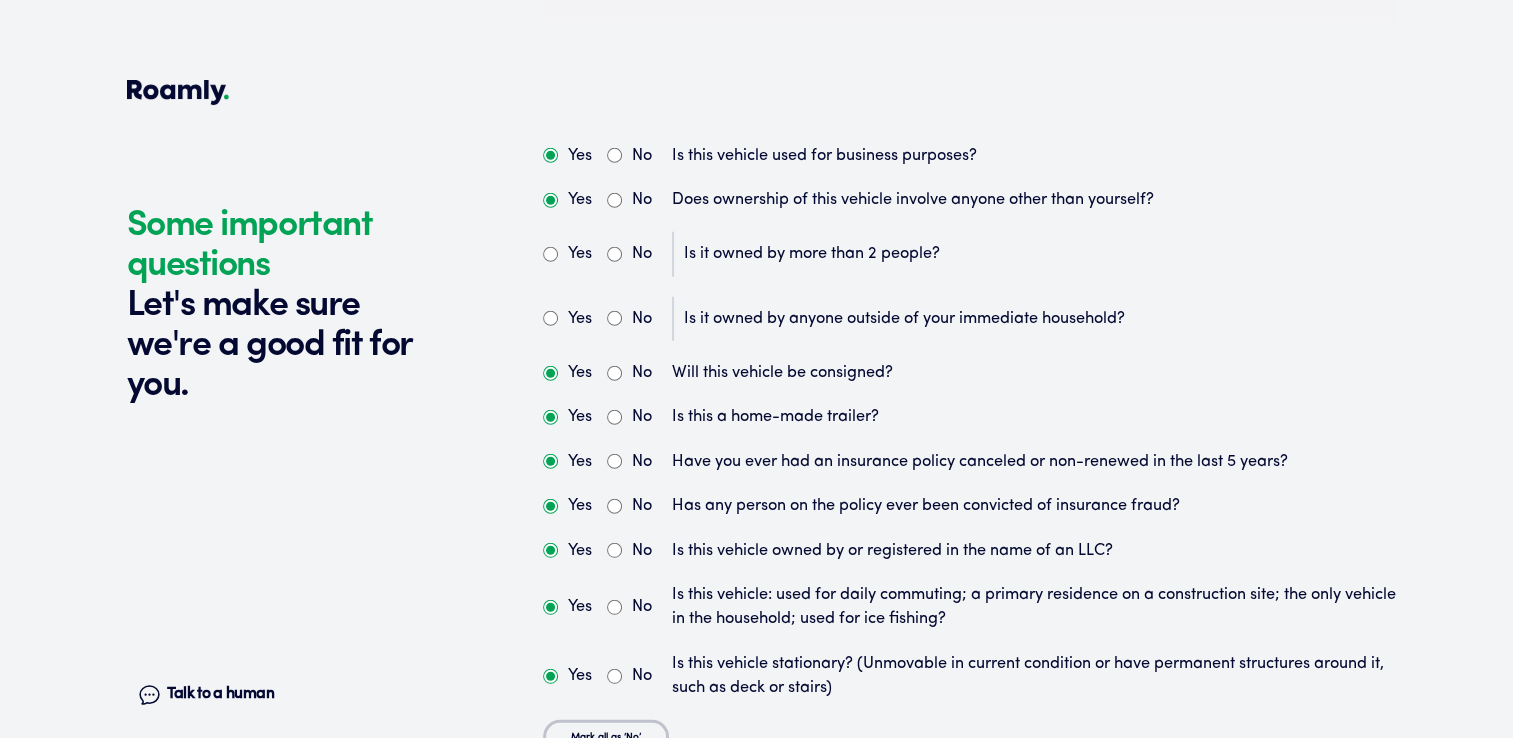 drag, startPoint x: 556, startPoint y: 254, endPoint x: 592, endPoint y: 269, distance: 39 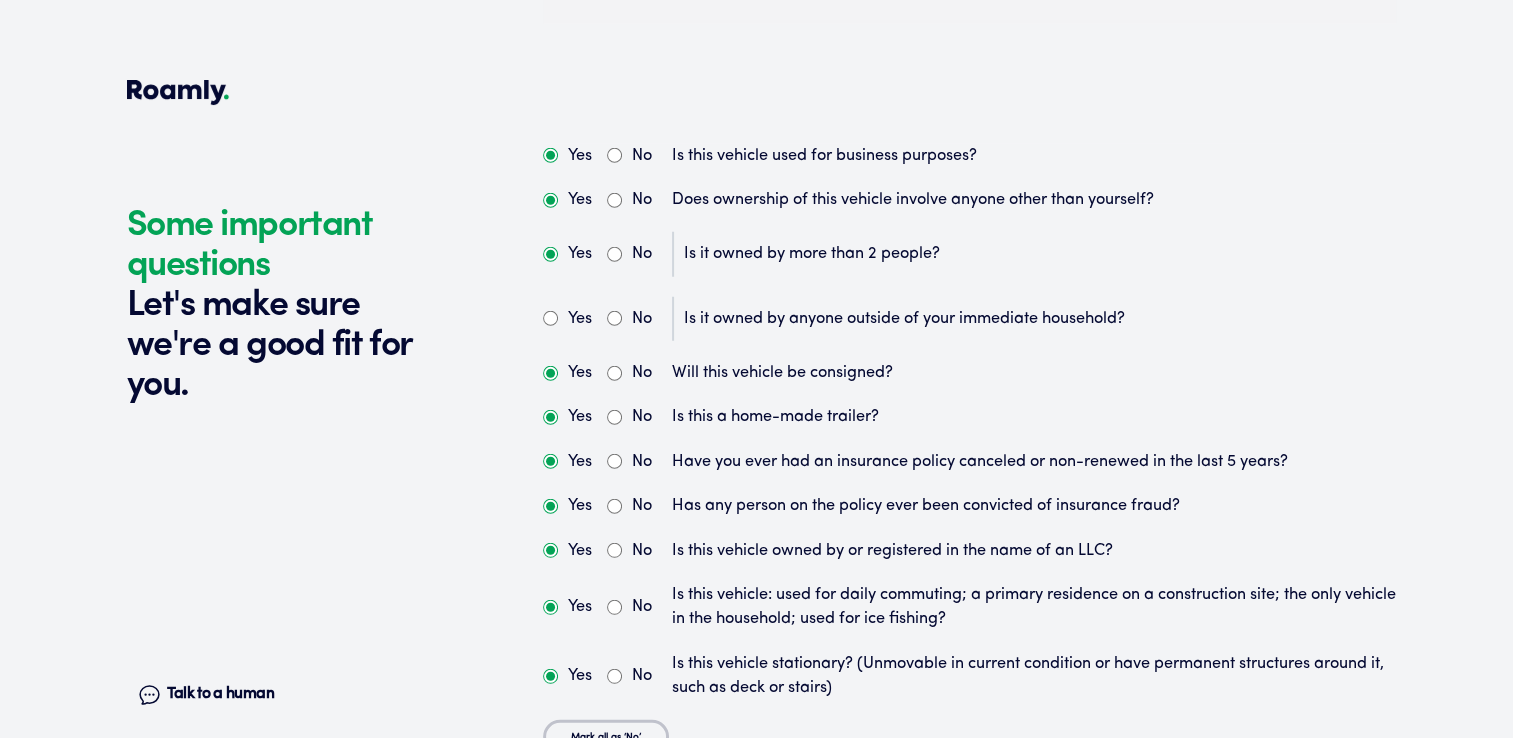 radio on "true" 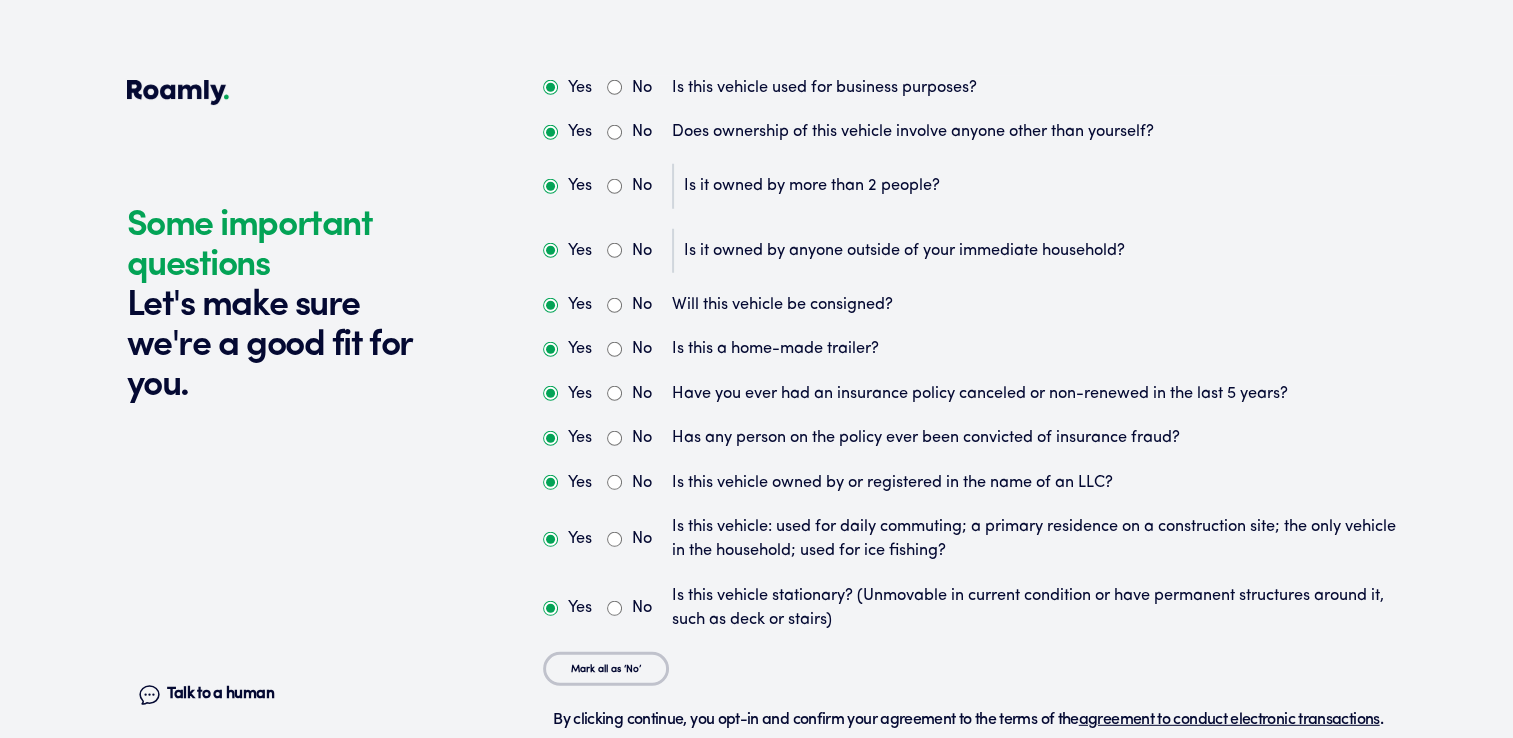 scroll, scrollTop: 5440, scrollLeft: 0, axis: vertical 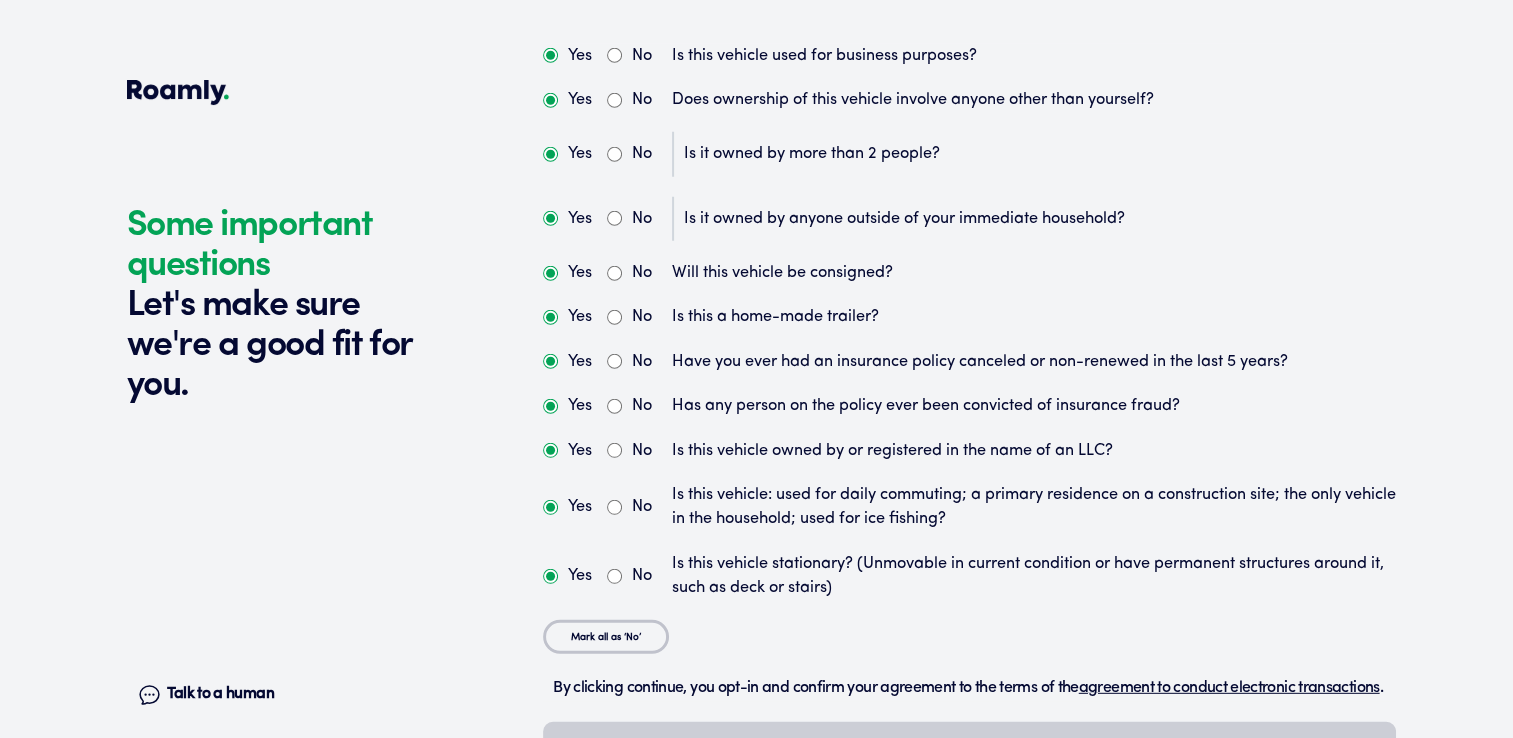 click on "Yes" at bounding box center [550, 218] 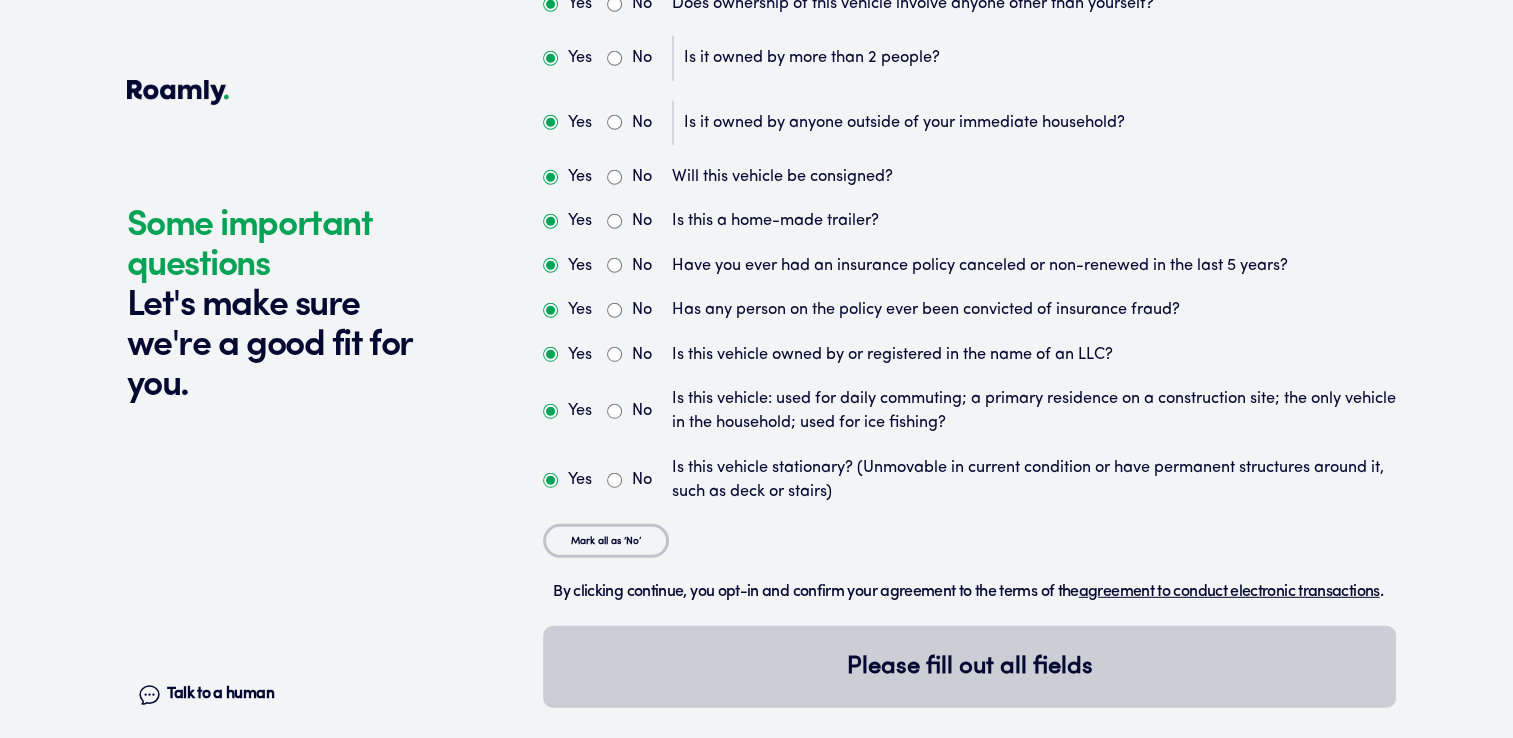 scroll, scrollTop: 5540, scrollLeft: 0, axis: vertical 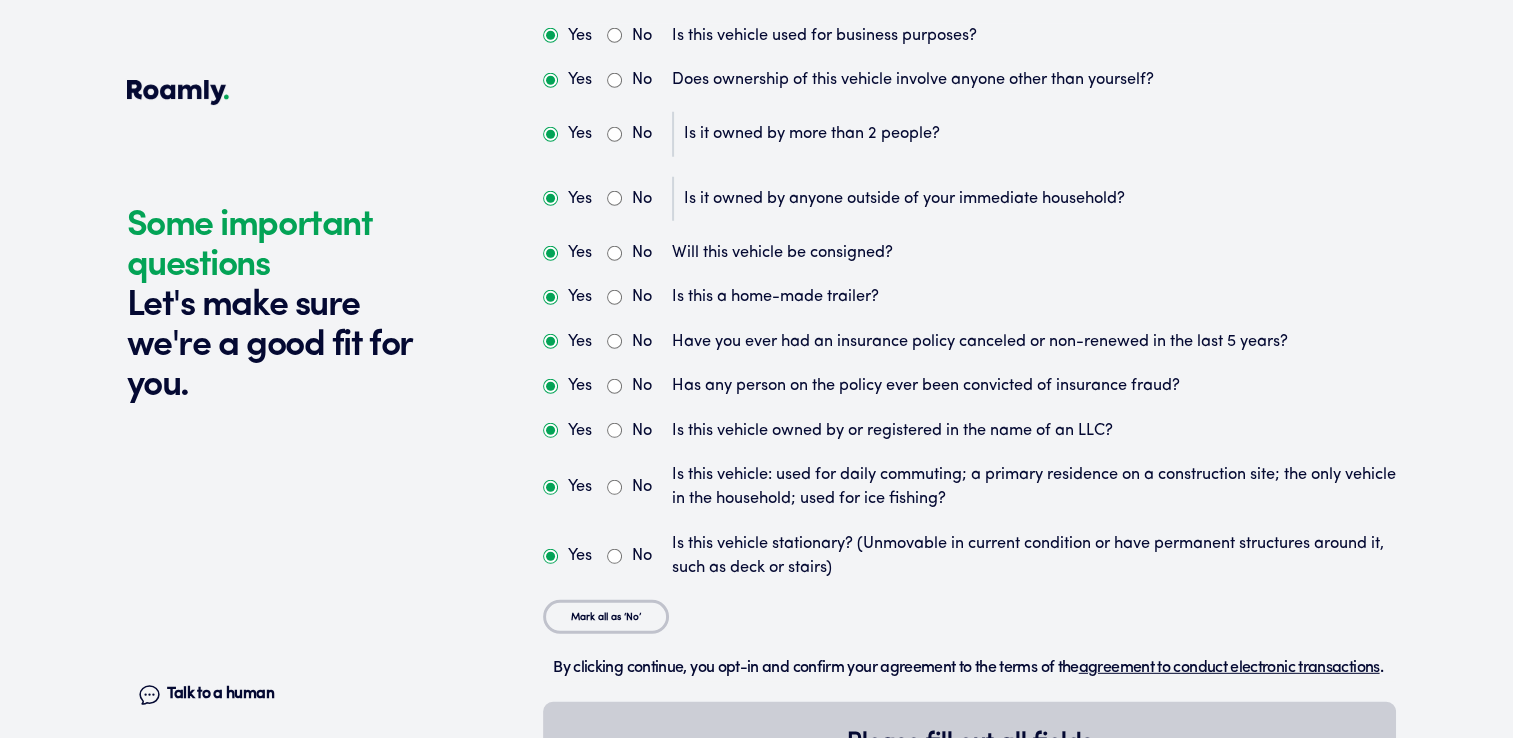 click on "No" at bounding box center [614, 253] 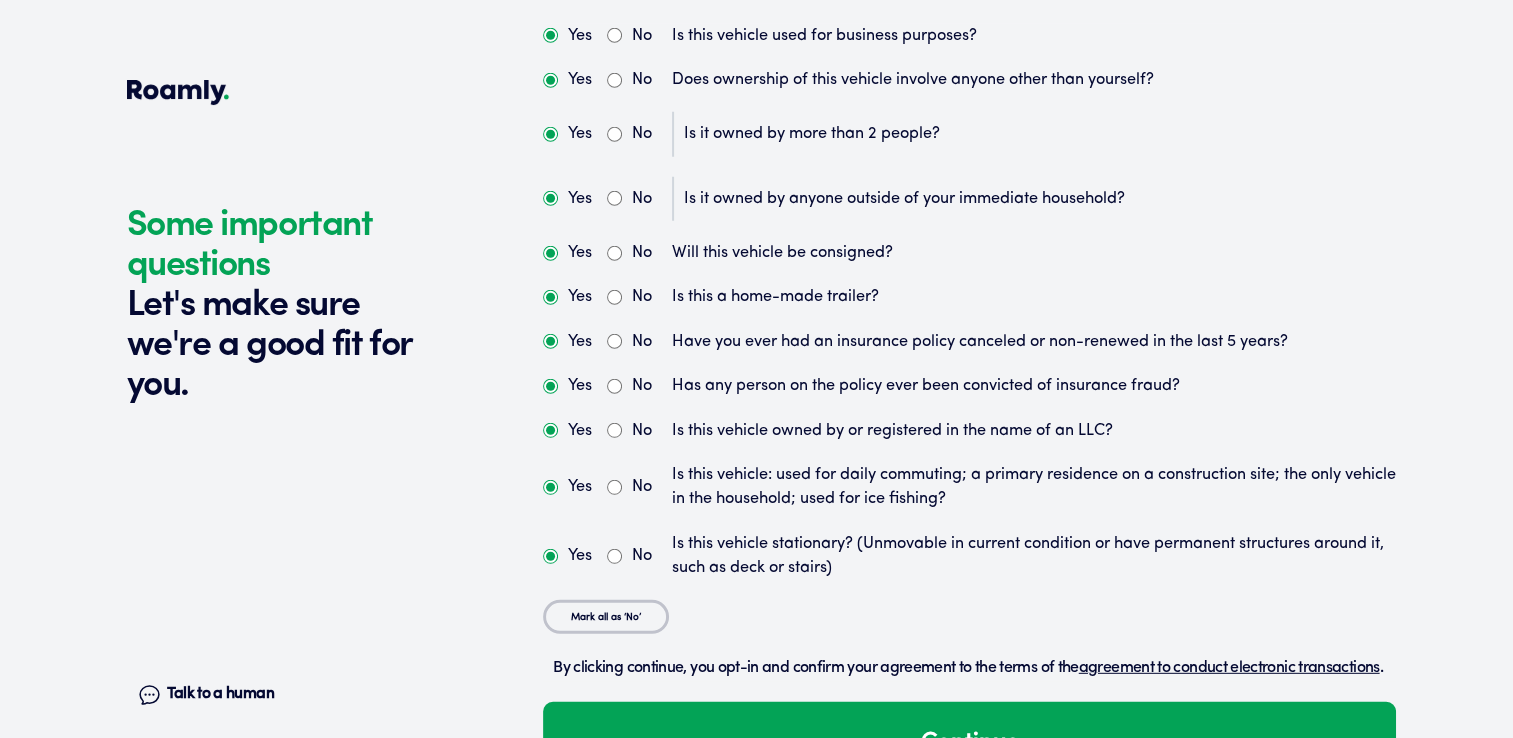 scroll, scrollTop: 5560, scrollLeft: 0, axis: vertical 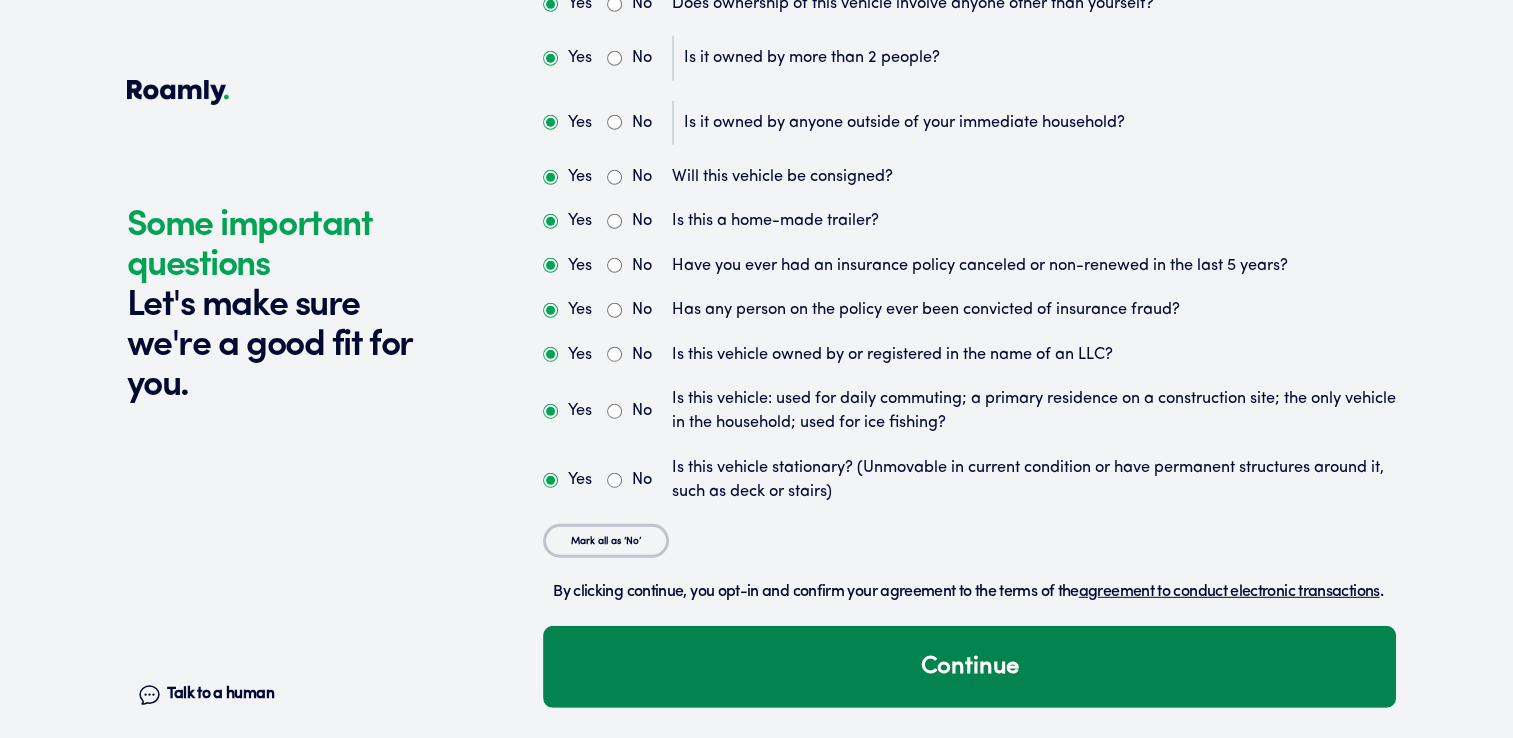click on "Continue" at bounding box center (969, 667) 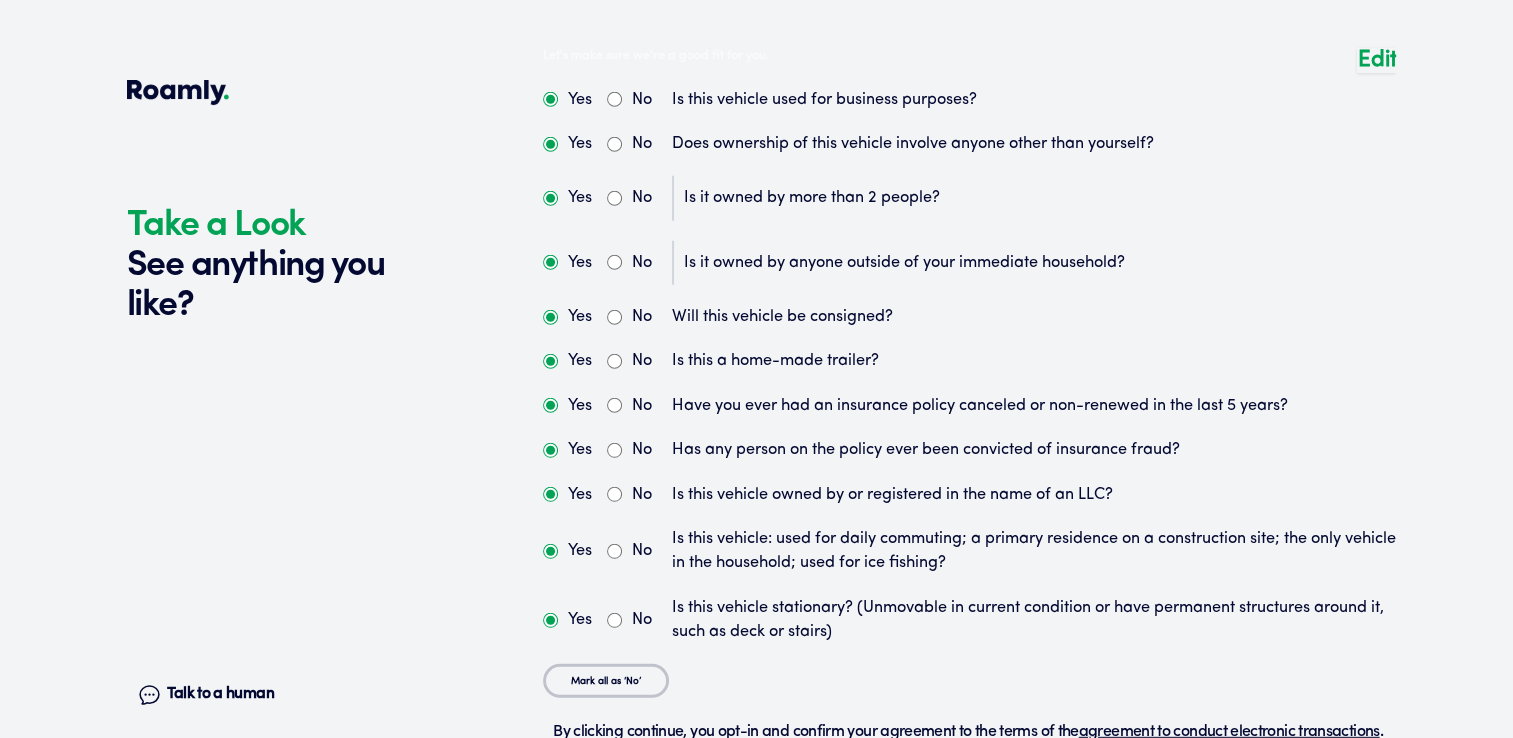 scroll, scrollTop: 5388, scrollLeft: 0, axis: vertical 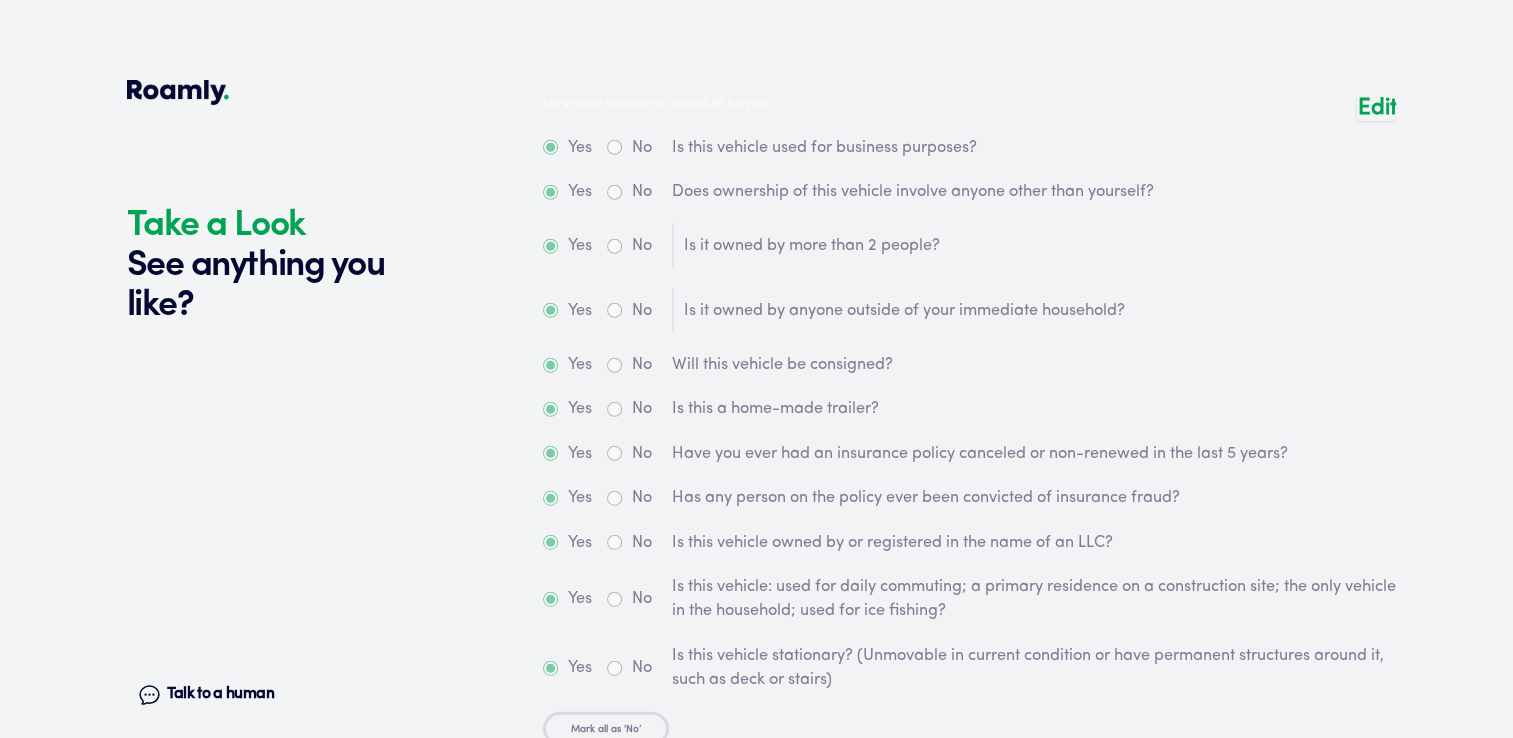 click on "Edit" at bounding box center [1376, 108] 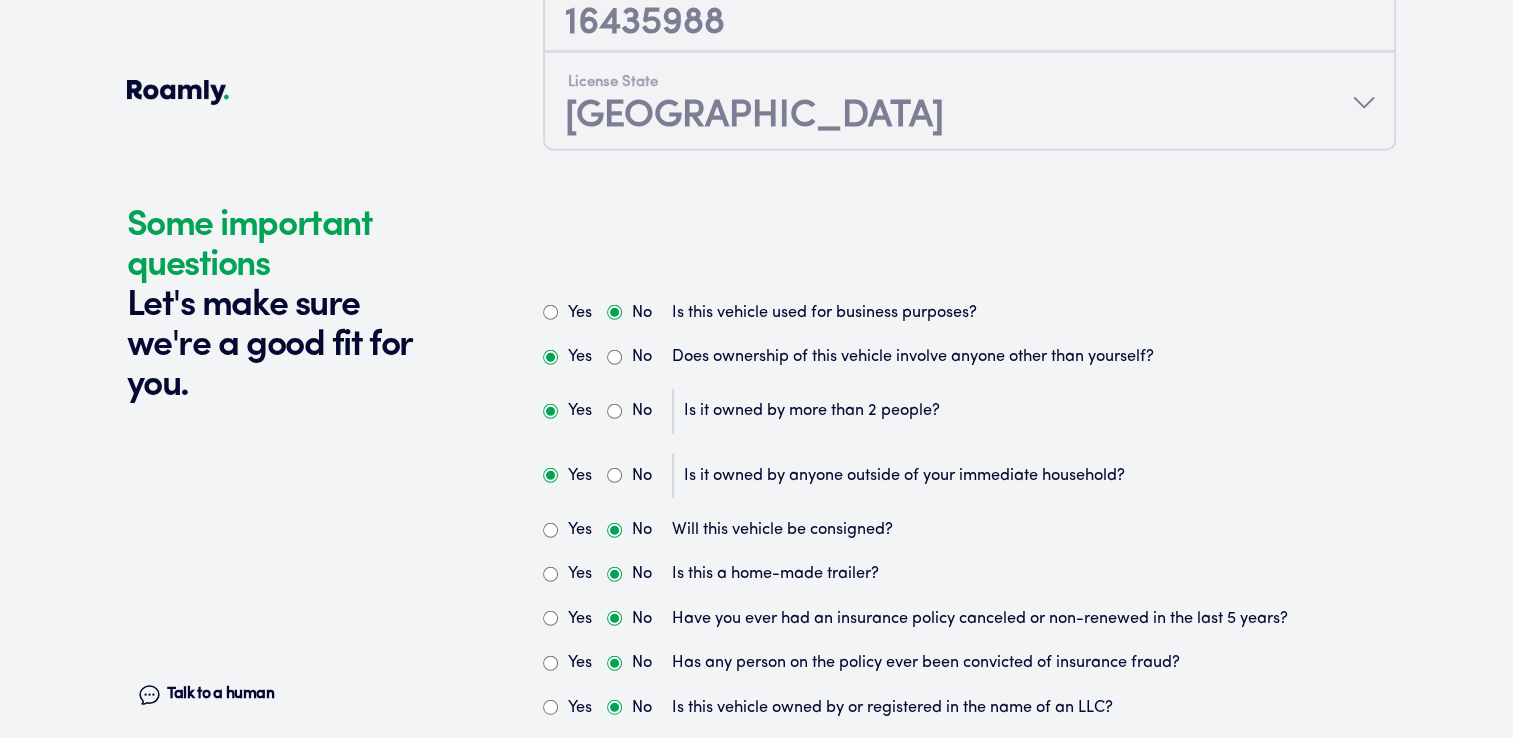 scroll, scrollTop: 5140, scrollLeft: 0, axis: vertical 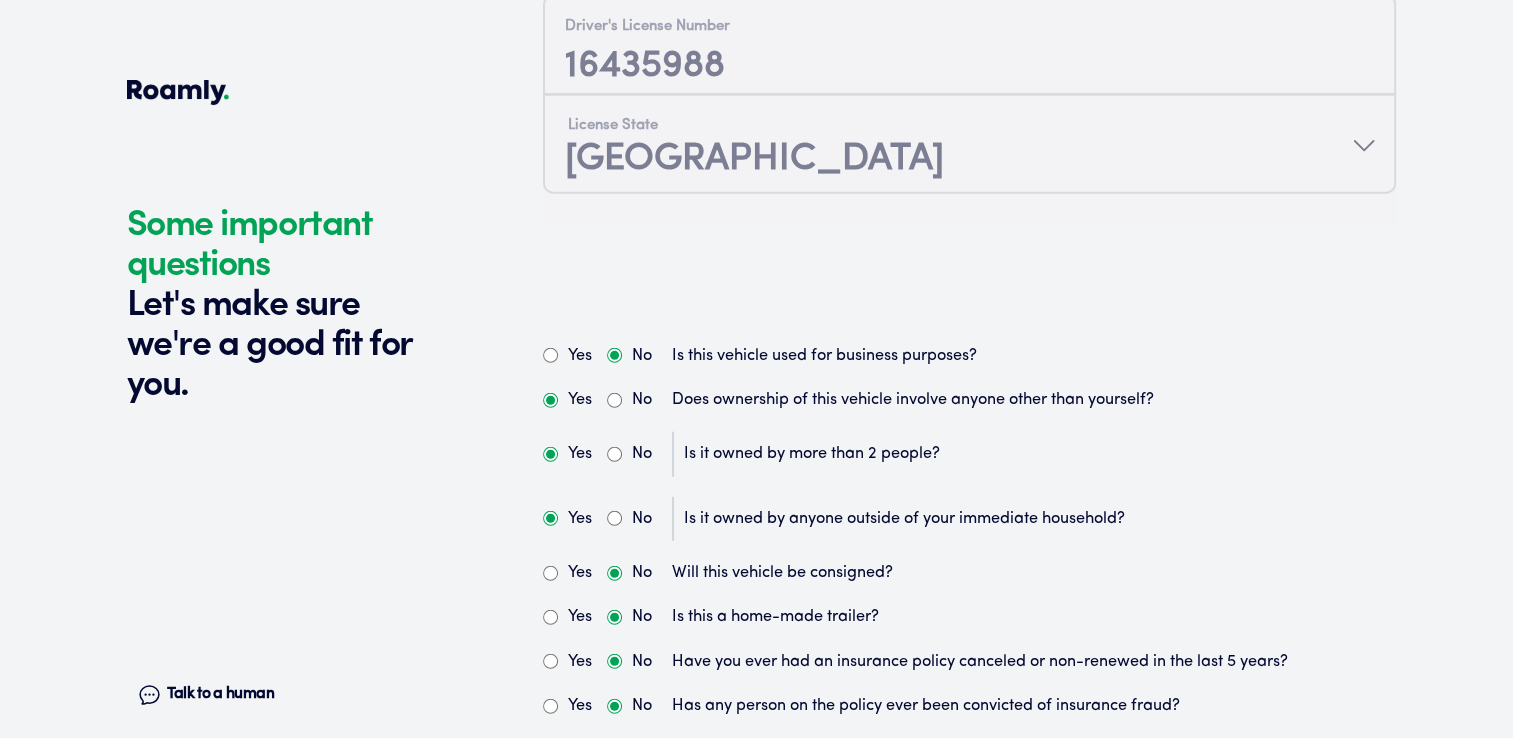 click on "No" at bounding box center (629, 454) 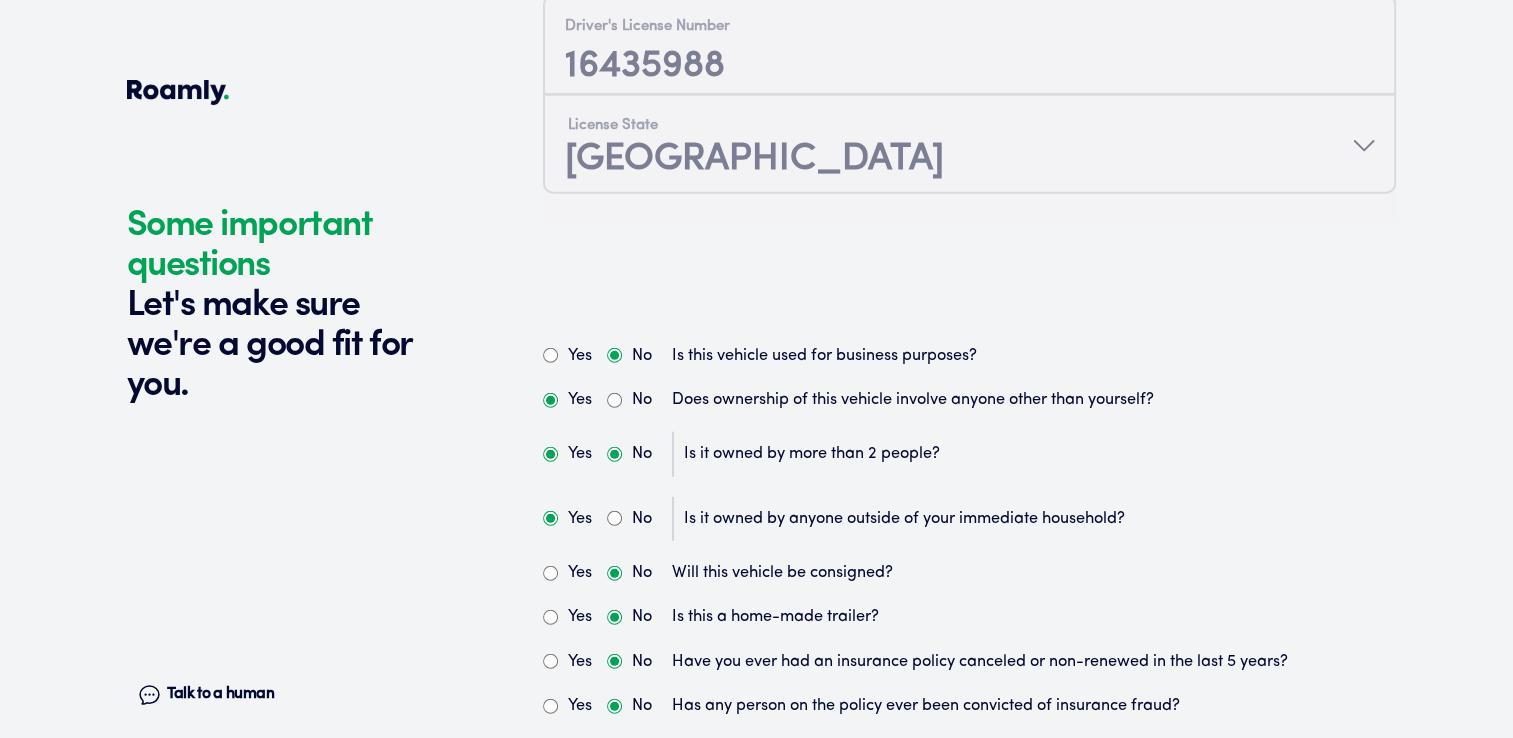radio on "true" 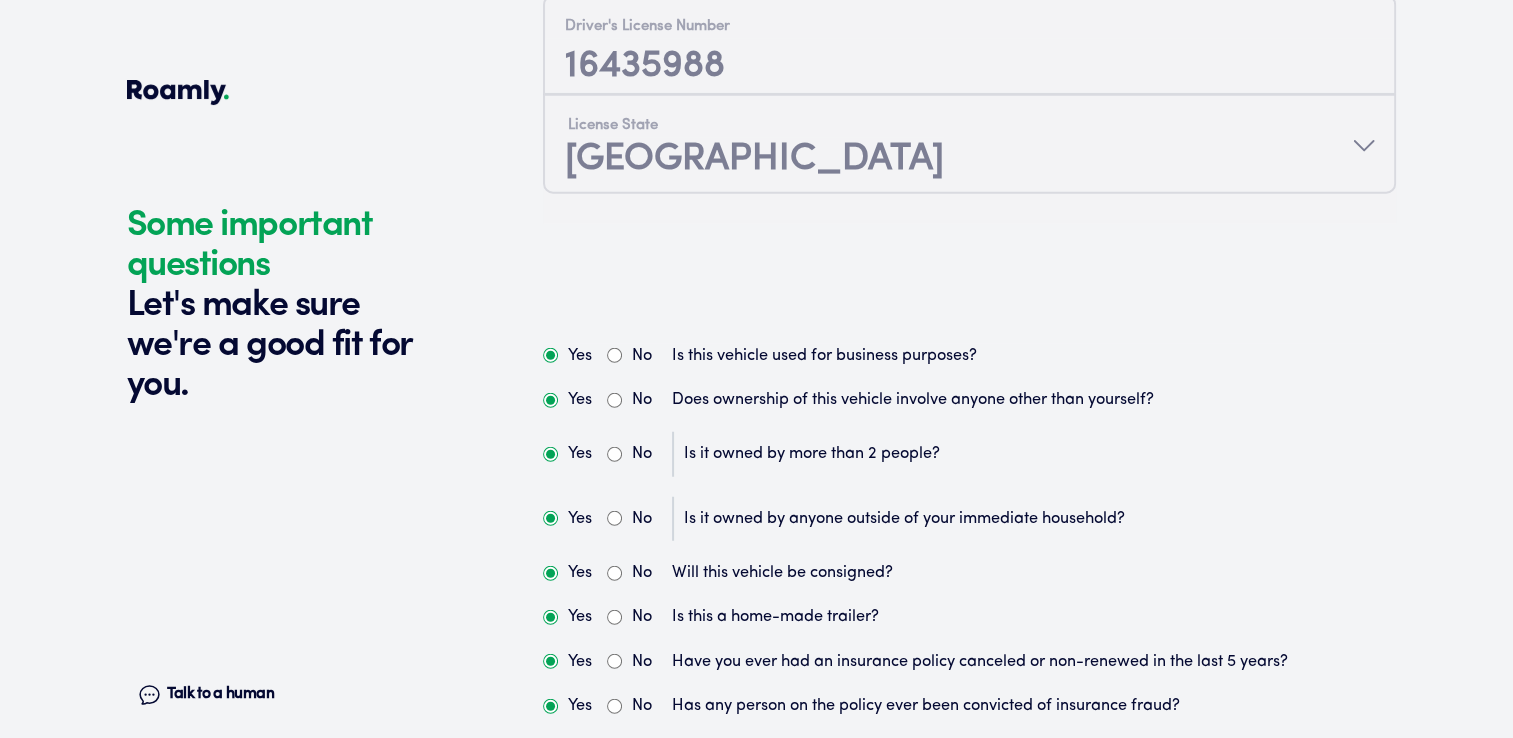 click on "No" at bounding box center [614, 400] 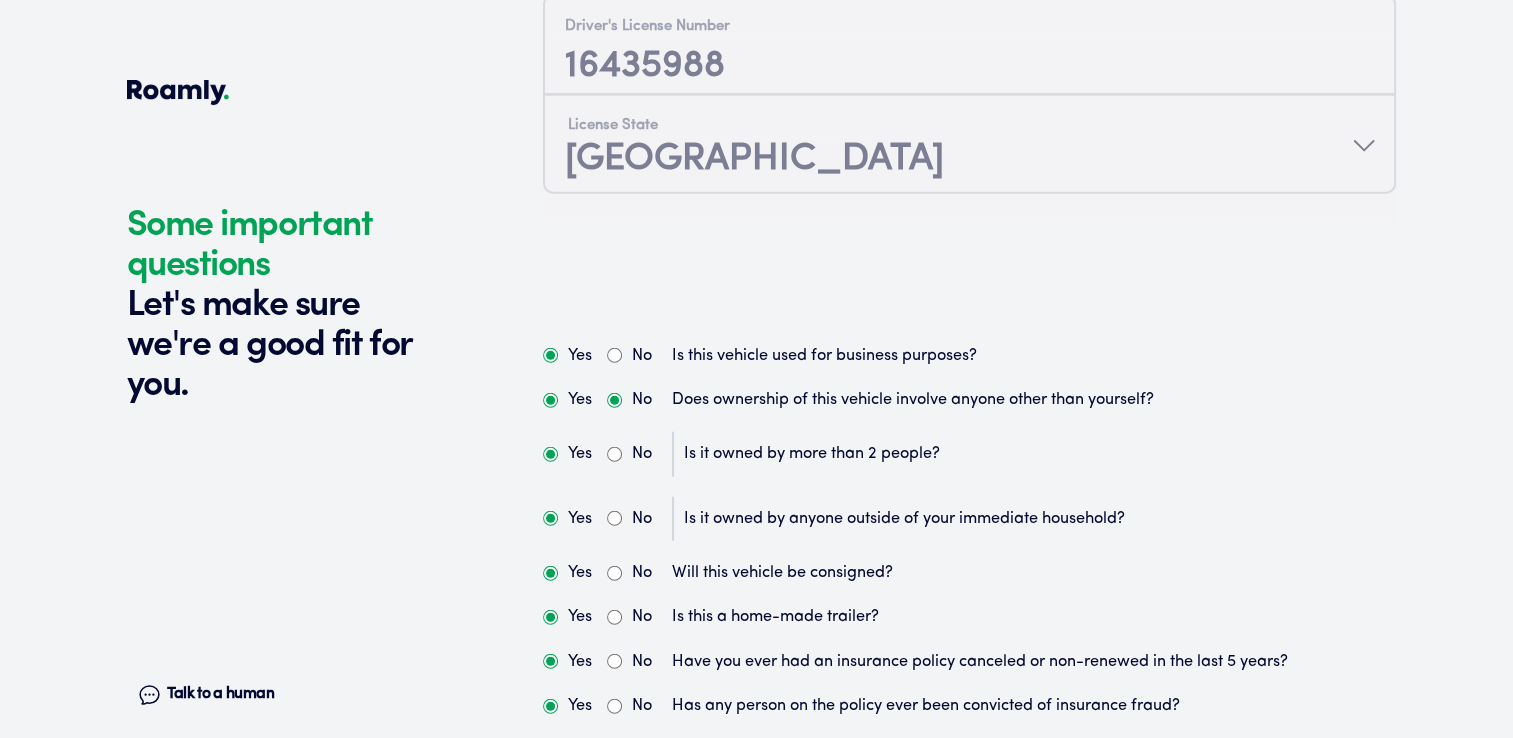 radio on "false" 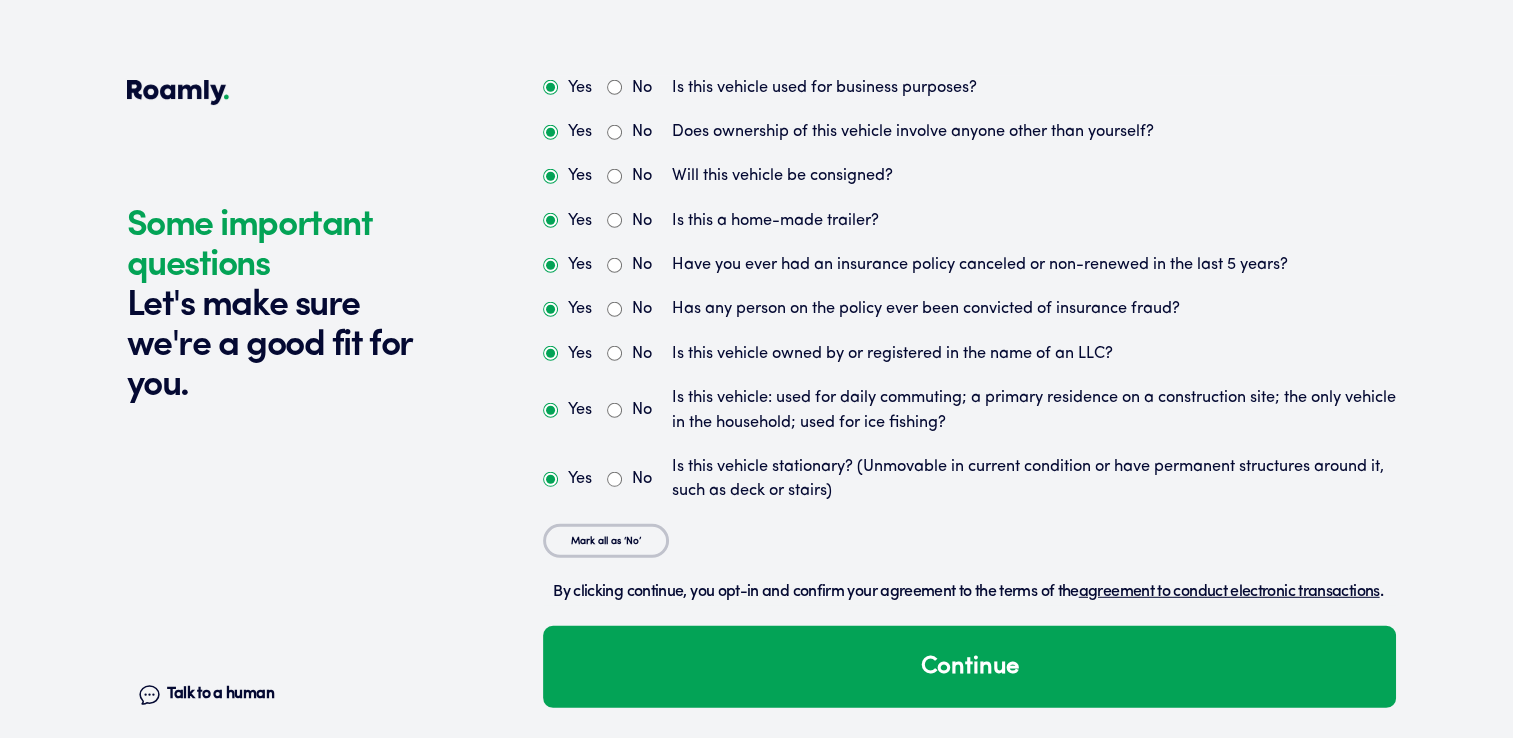 scroll, scrollTop: 5432, scrollLeft: 0, axis: vertical 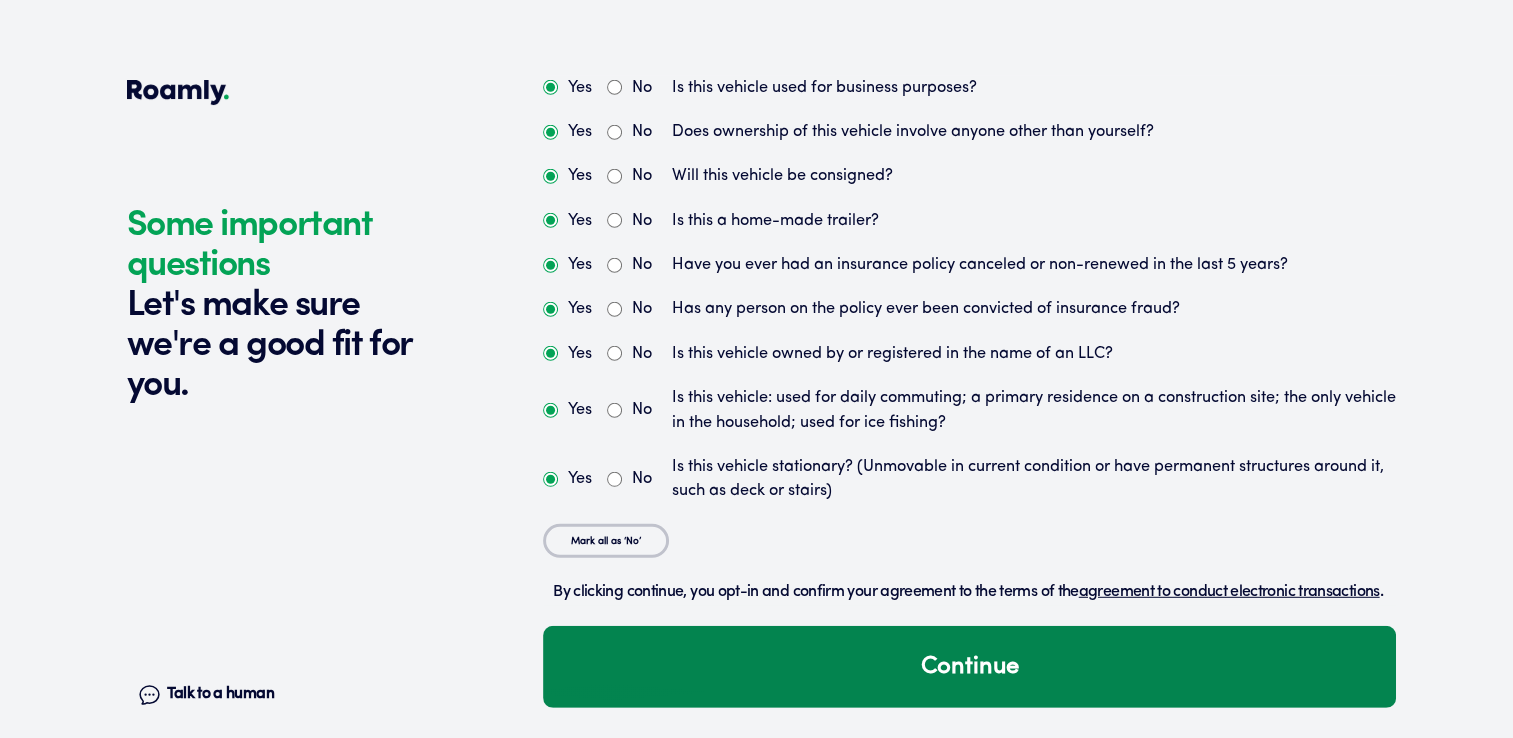 click on "Continue" at bounding box center [969, 667] 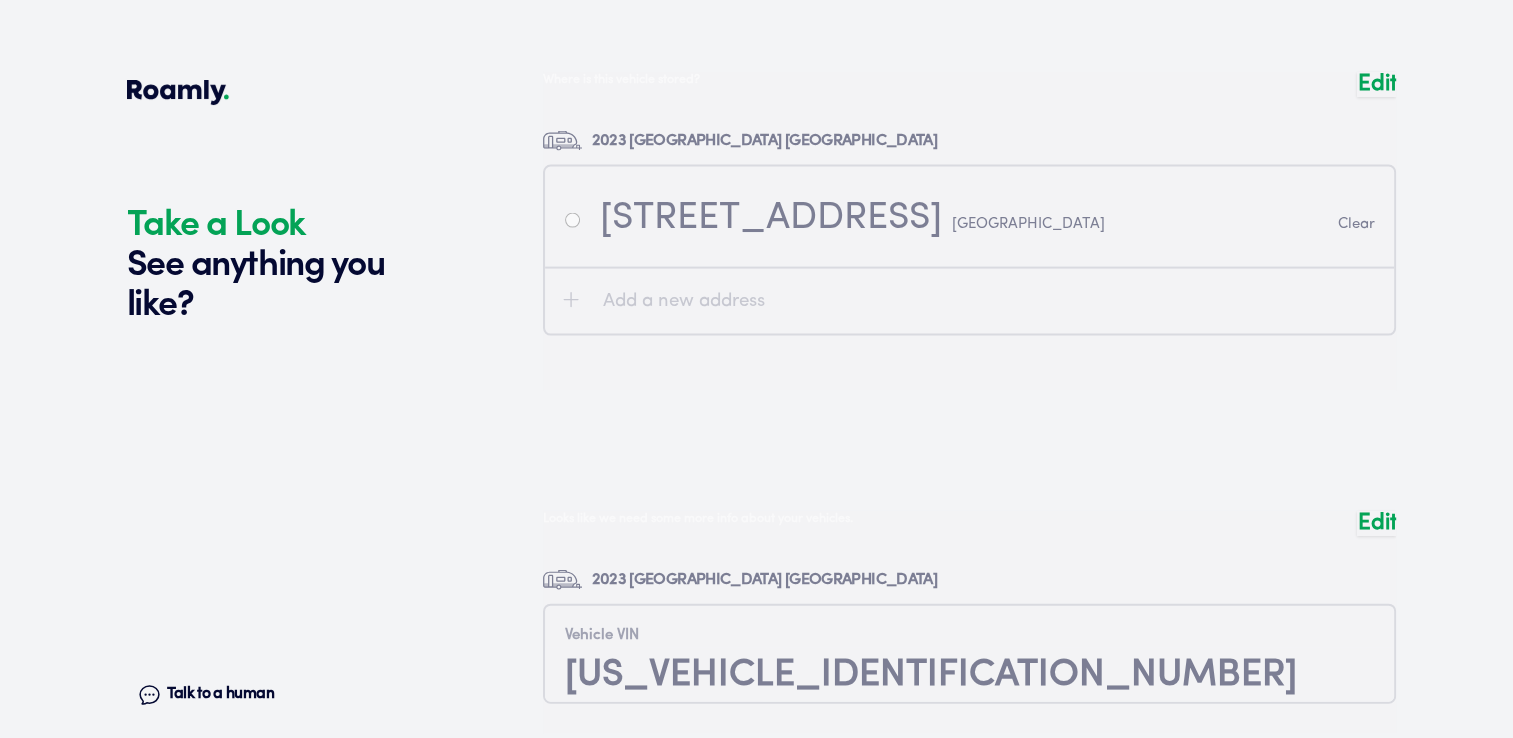 scroll, scrollTop: 4160, scrollLeft: 0, axis: vertical 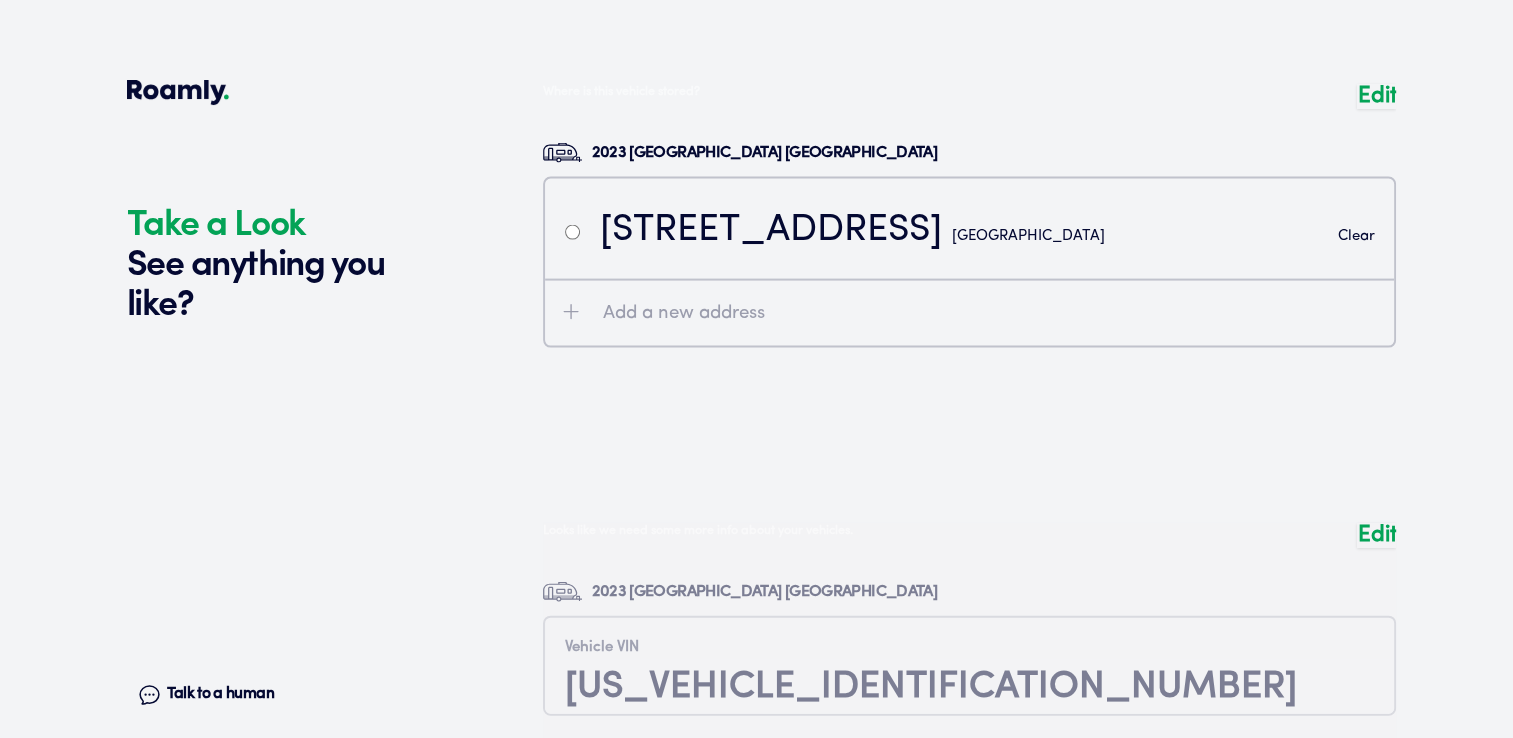 click at bounding box center [969, 243] 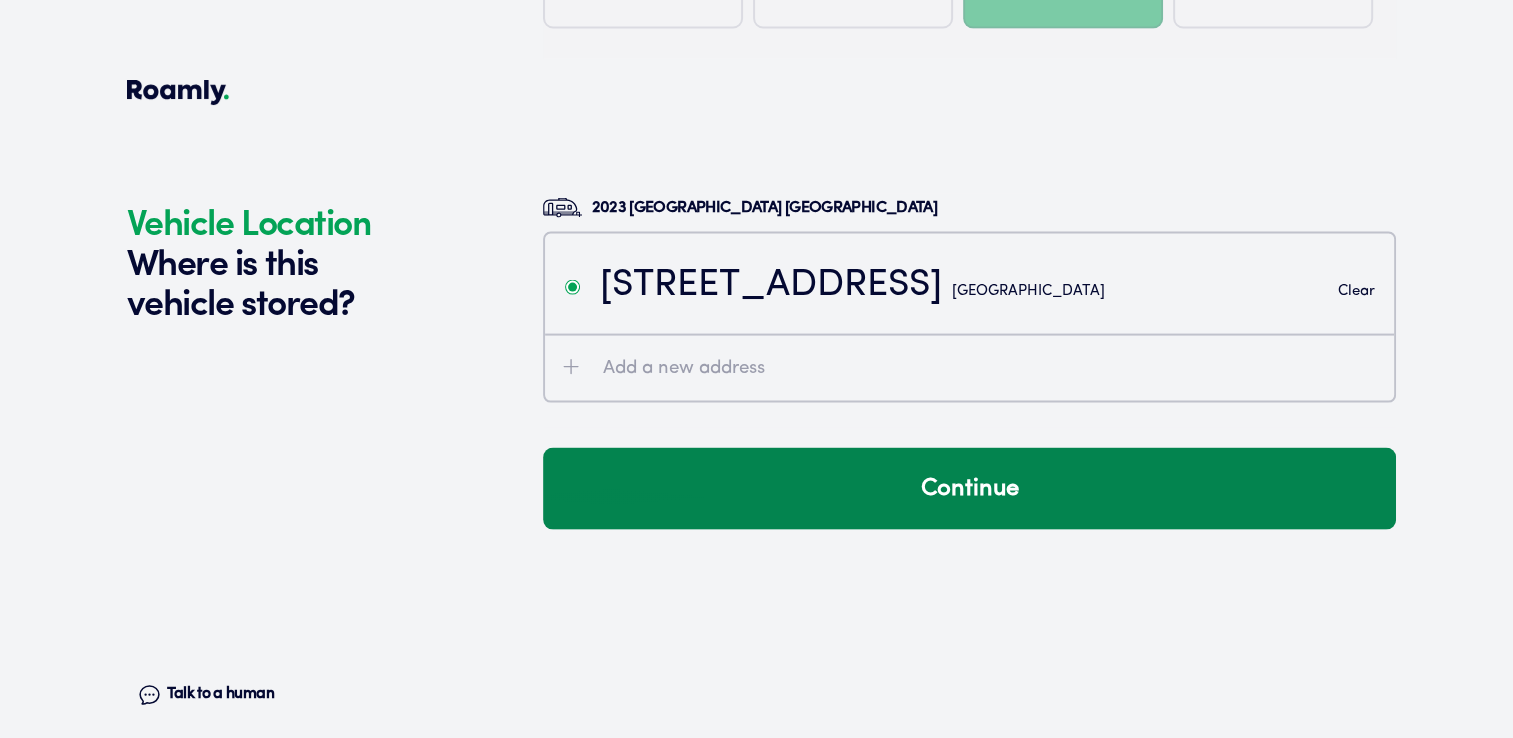 scroll, scrollTop: 4084, scrollLeft: 0, axis: vertical 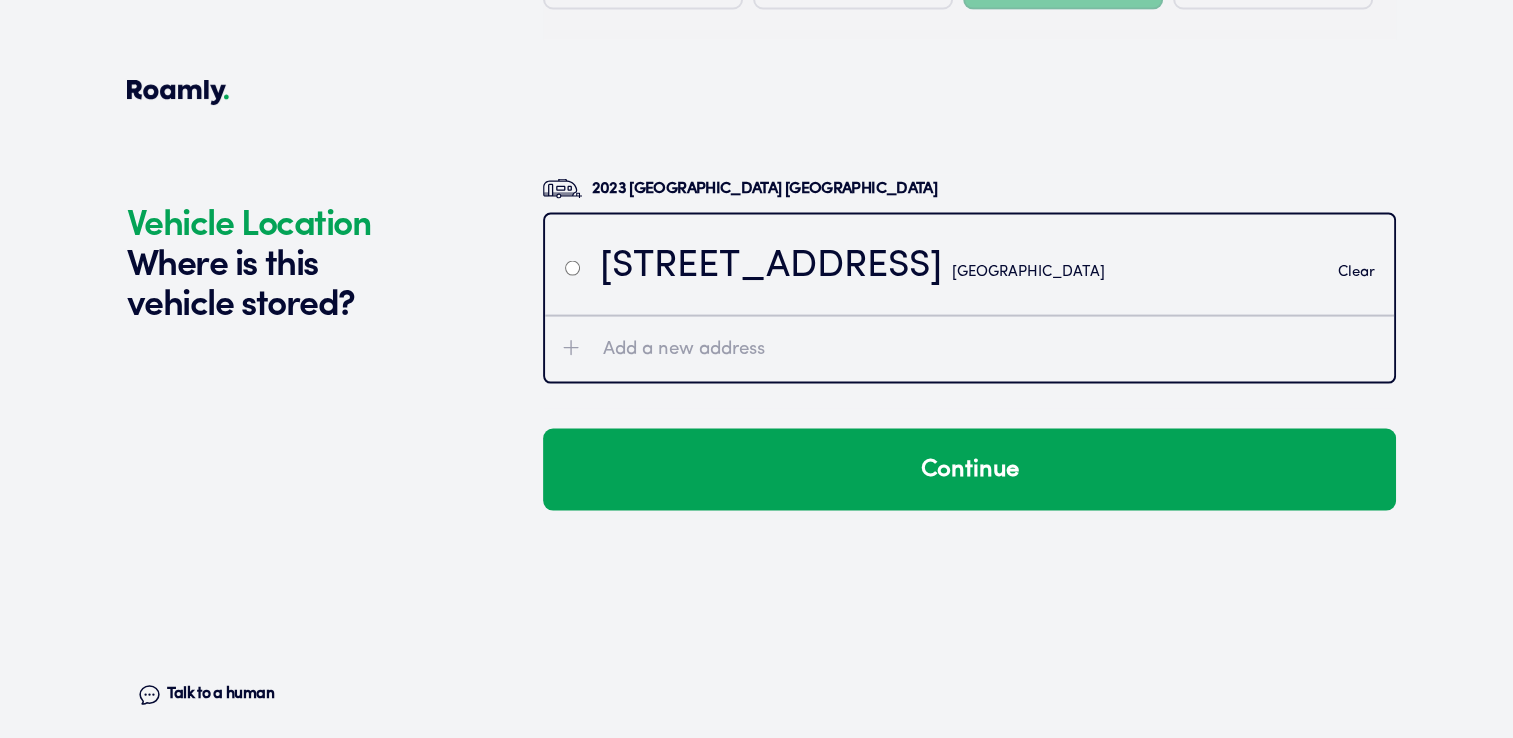 click at bounding box center [572, 267] 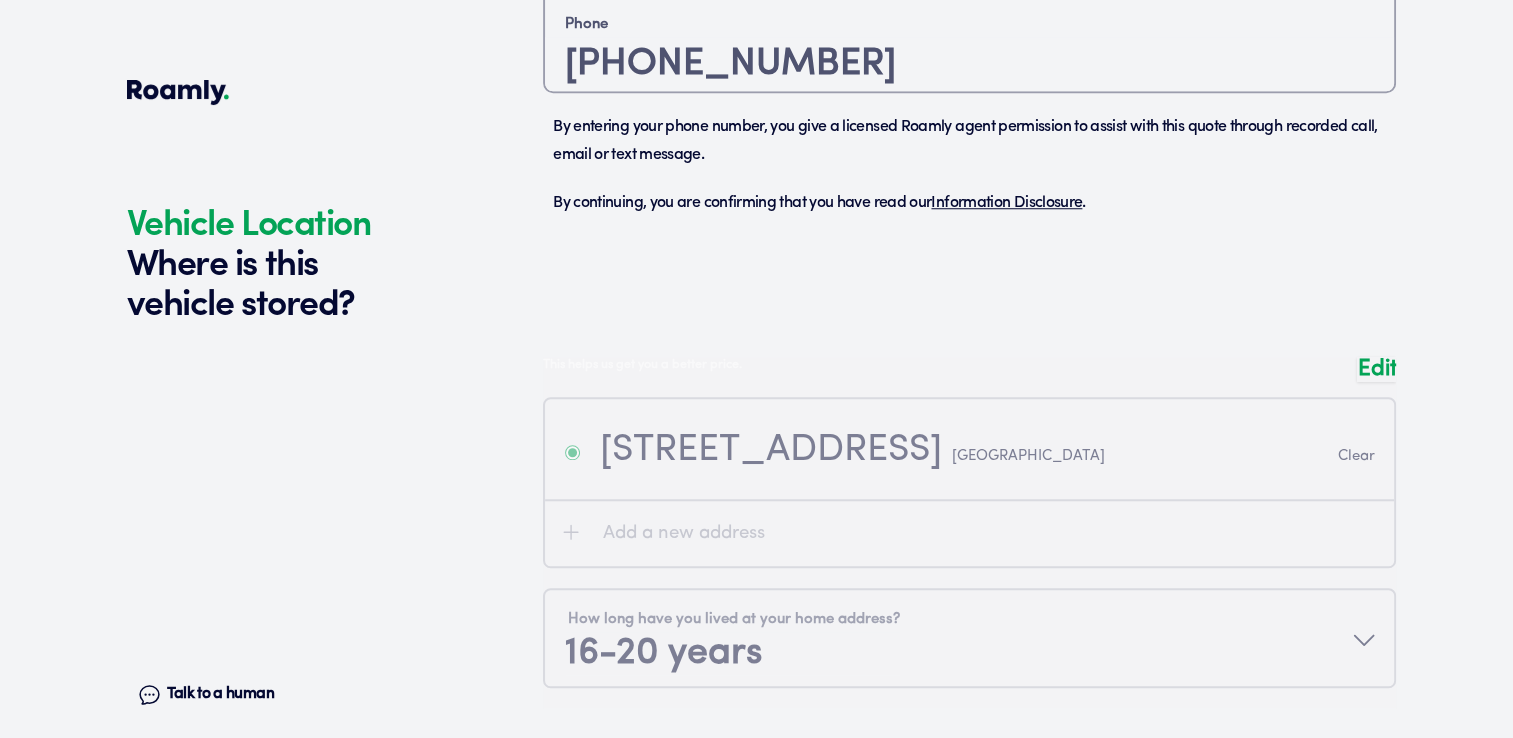 scroll, scrollTop: 1700, scrollLeft: 0, axis: vertical 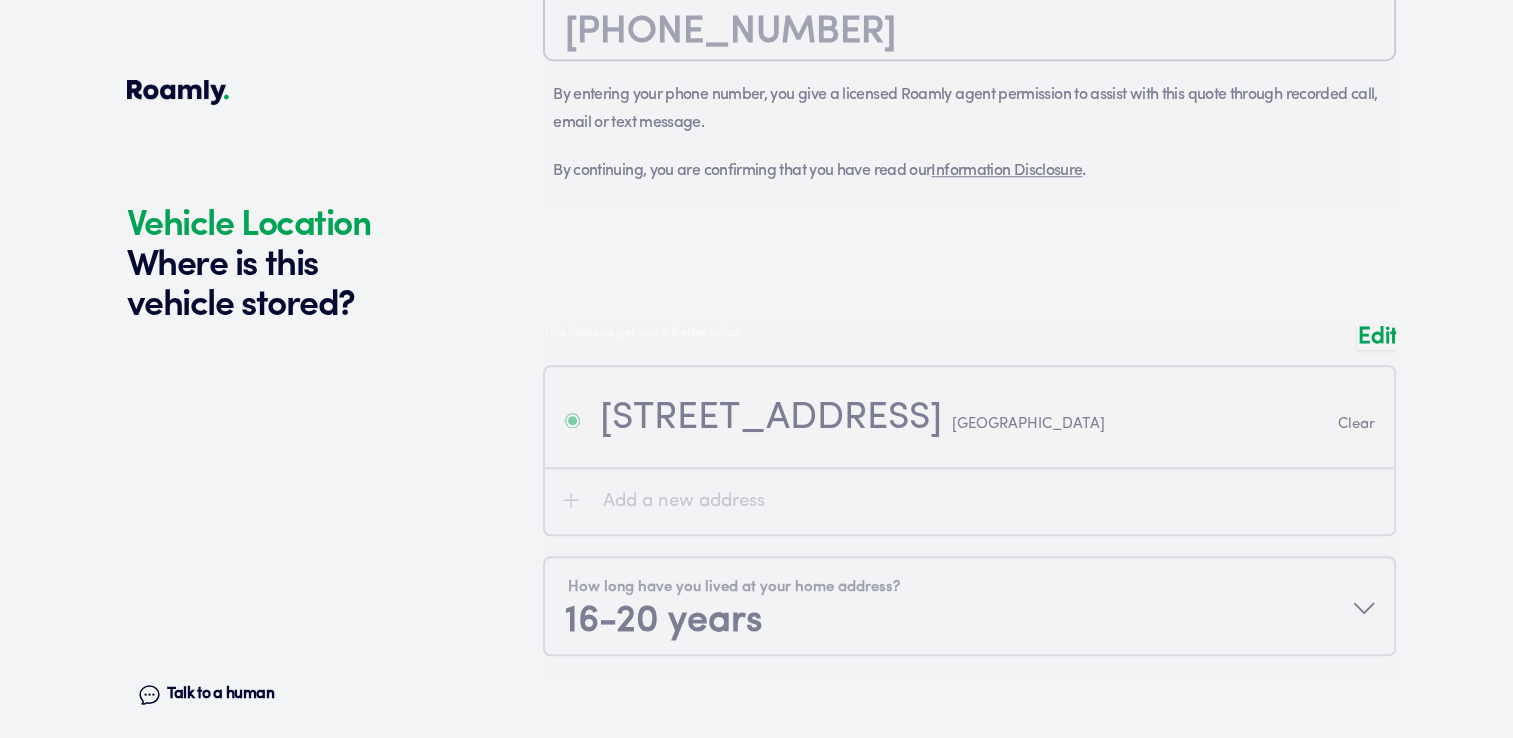 click on "Edit" at bounding box center (1376, 337) 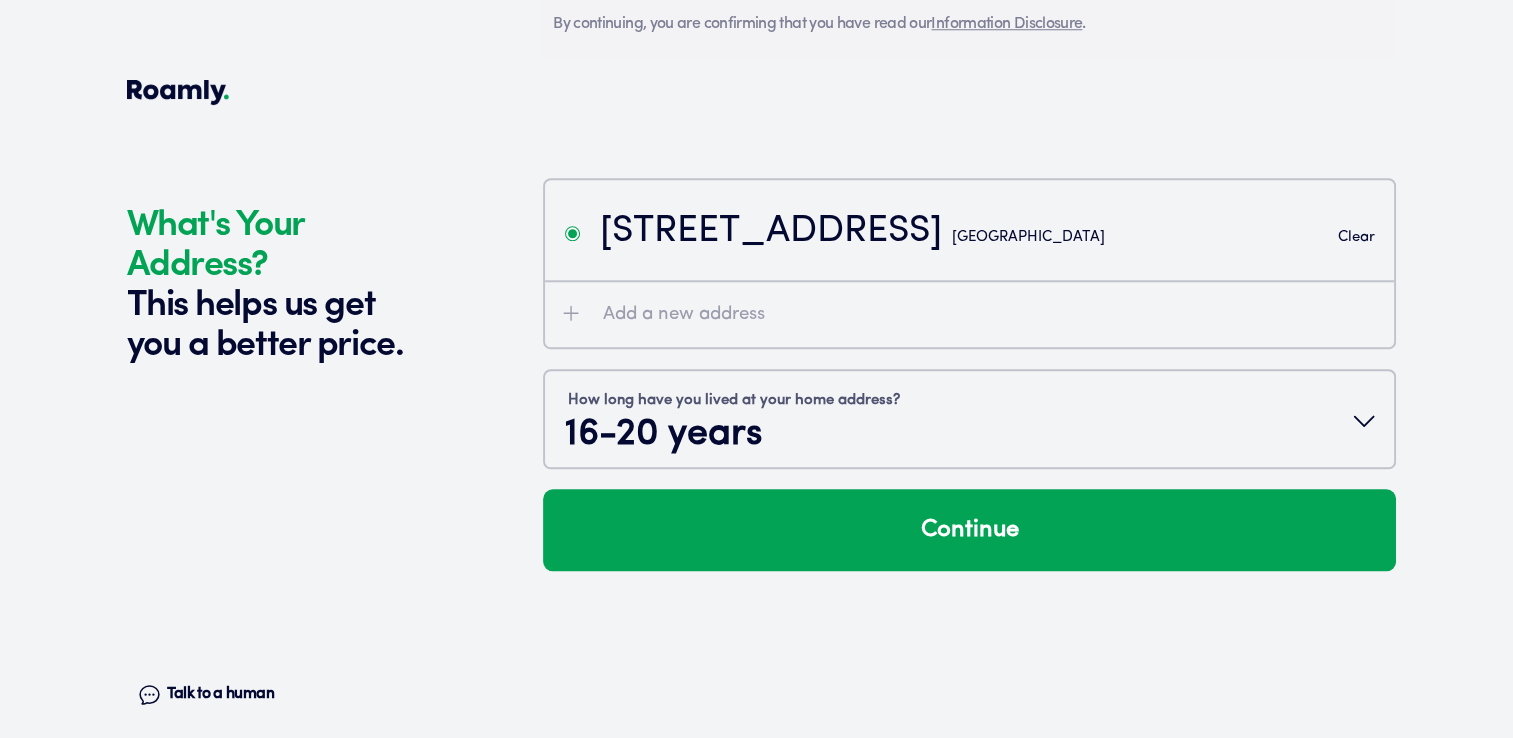 scroll, scrollTop: 1866, scrollLeft: 0, axis: vertical 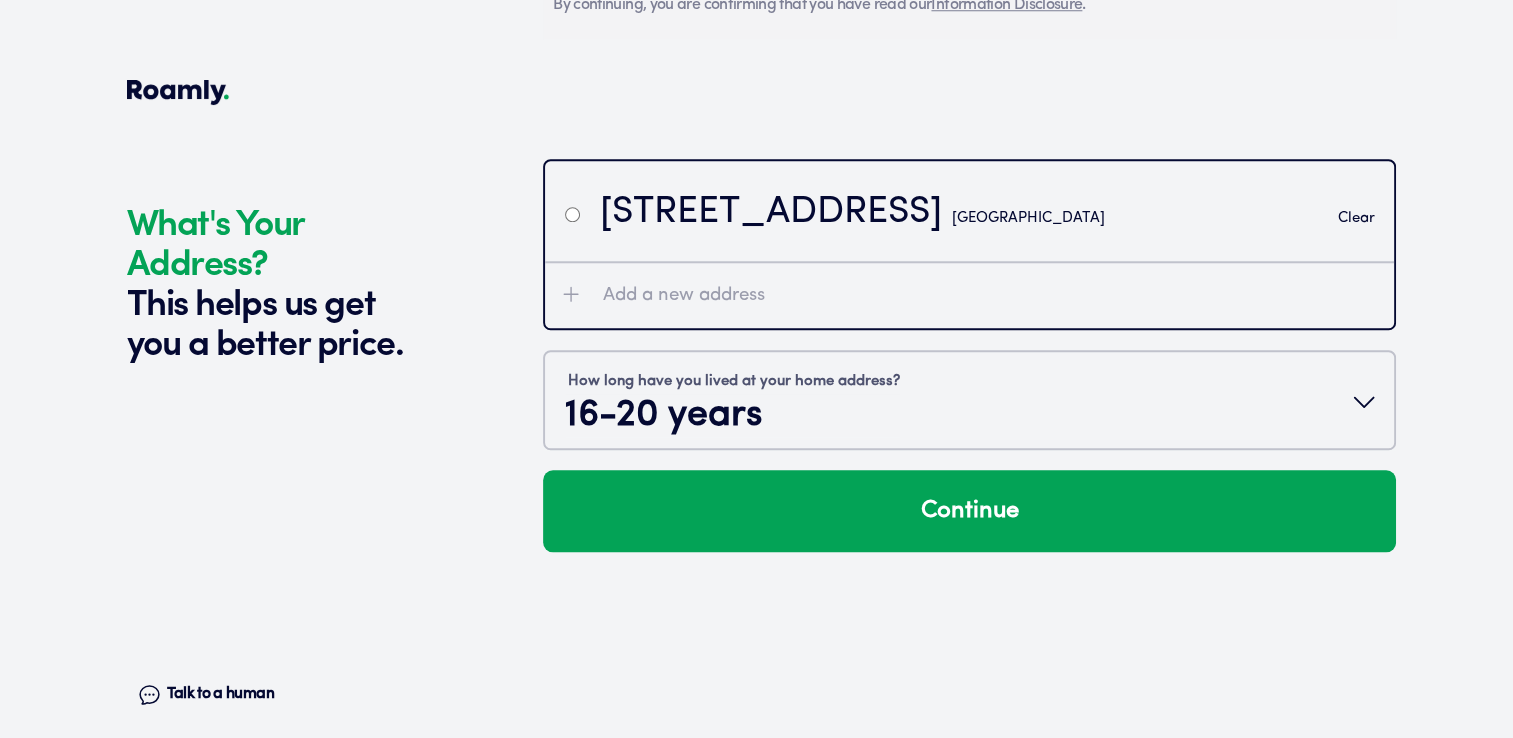 click on "[STREET_ADDRESS]" at bounding box center [852, 213] 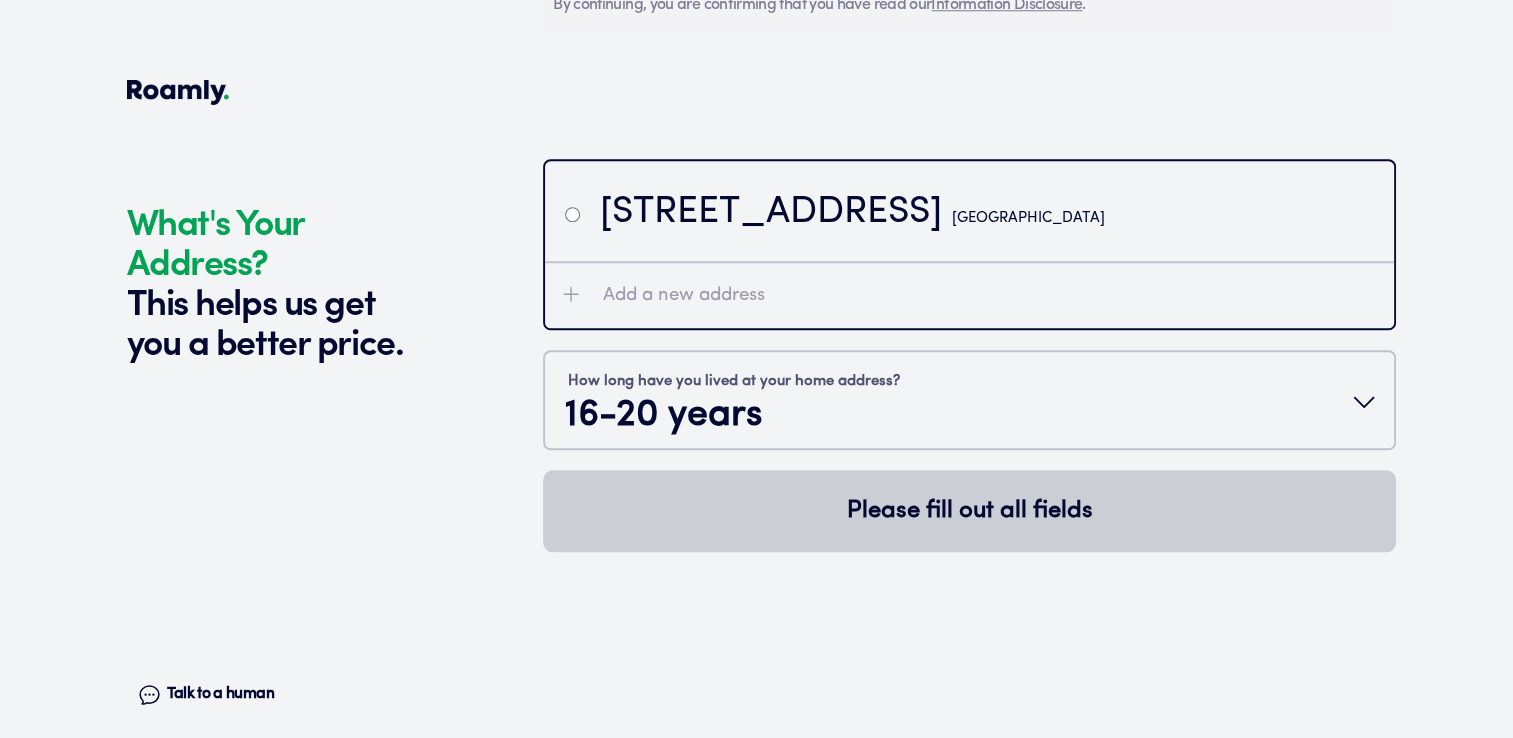 click on "Add a new address" at bounding box center (684, 296) 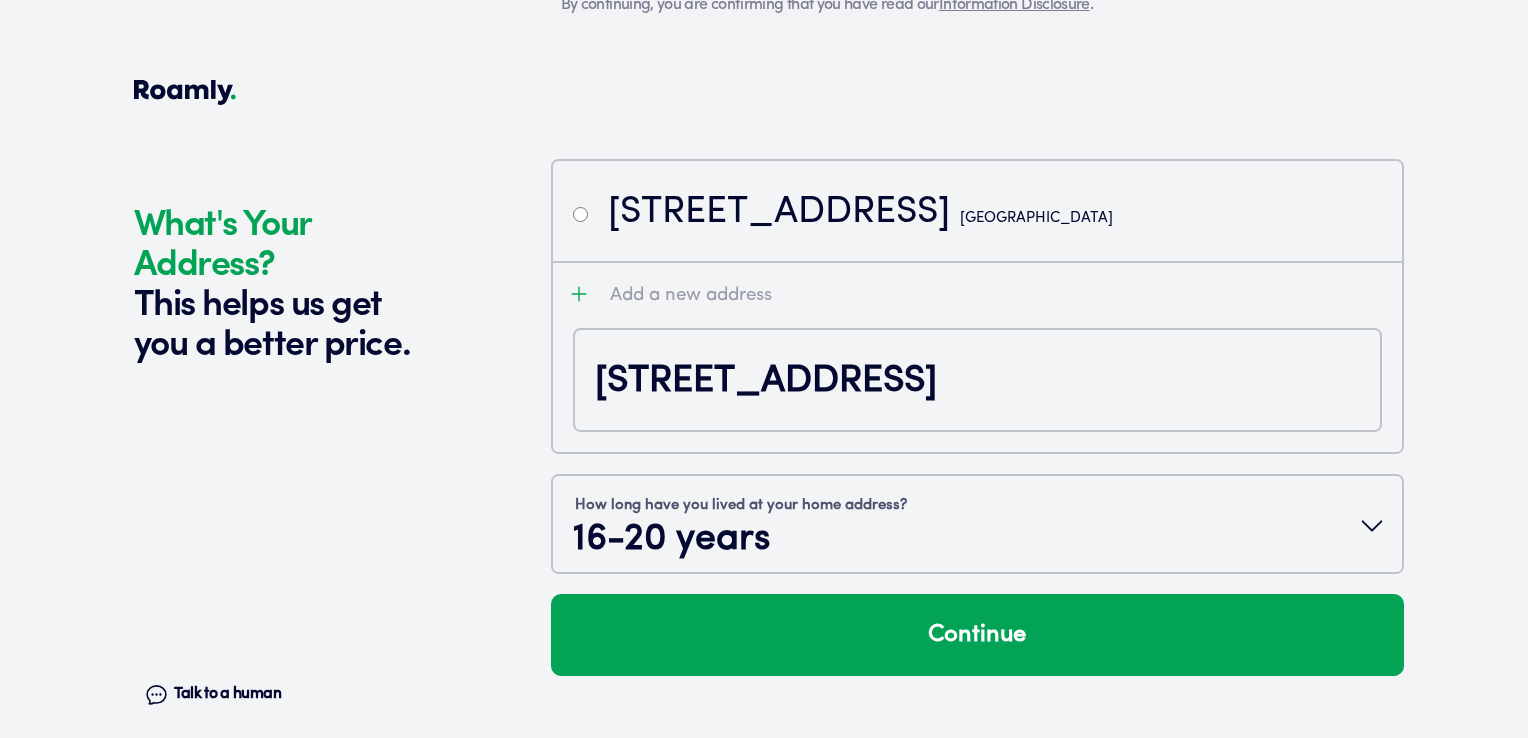 type on "ChIJvXTdYqf8TYYRJPRsM3MmtEQ" 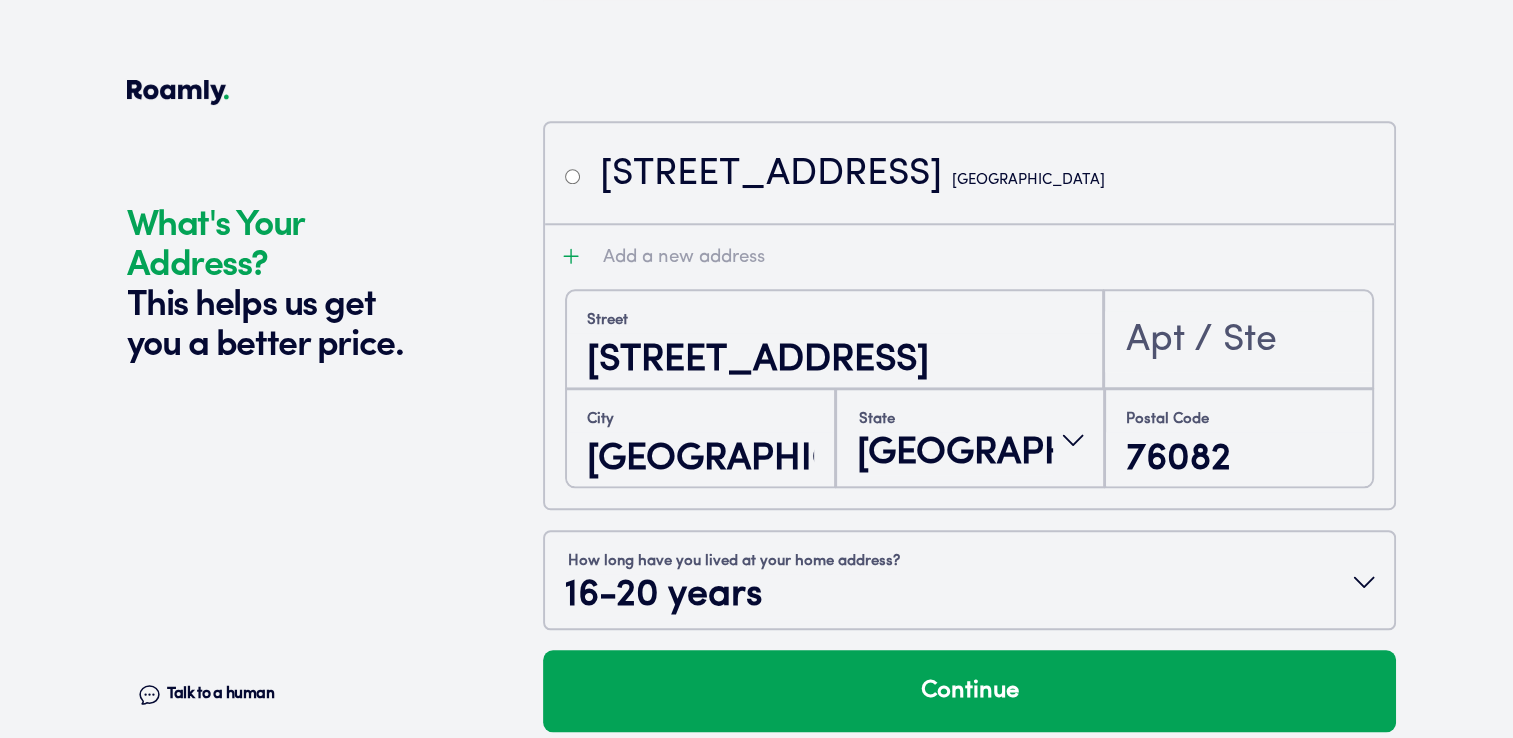 scroll, scrollTop: 1925, scrollLeft: 0, axis: vertical 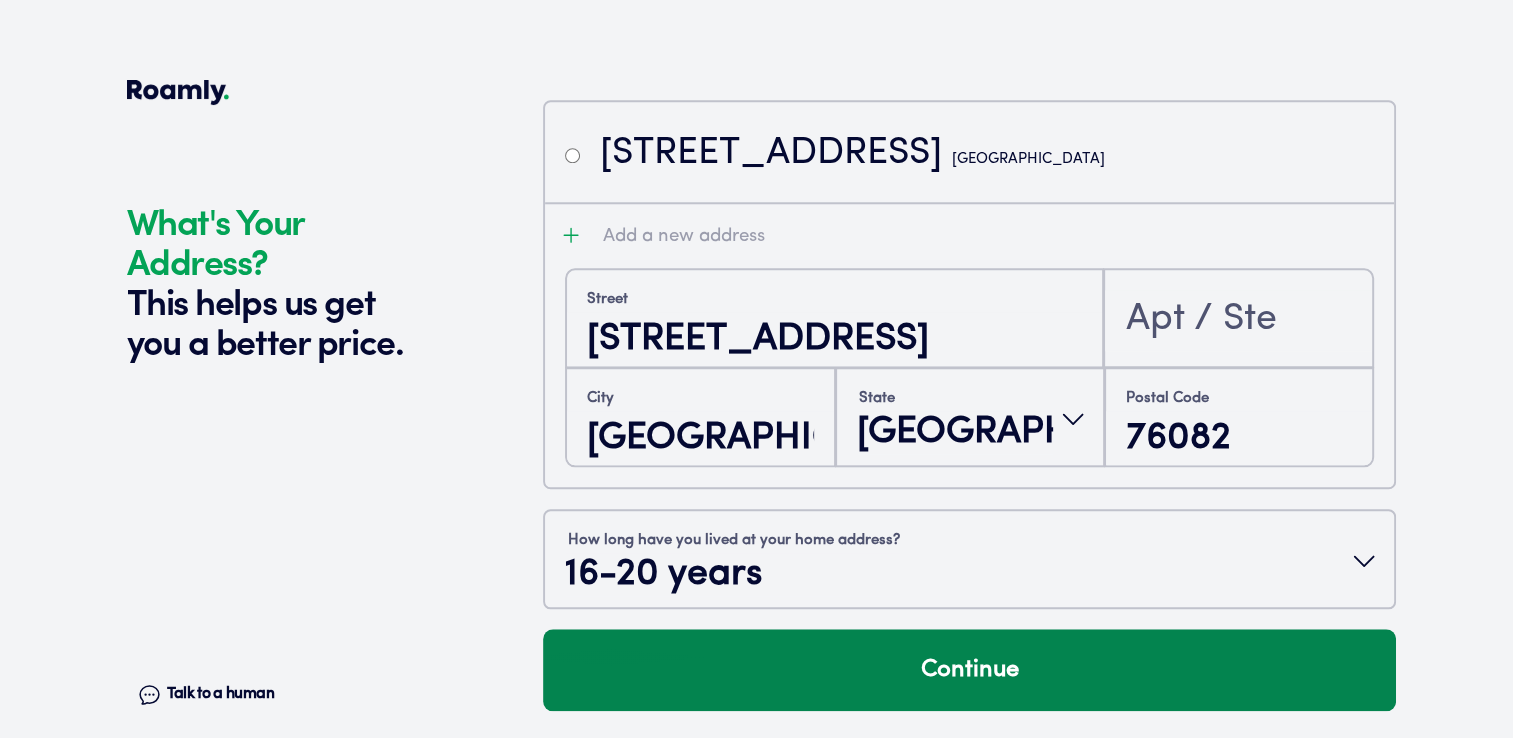 click on "Continue" at bounding box center (969, 670) 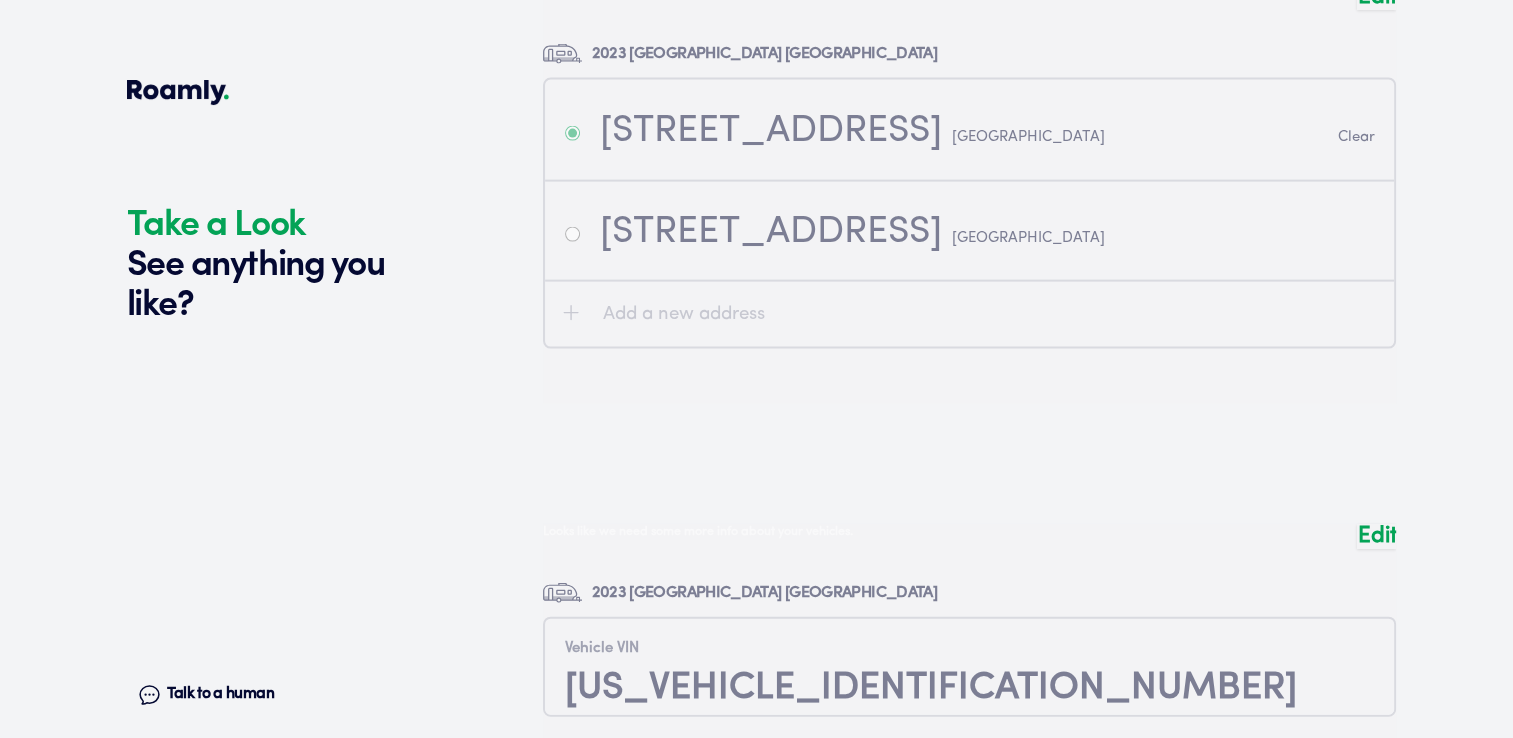 scroll, scrollTop: 4160, scrollLeft: 0, axis: vertical 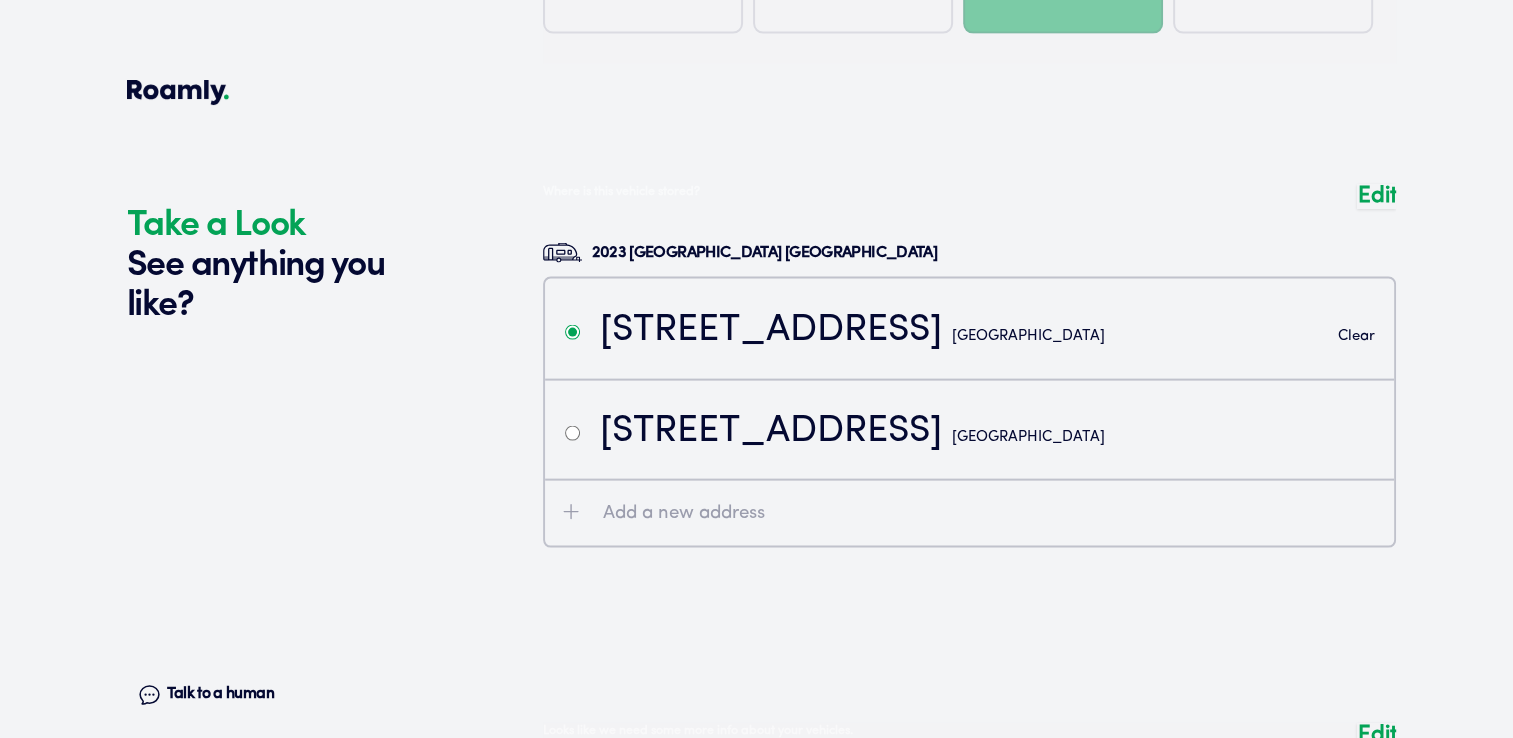 click at bounding box center (969, 393) 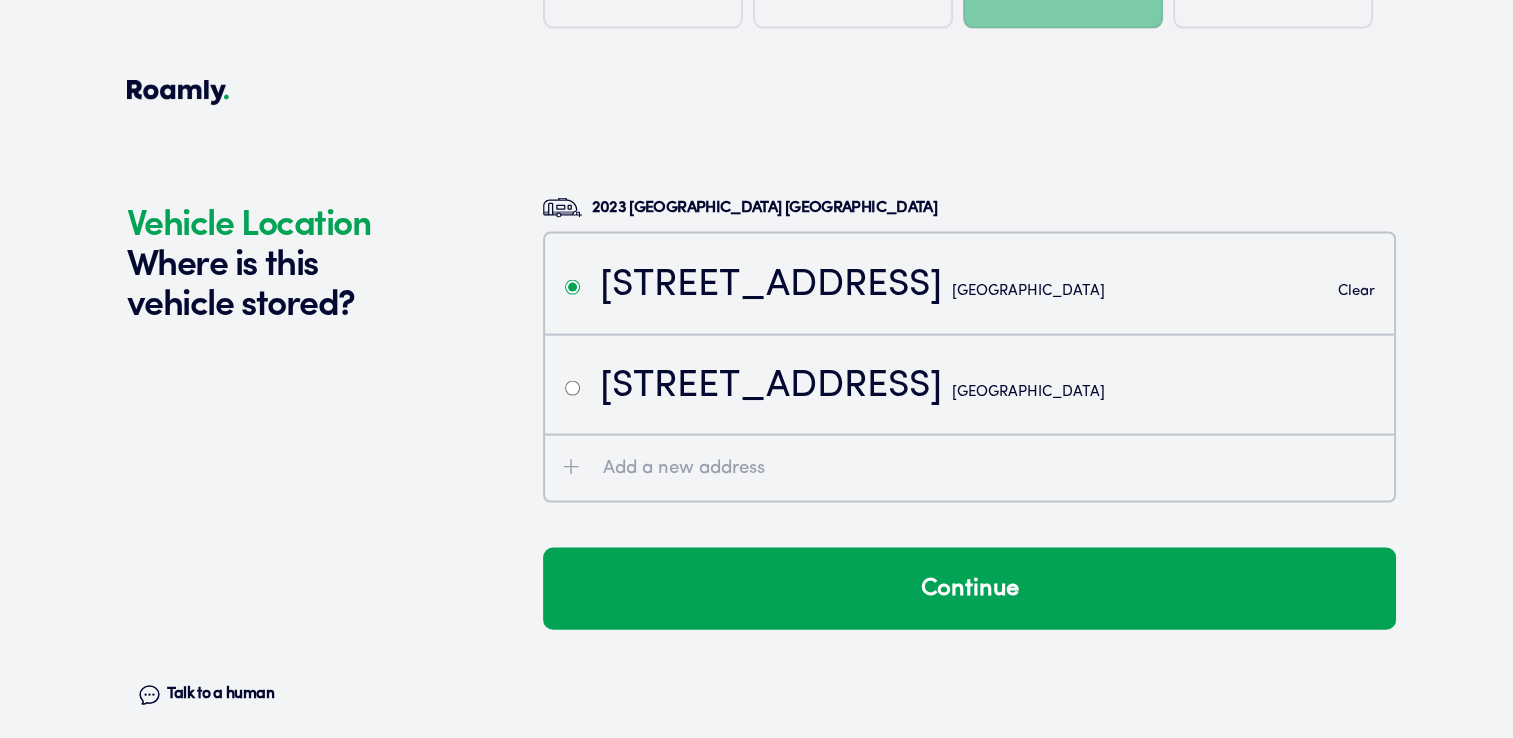 scroll, scrollTop: 4184, scrollLeft: 0, axis: vertical 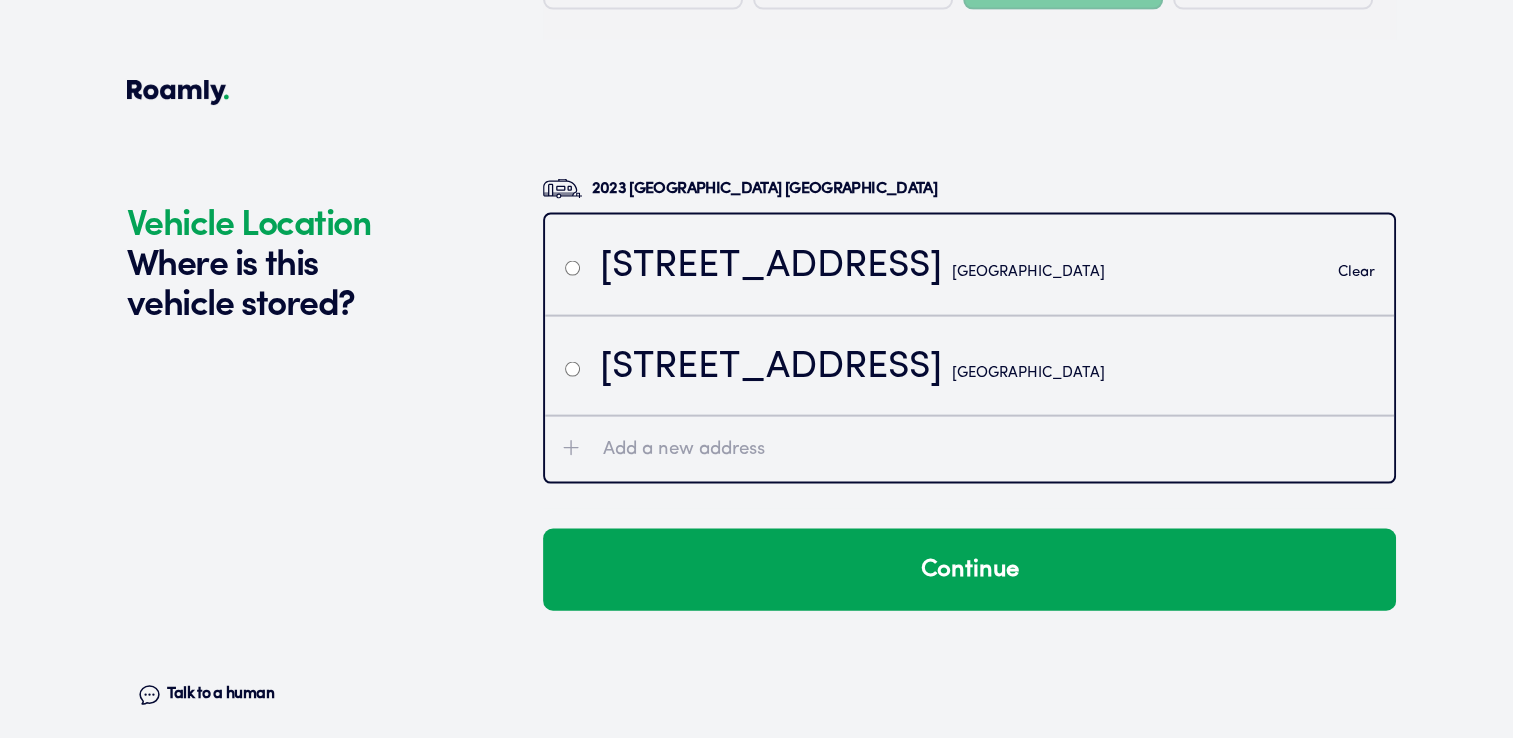 click at bounding box center (572, 369) 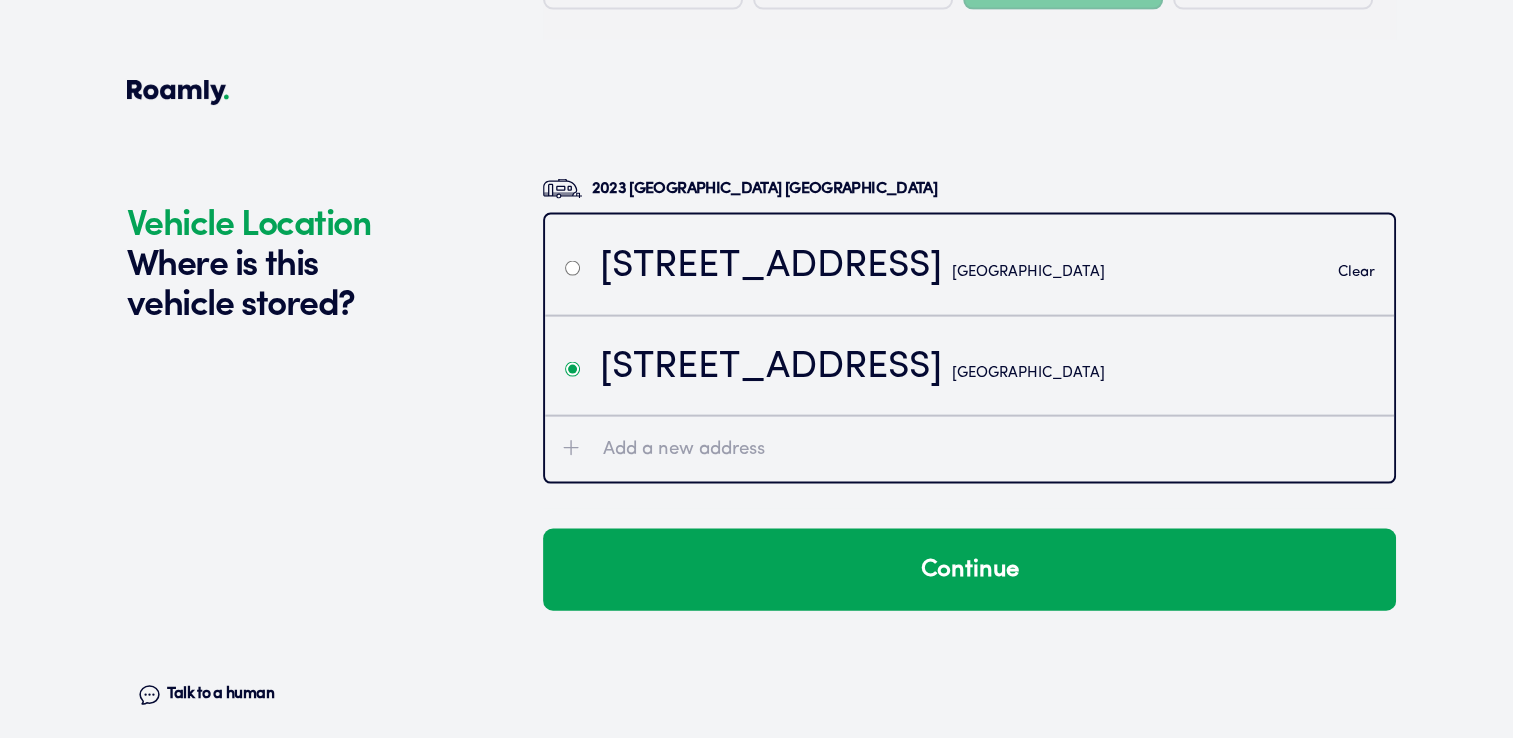 radio on "false" 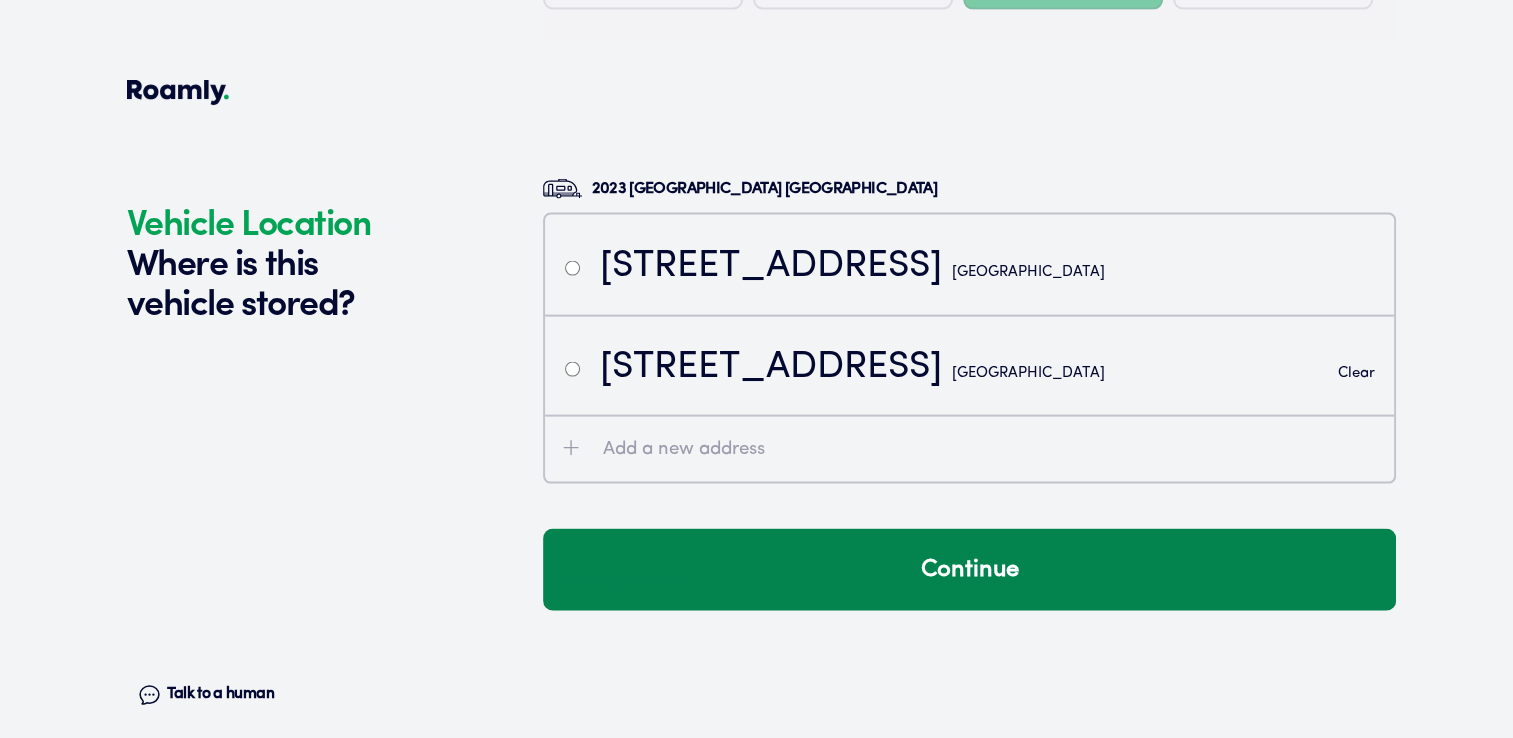 click on "Continue" at bounding box center [969, 570] 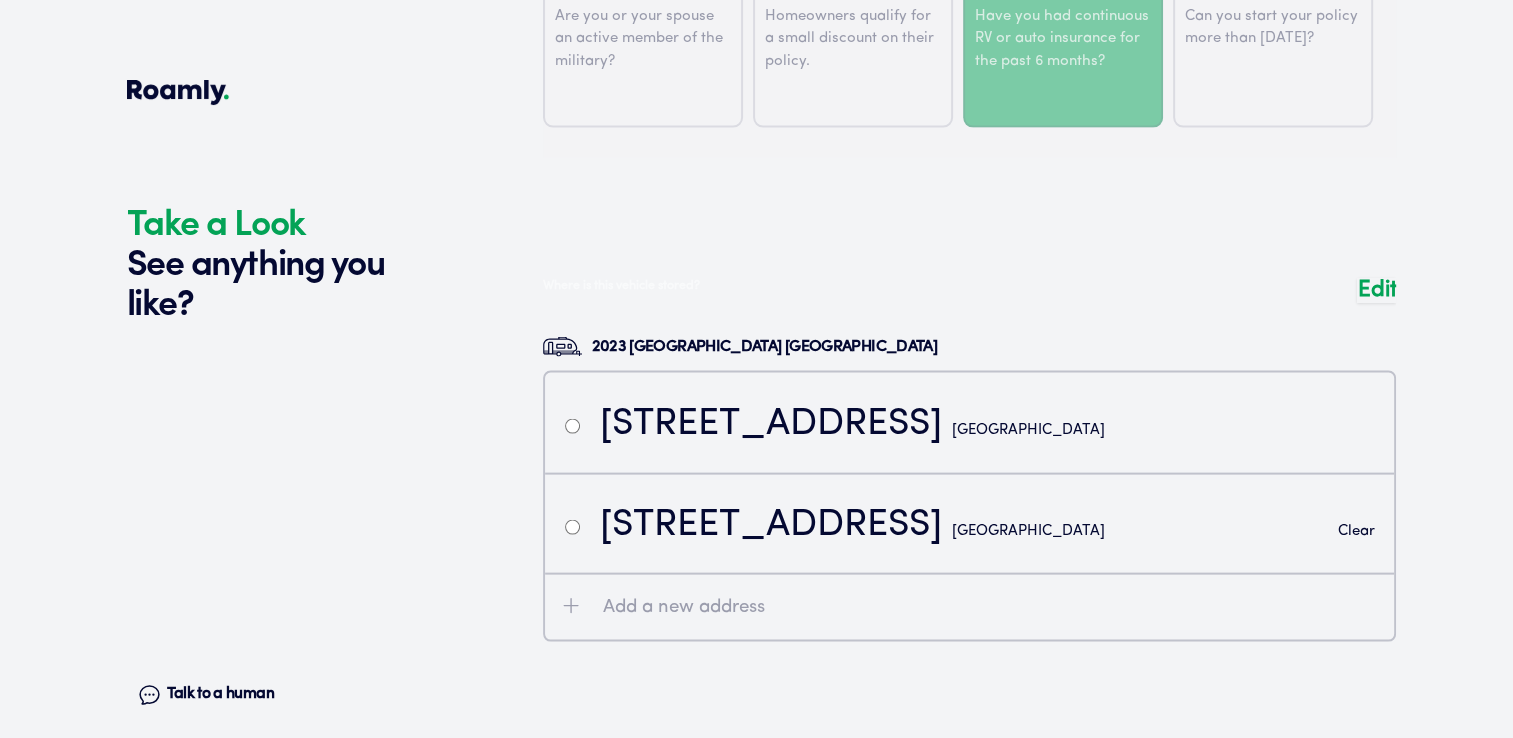 scroll, scrollTop: 4060, scrollLeft: 0, axis: vertical 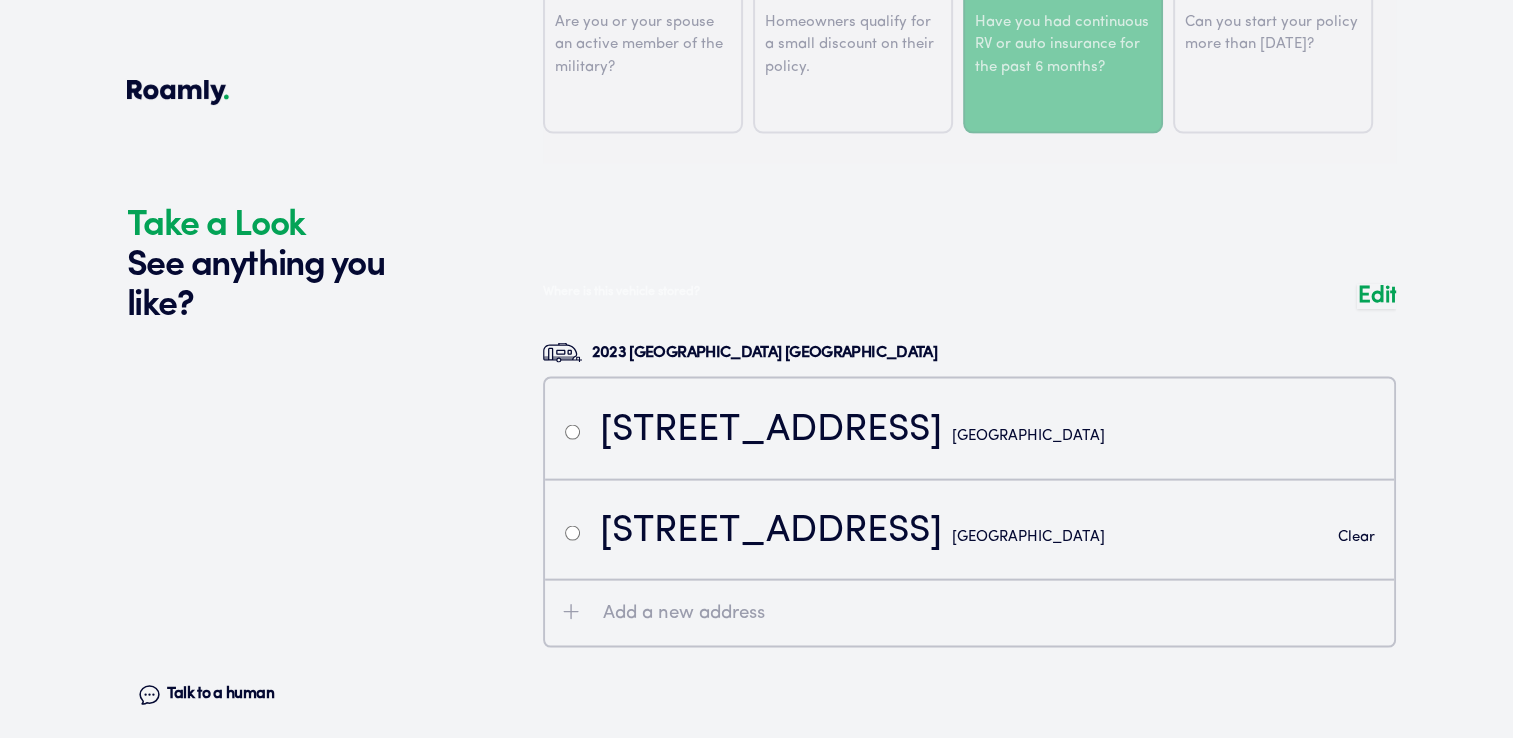 click at bounding box center (969, 493) 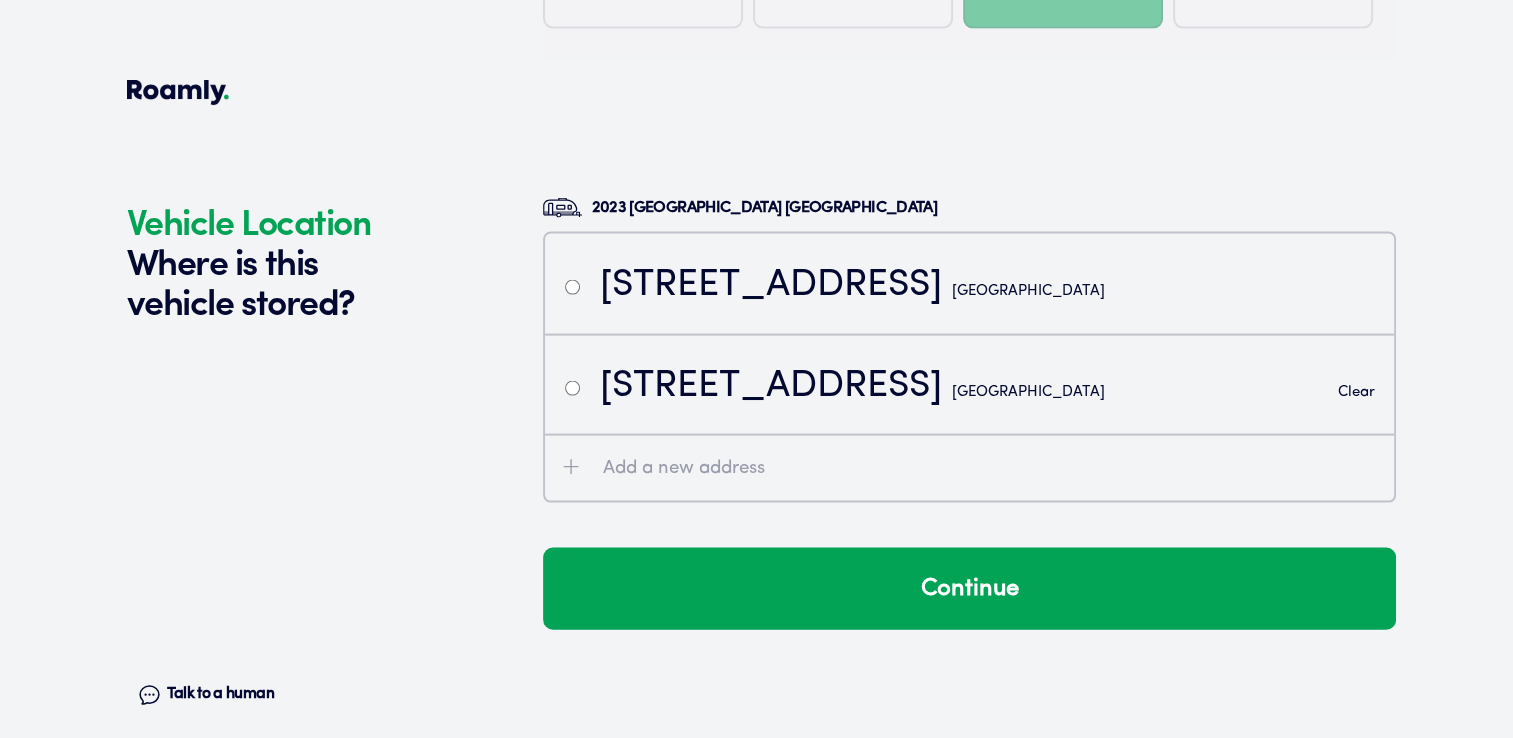 scroll, scrollTop: 4184, scrollLeft: 0, axis: vertical 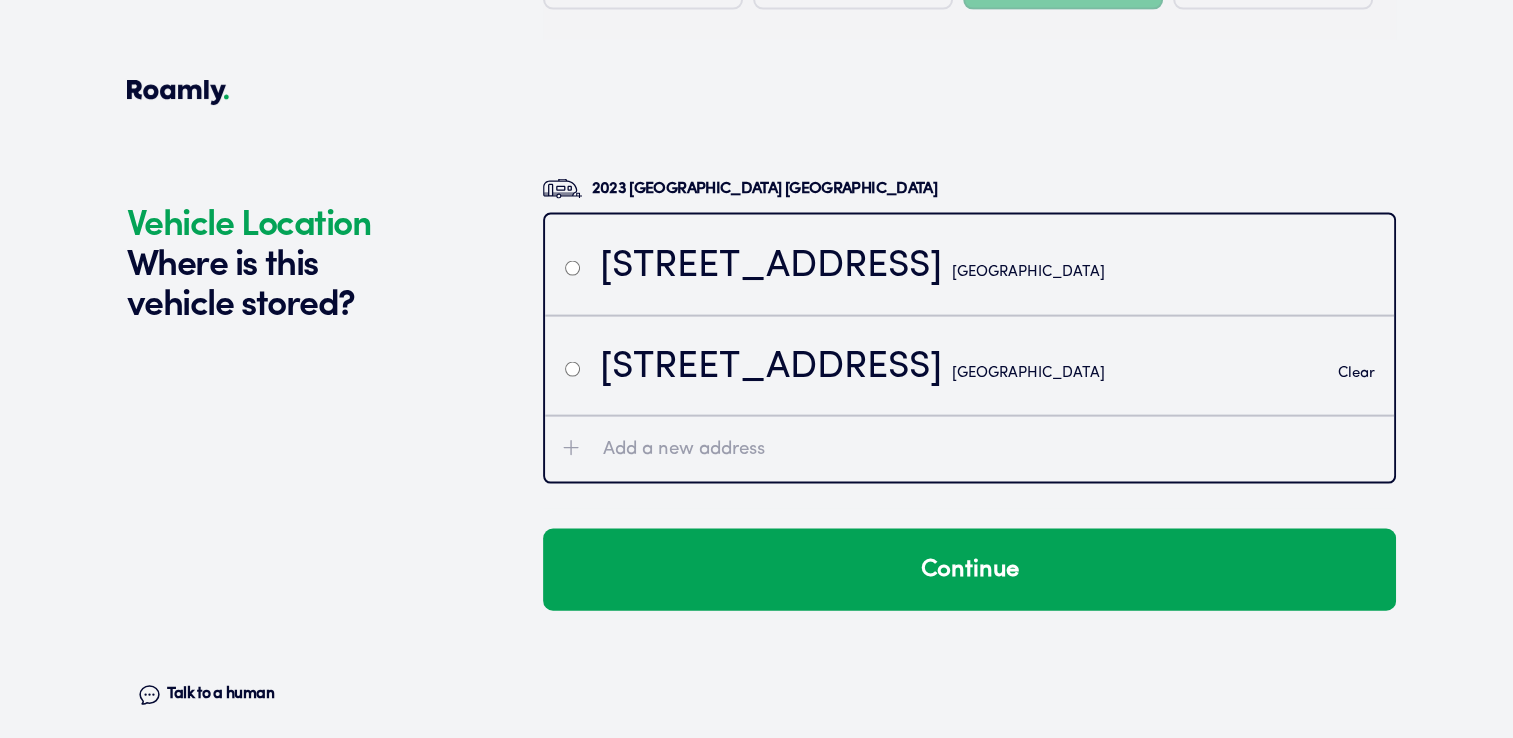click at bounding box center [572, 268] 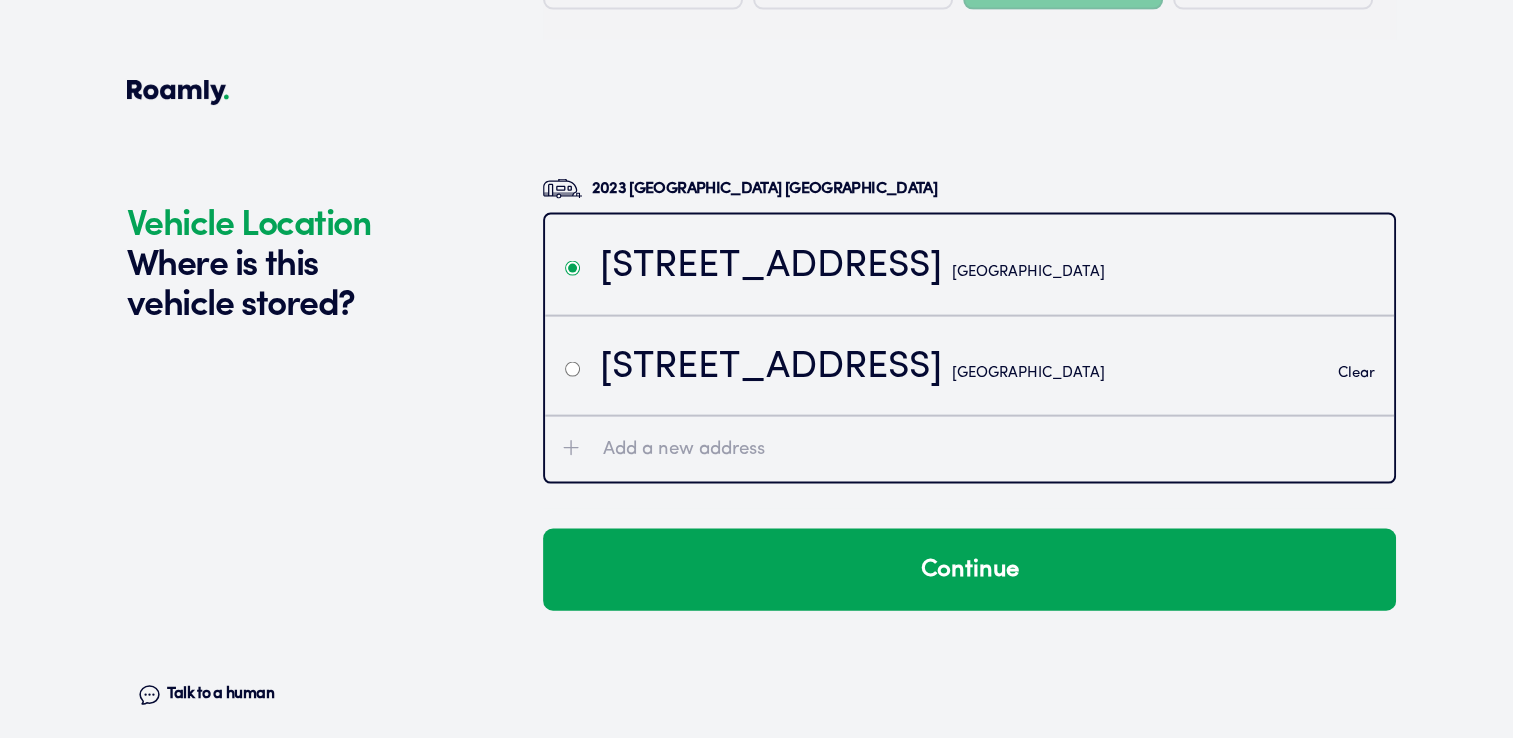 radio on "false" 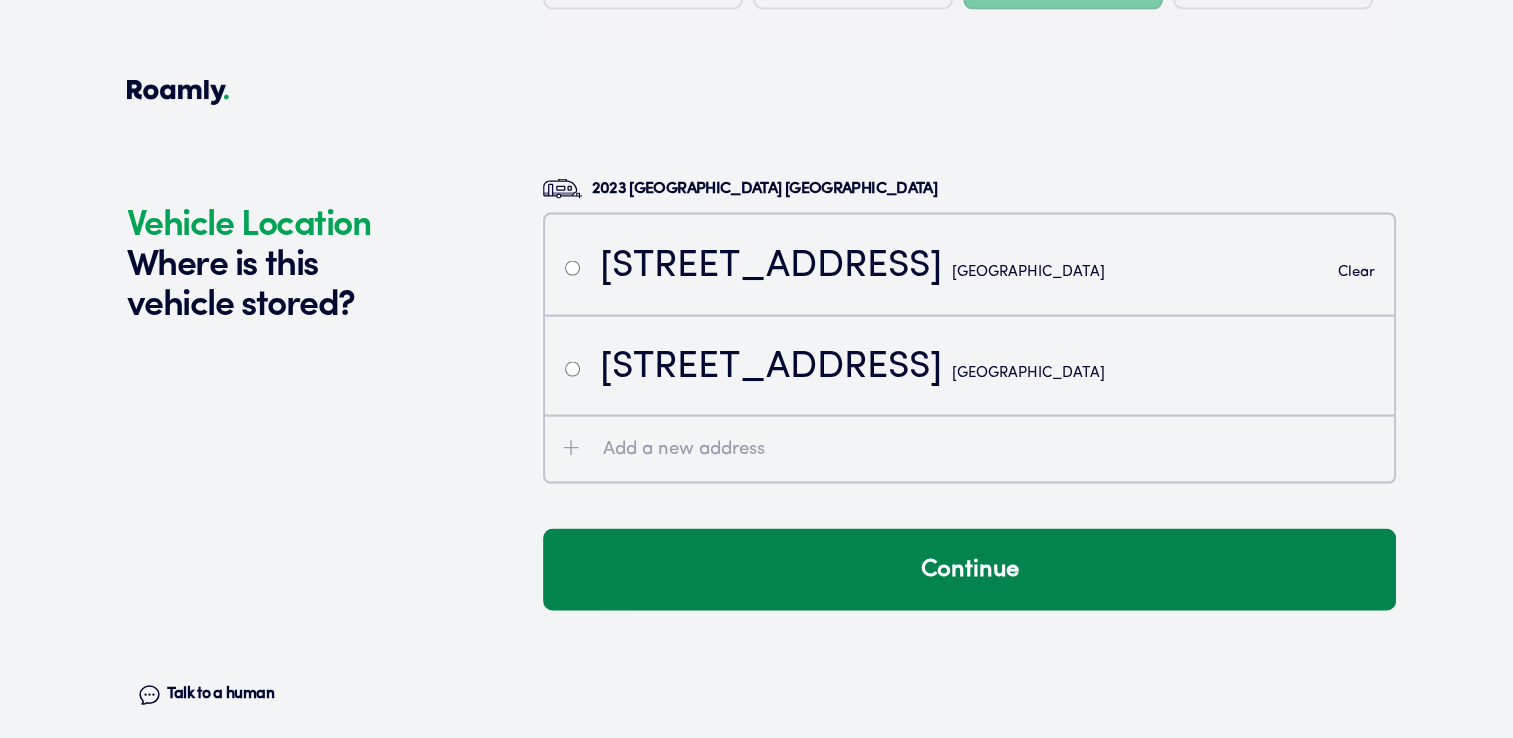 click on "Continue" at bounding box center (969, 570) 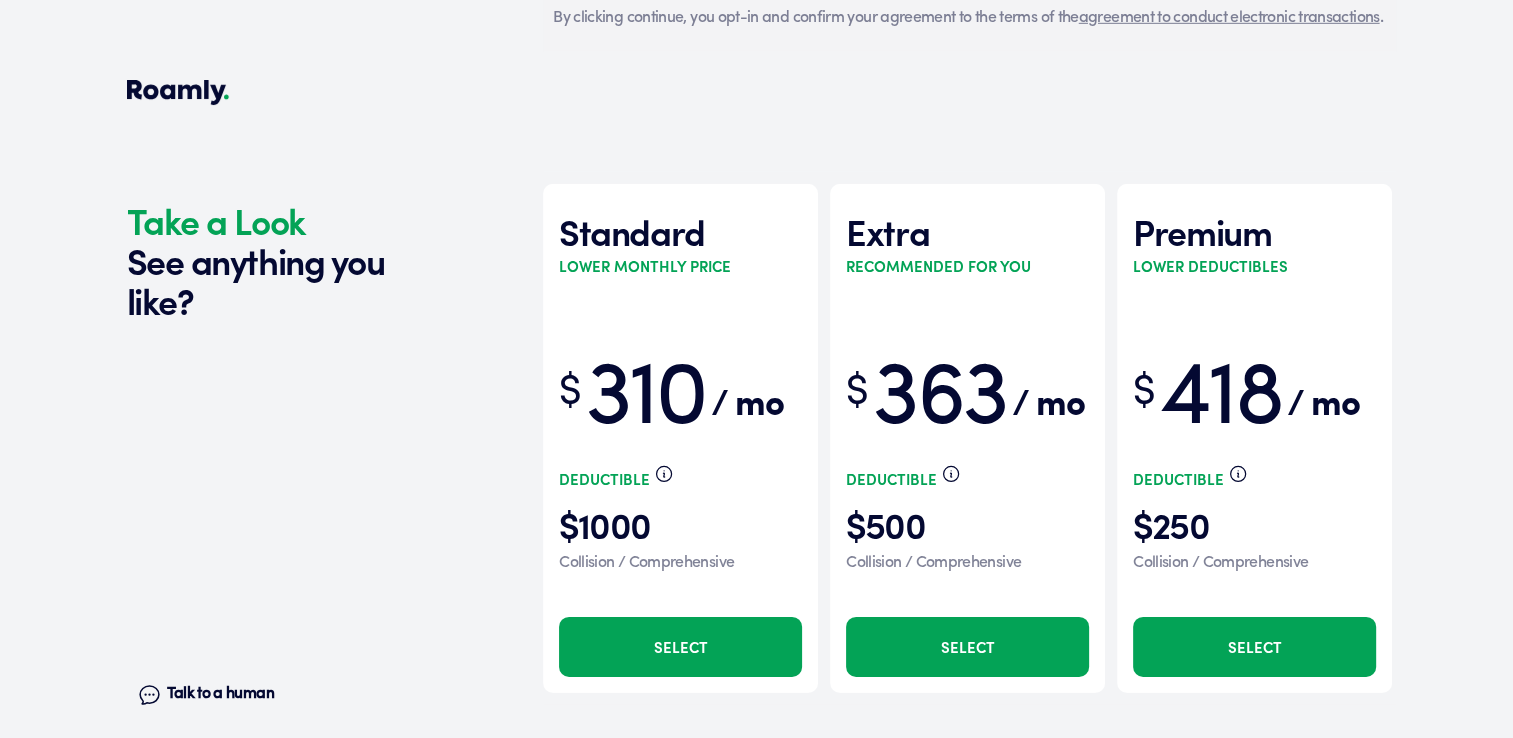 scroll, scrollTop: 6260, scrollLeft: 0, axis: vertical 